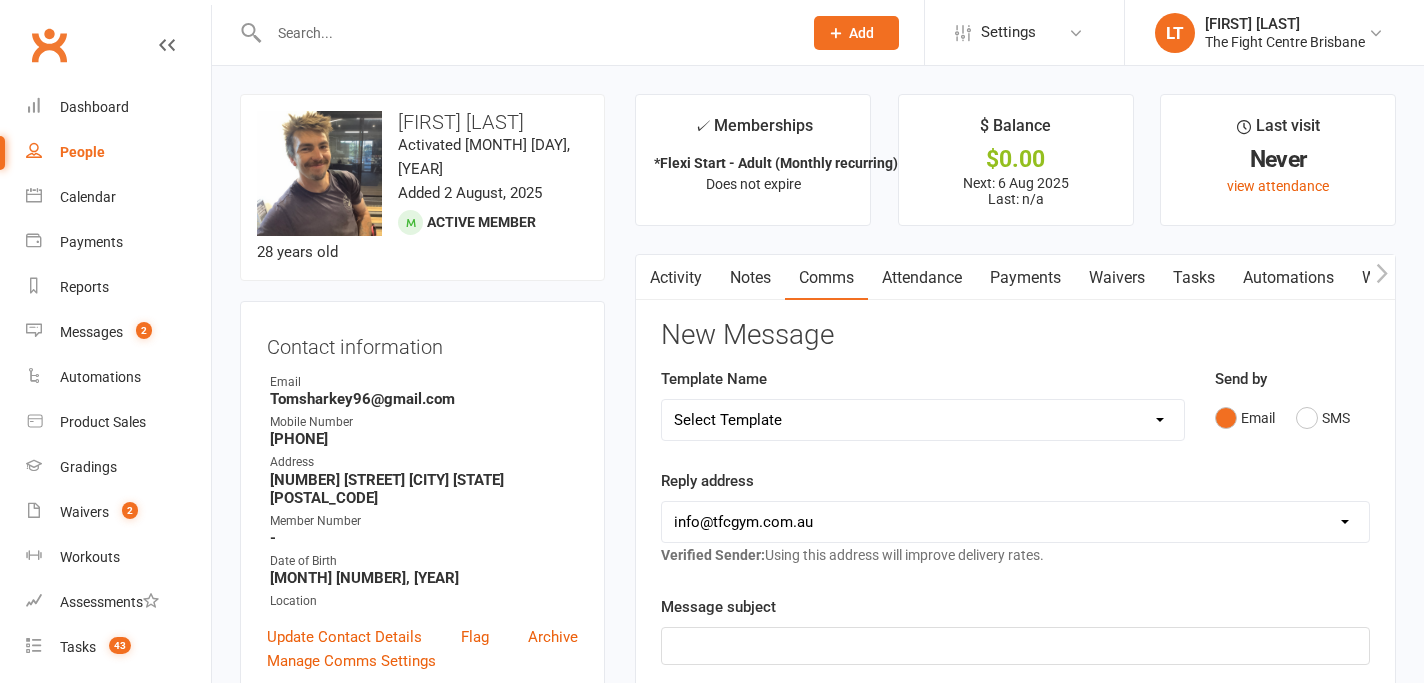 scroll, scrollTop: 0, scrollLeft: 0, axis: both 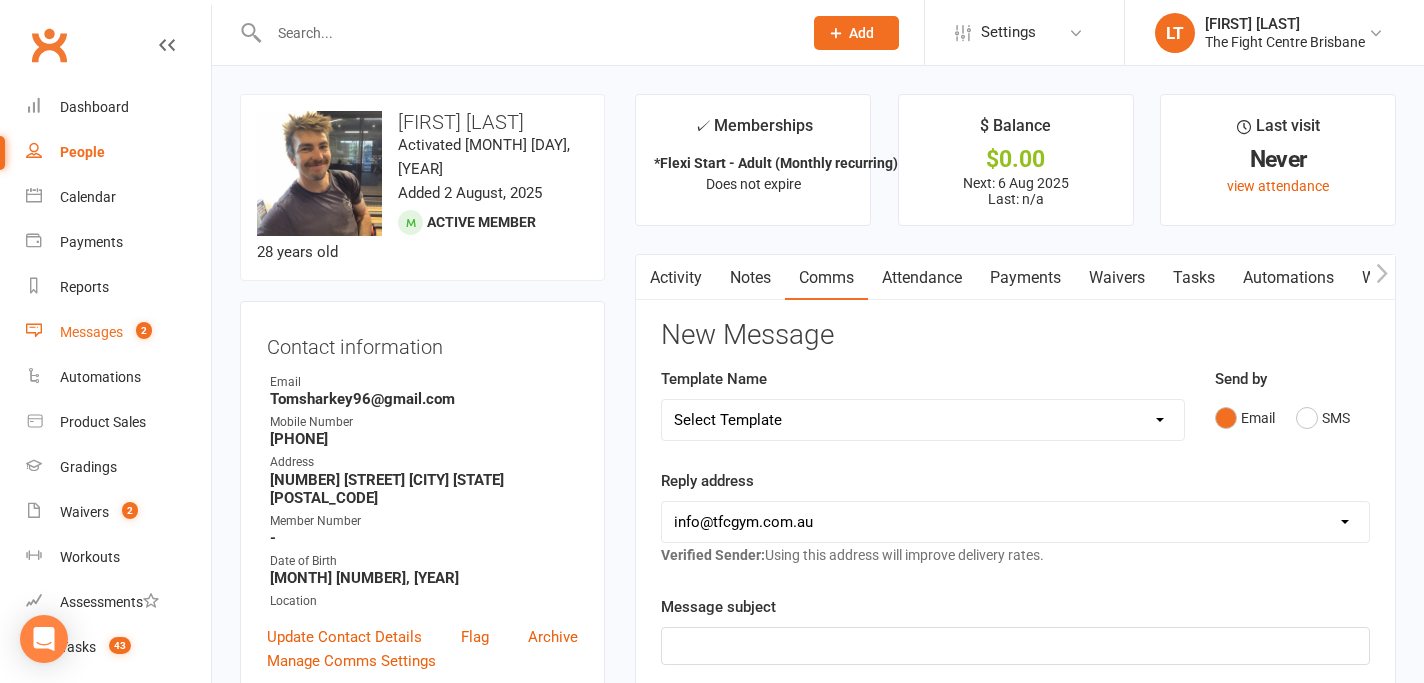 click on "Messages" at bounding box center (91, 332) 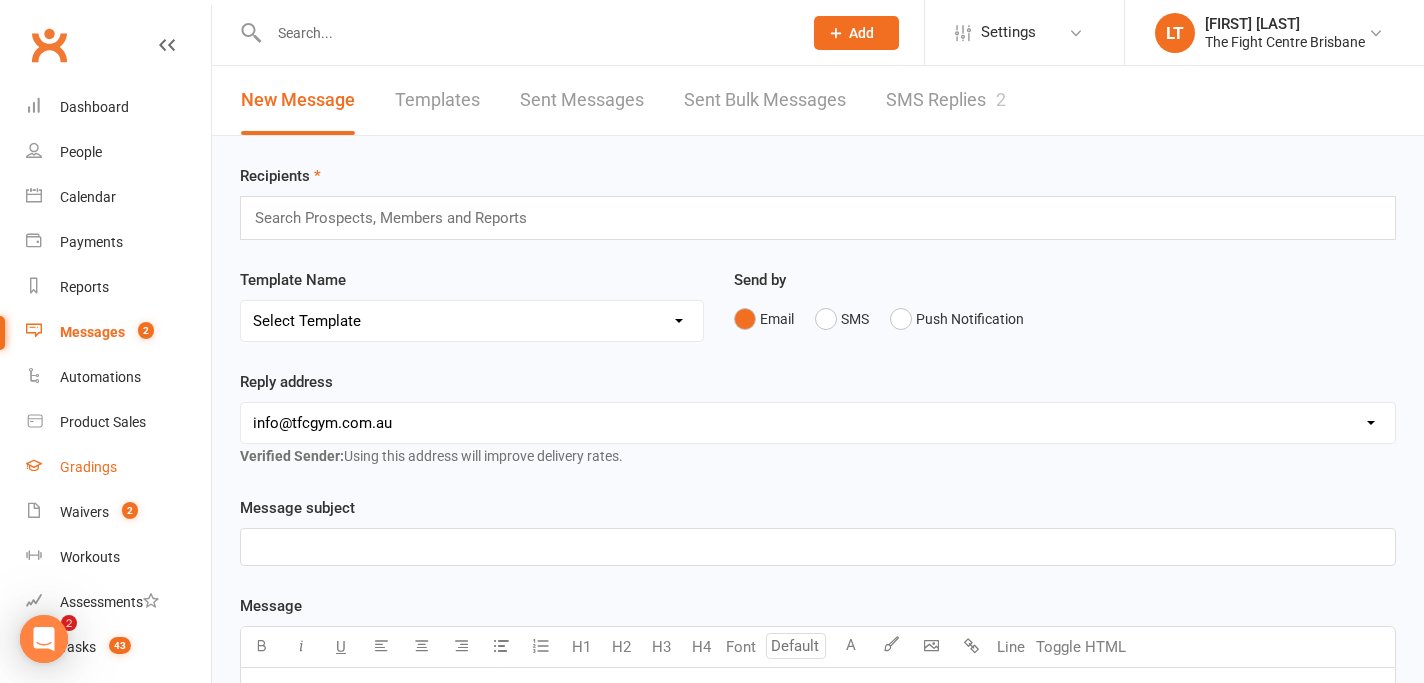scroll, scrollTop: 0, scrollLeft: 0, axis: both 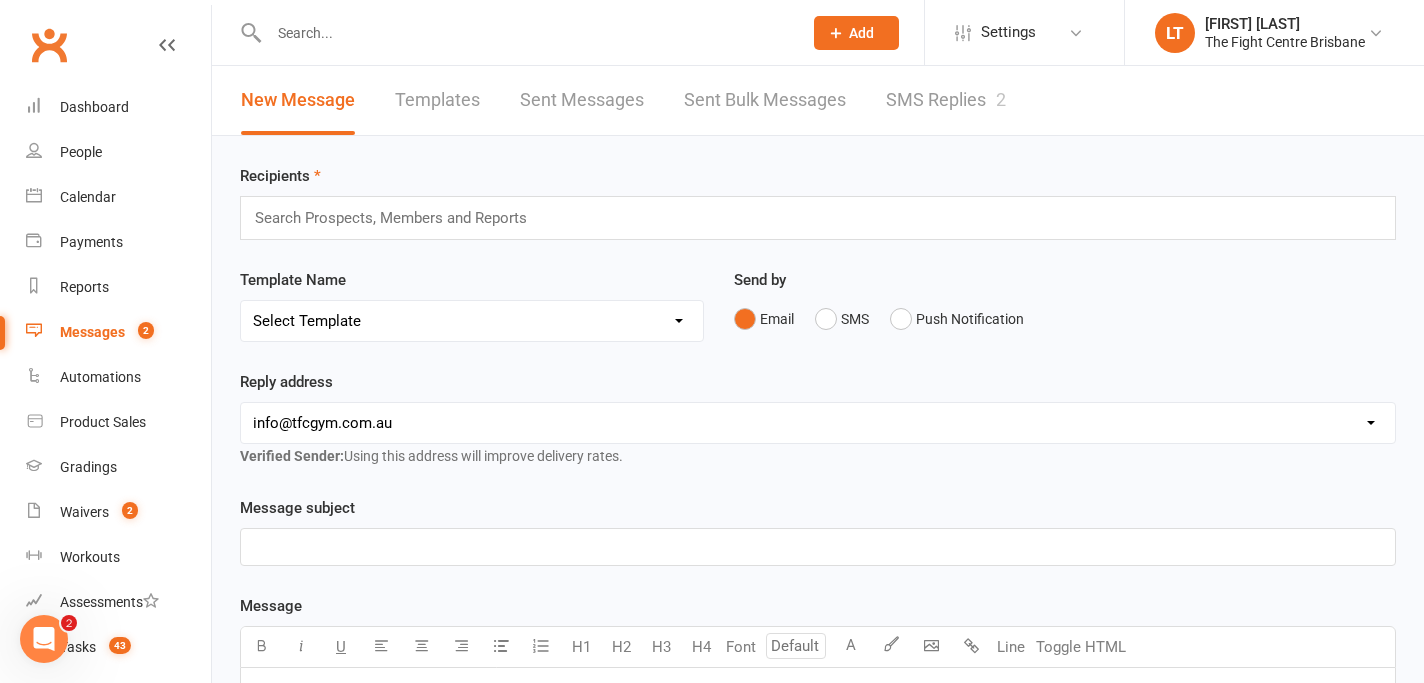 click on "SMS Replies  2" at bounding box center (946, 100) 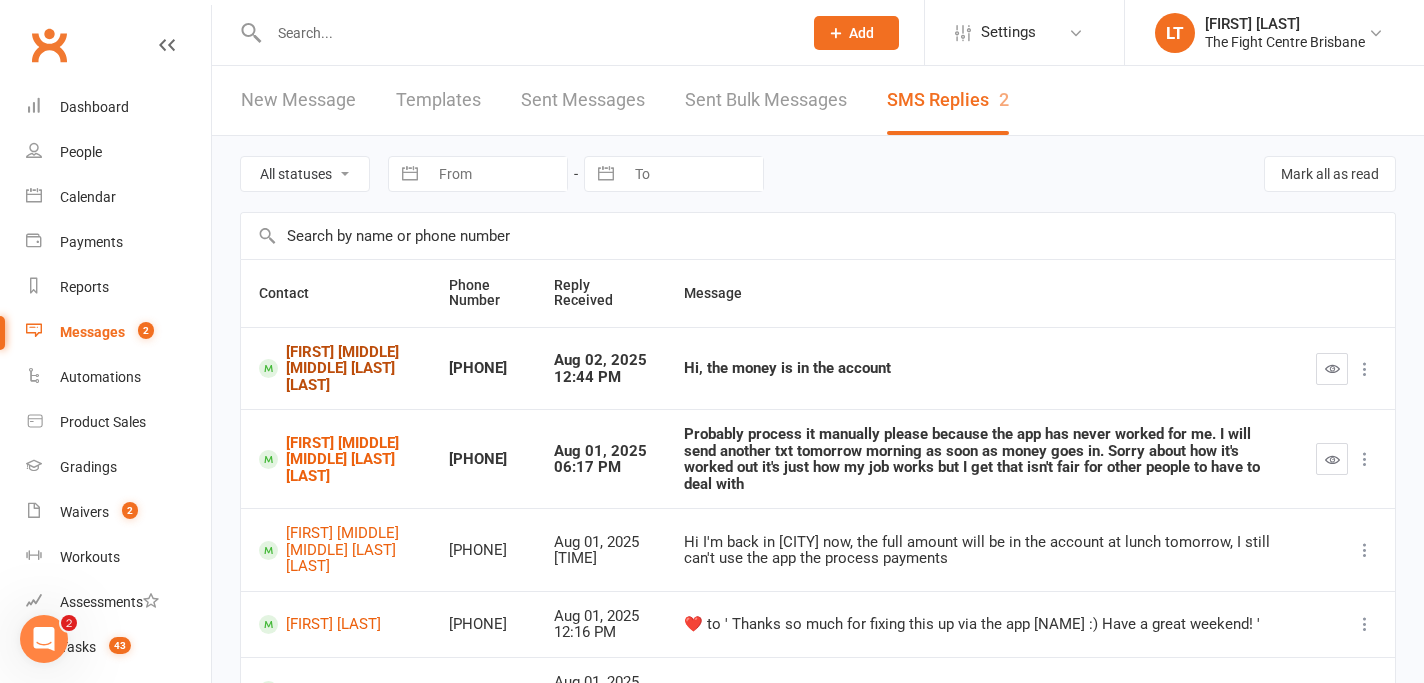 click on "[FIRST] [MIDDLE] [MIDDLE] [LAST] [LAST]" at bounding box center [336, 369] 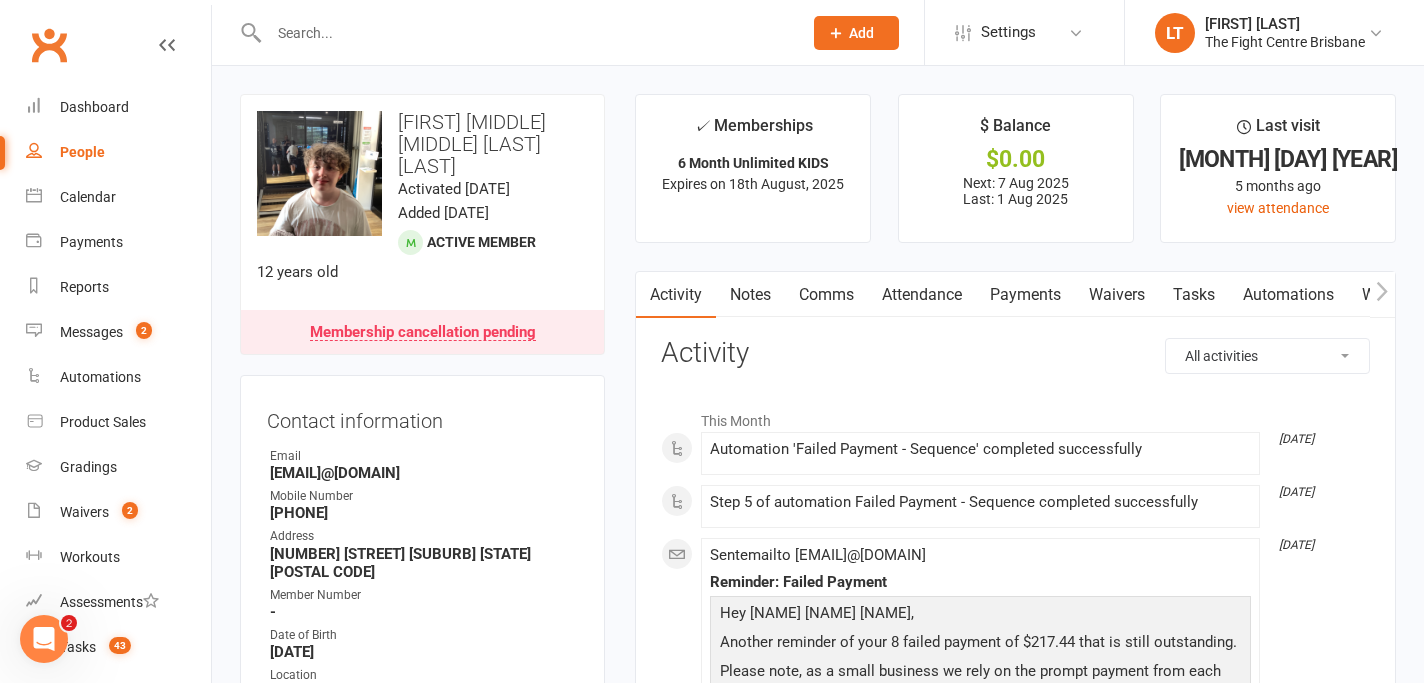 click on "Payments" at bounding box center [1025, 295] 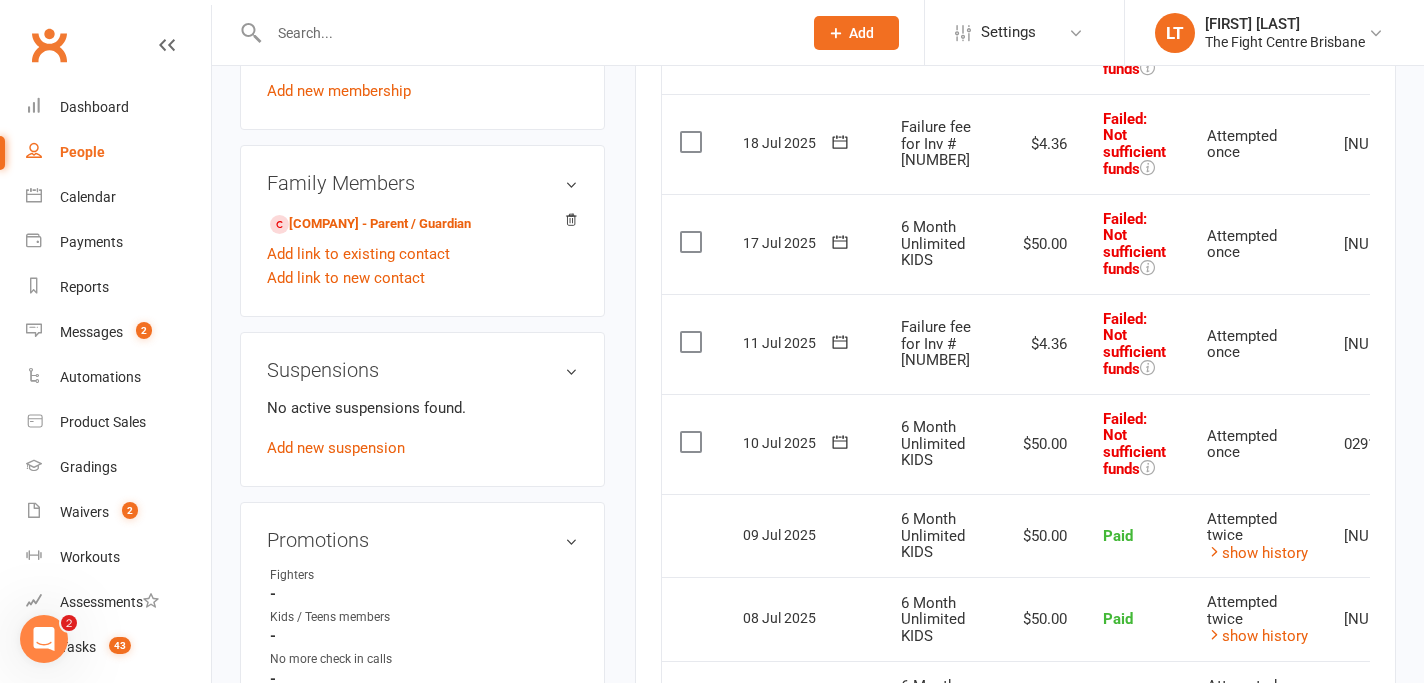 scroll, scrollTop: 1098, scrollLeft: 0, axis: vertical 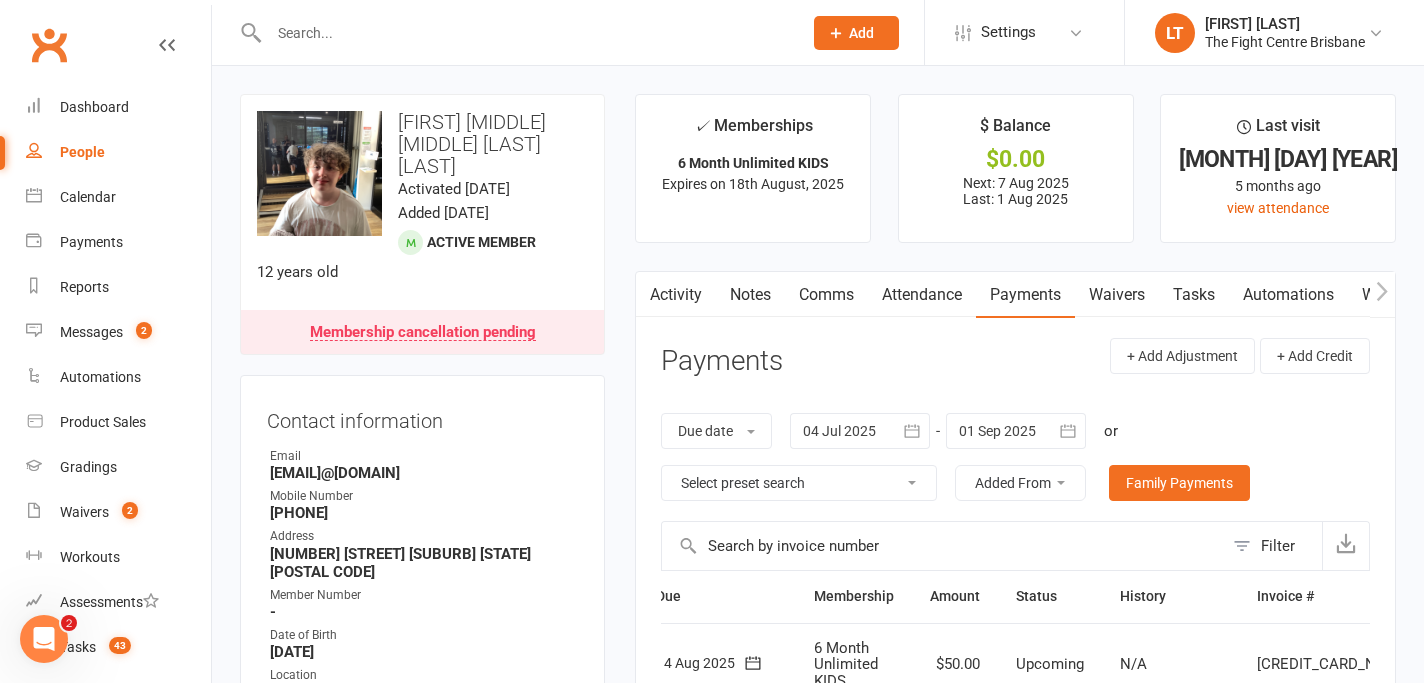 click on "Activity" at bounding box center [676, 295] 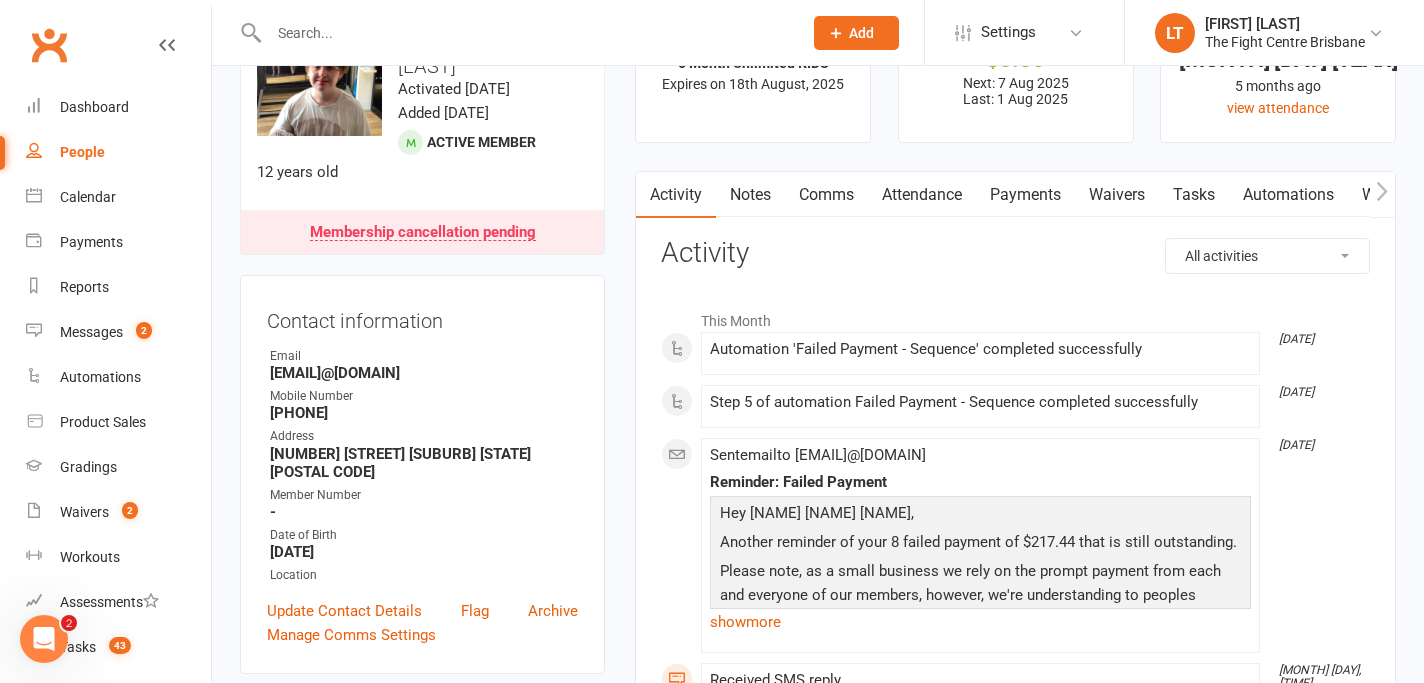 scroll, scrollTop: 98, scrollLeft: 0, axis: vertical 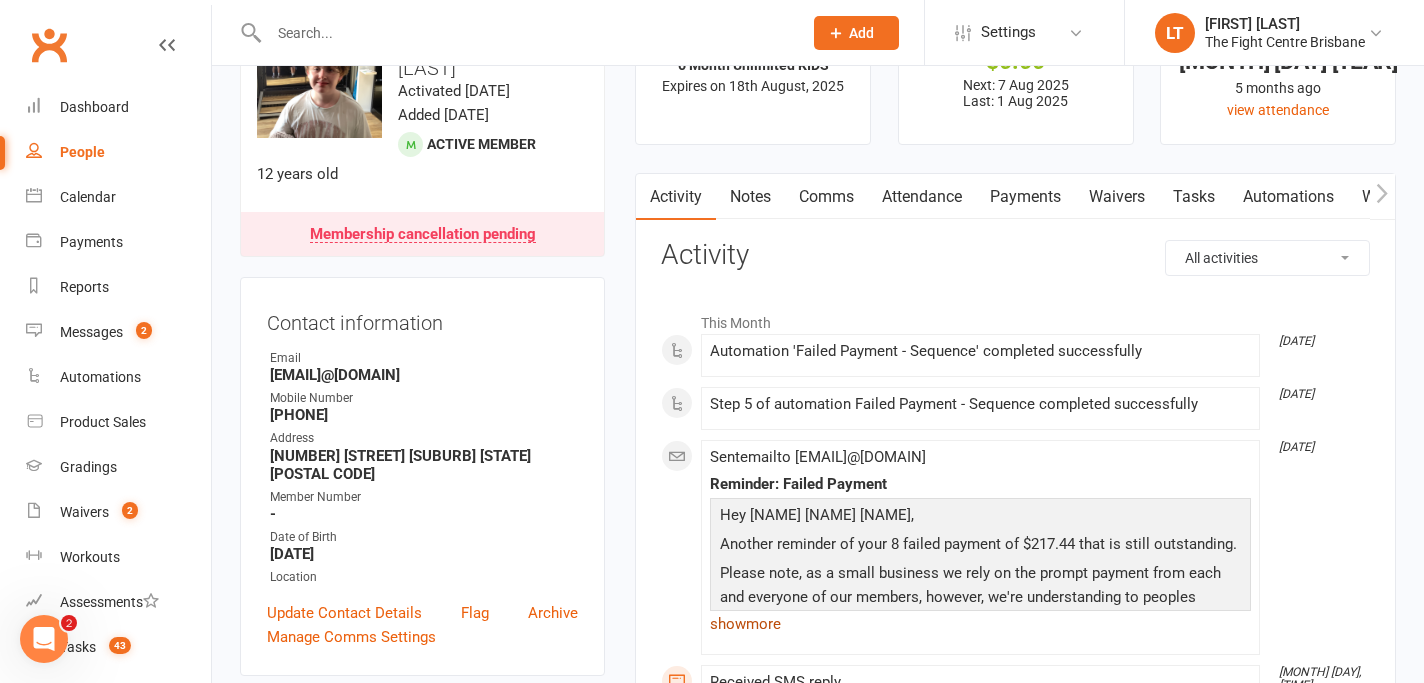 click on "show  more" 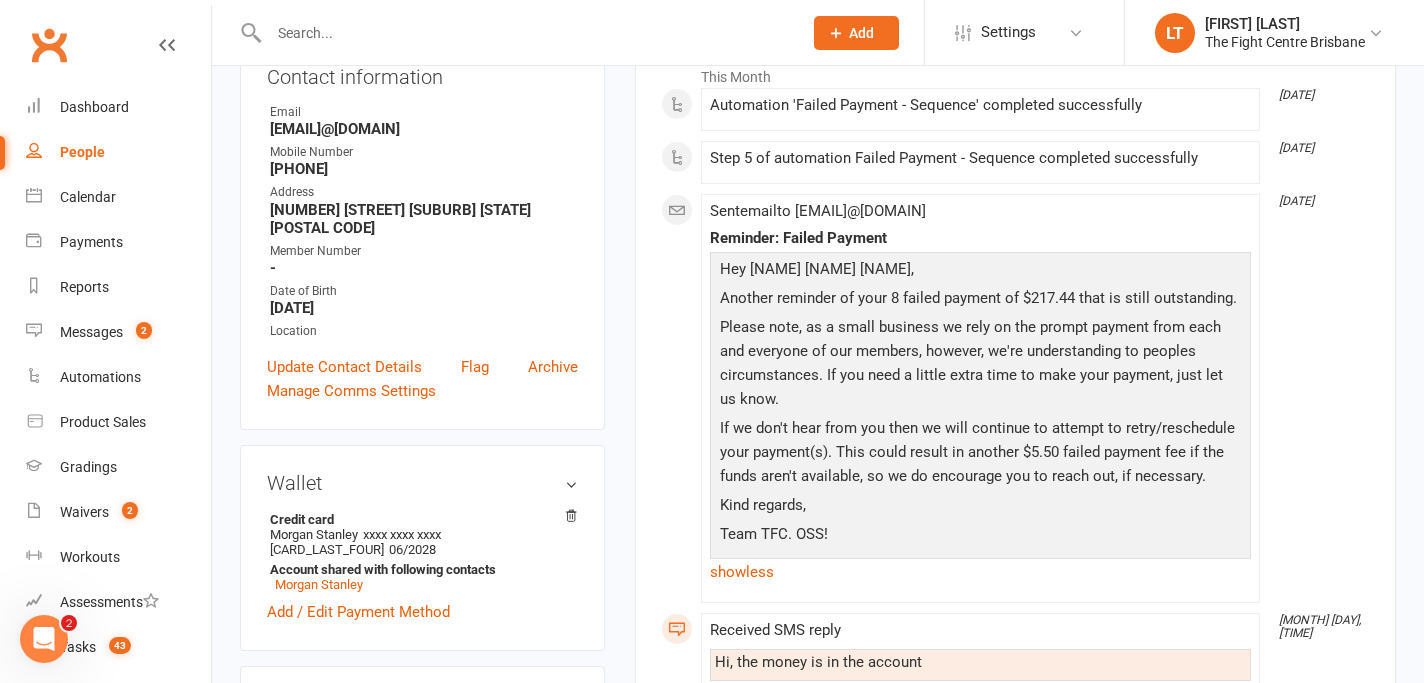 scroll, scrollTop: 0, scrollLeft: 0, axis: both 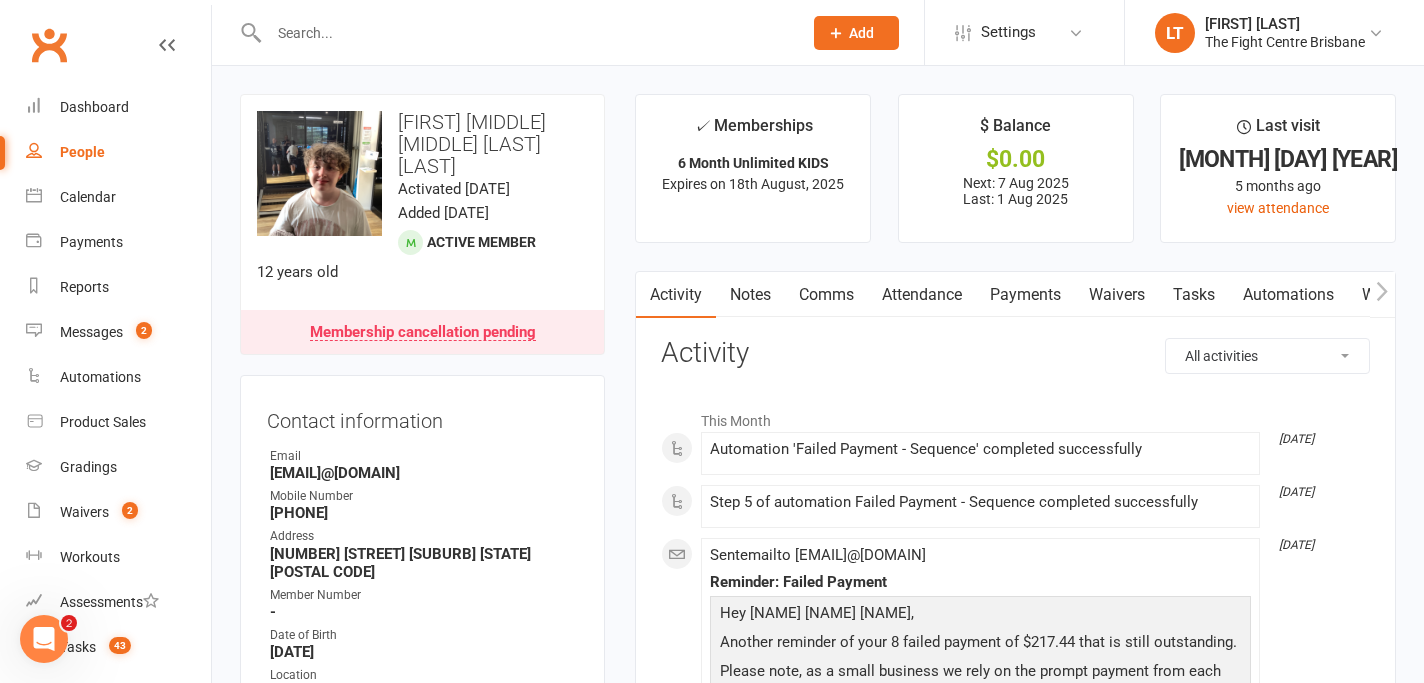 click on "Payments" at bounding box center [1025, 295] 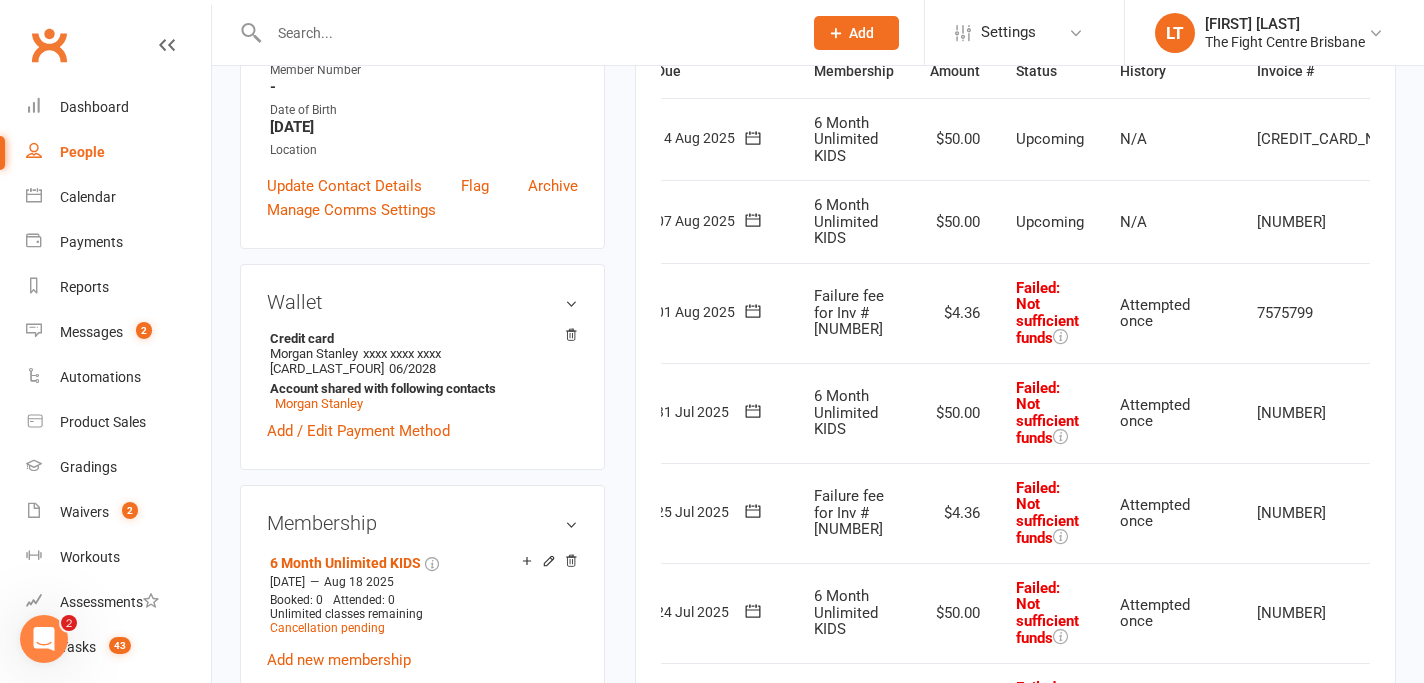 scroll, scrollTop: 400, scrollLeft: 0, axis: vertical 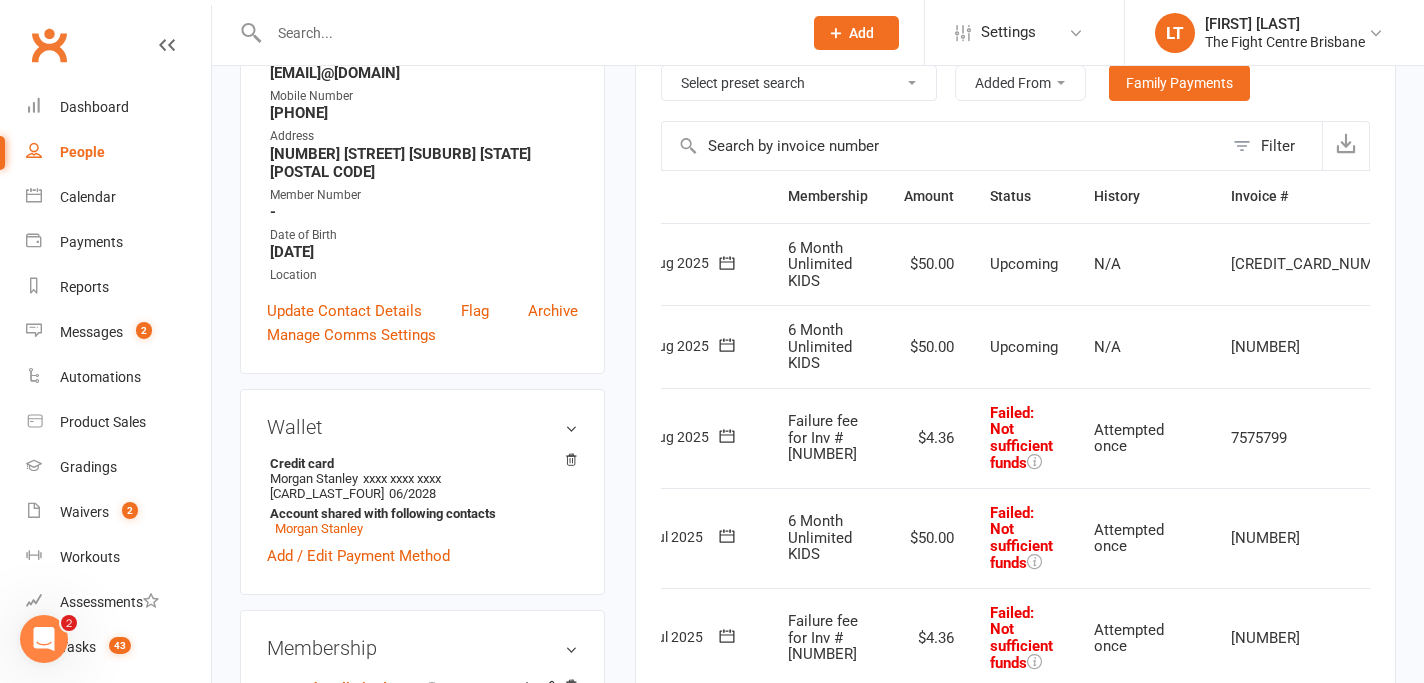 click at bounding box center [1452, 438] 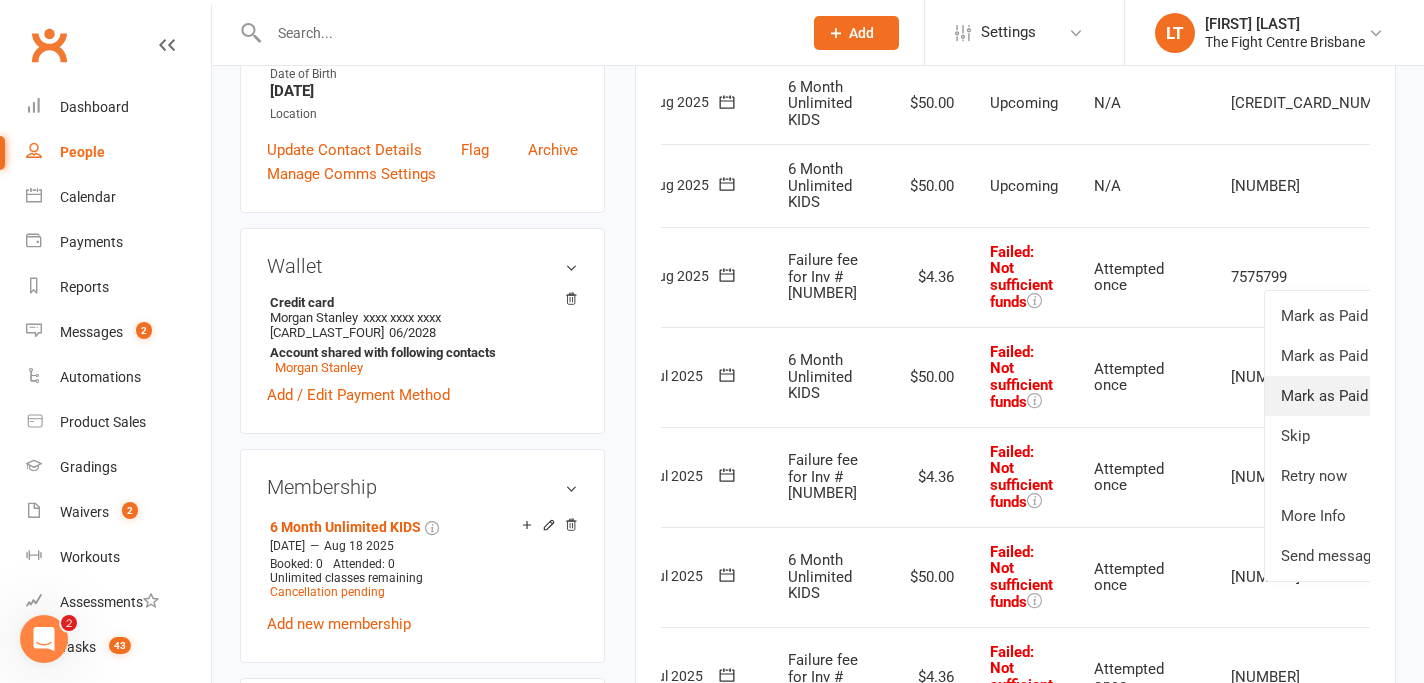 scroll, scrollTop: 562, scrollLeft: 0, axis: vertical 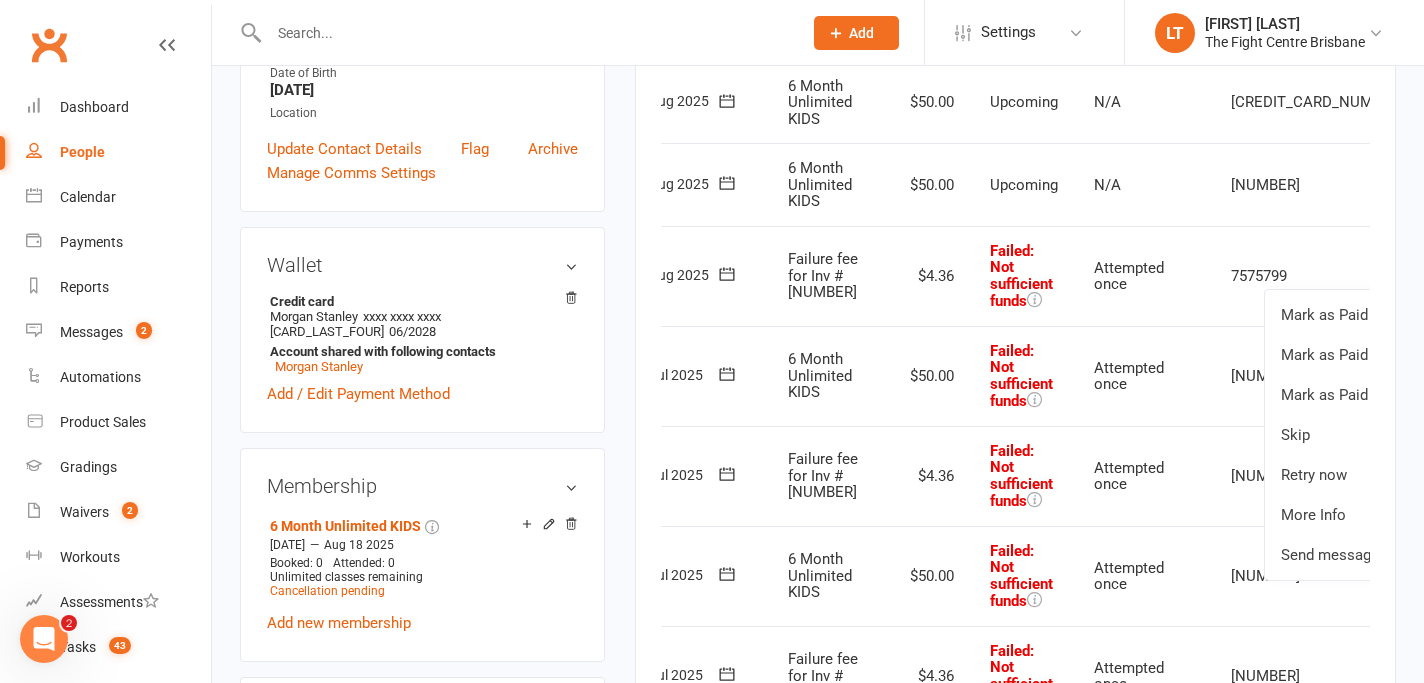 click on "Activity Notes Comms Attendance Payments Waivers Tasks Automations Workouts Gradings / Promotions Mobile App Credit balance
Payments + Add Adjustment + Add Credit Due date  Due date Date paid Date failed Date settled 04 [MONTH] [YEAR]
[MONTH] [YEAR]
Sun Mon Tue Wed Thu Fri Sat
27
29
30
01
02
03
04
05
28
06
07
08
09
10
11
12
29
13
14
15
16
17
18
19
30
20
21
22
23
24
25
26 31" at bounding box center [1015, 833] 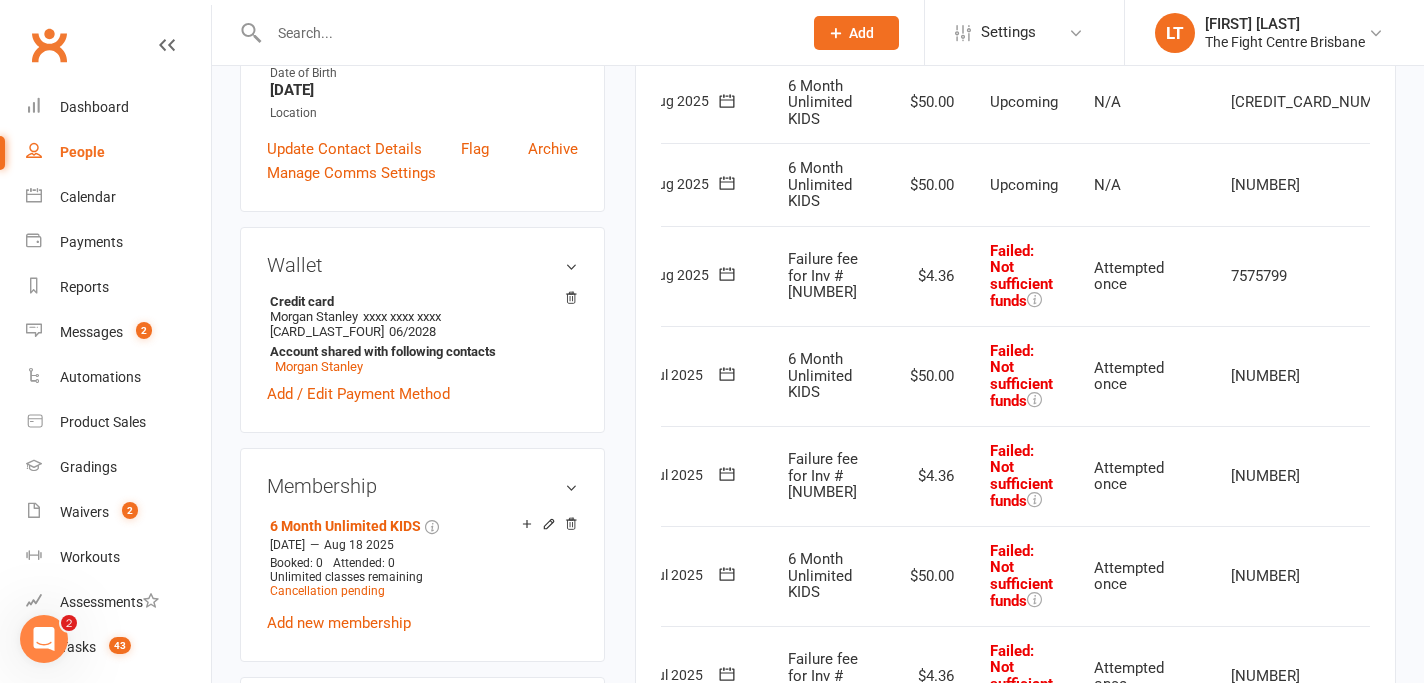 scroll, scrollTop: 0, scrollLeft: 0, axis: both 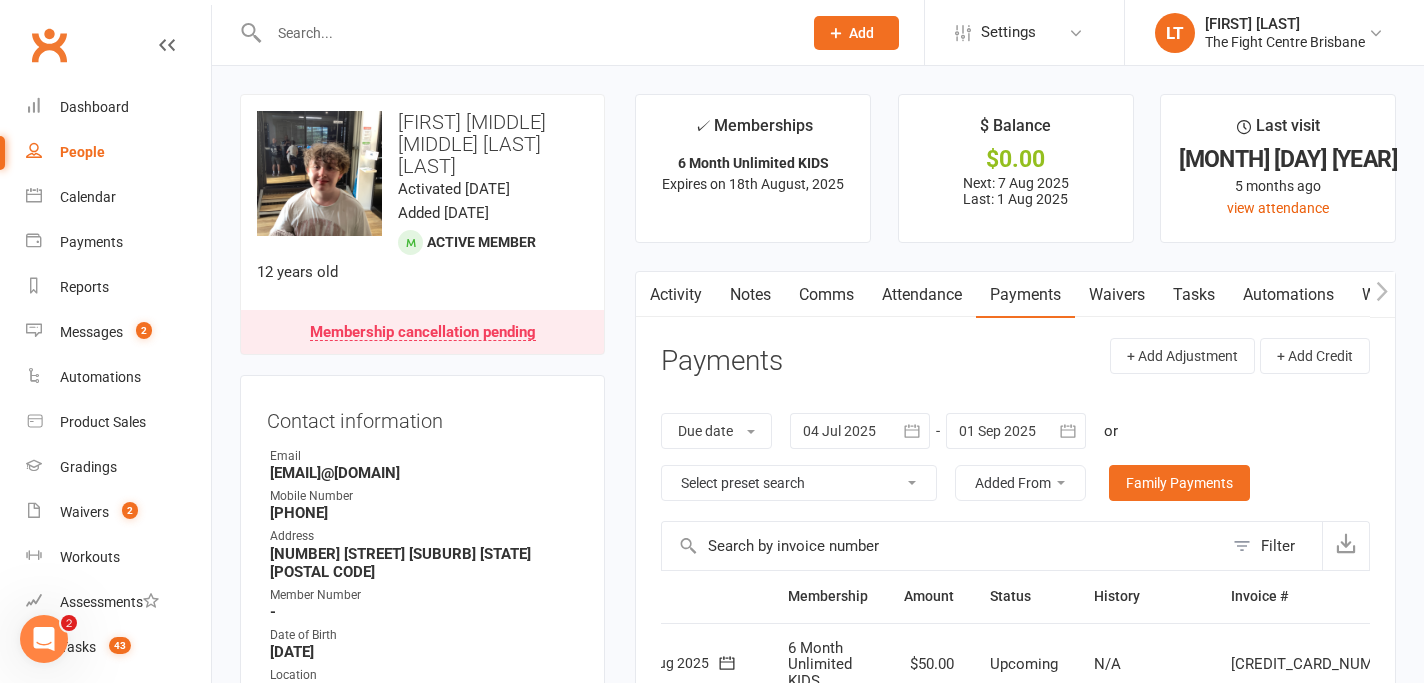 click on "Notes" at bounding box center (750, 295) 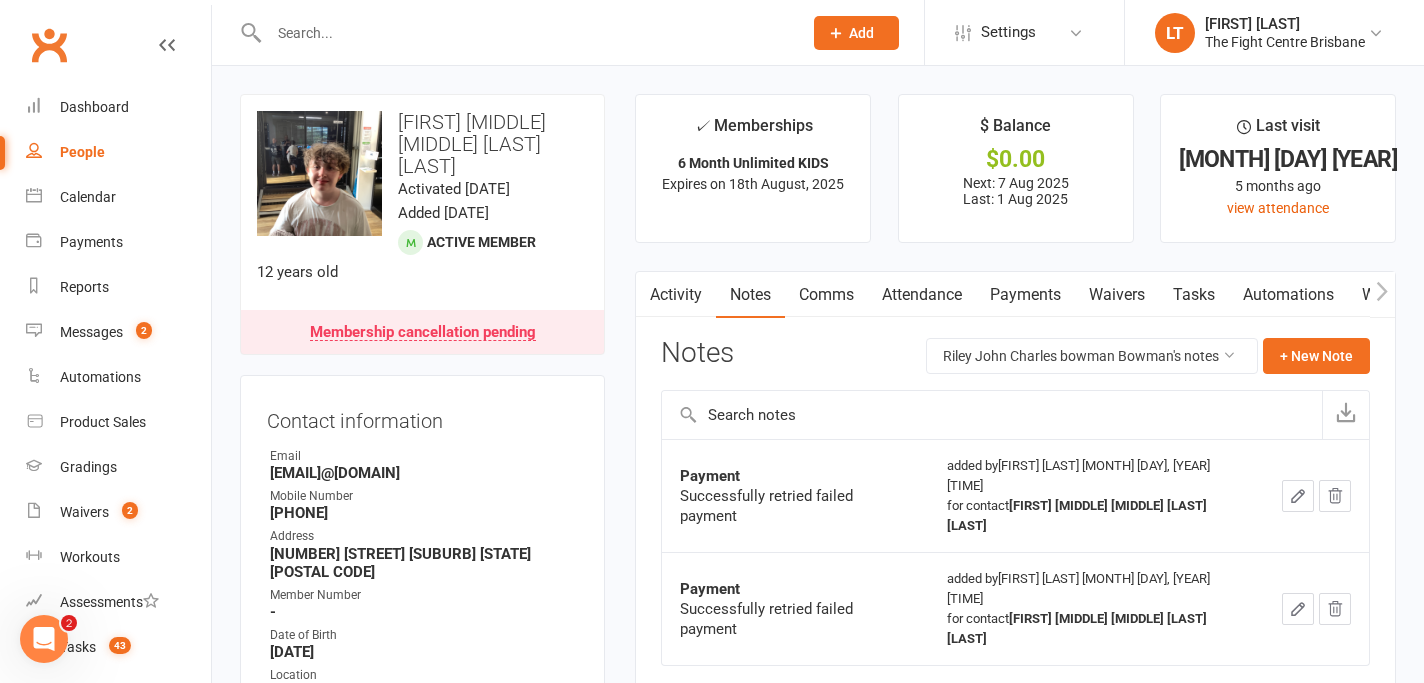 click on "Payments" at bounding box center (1025, 295) 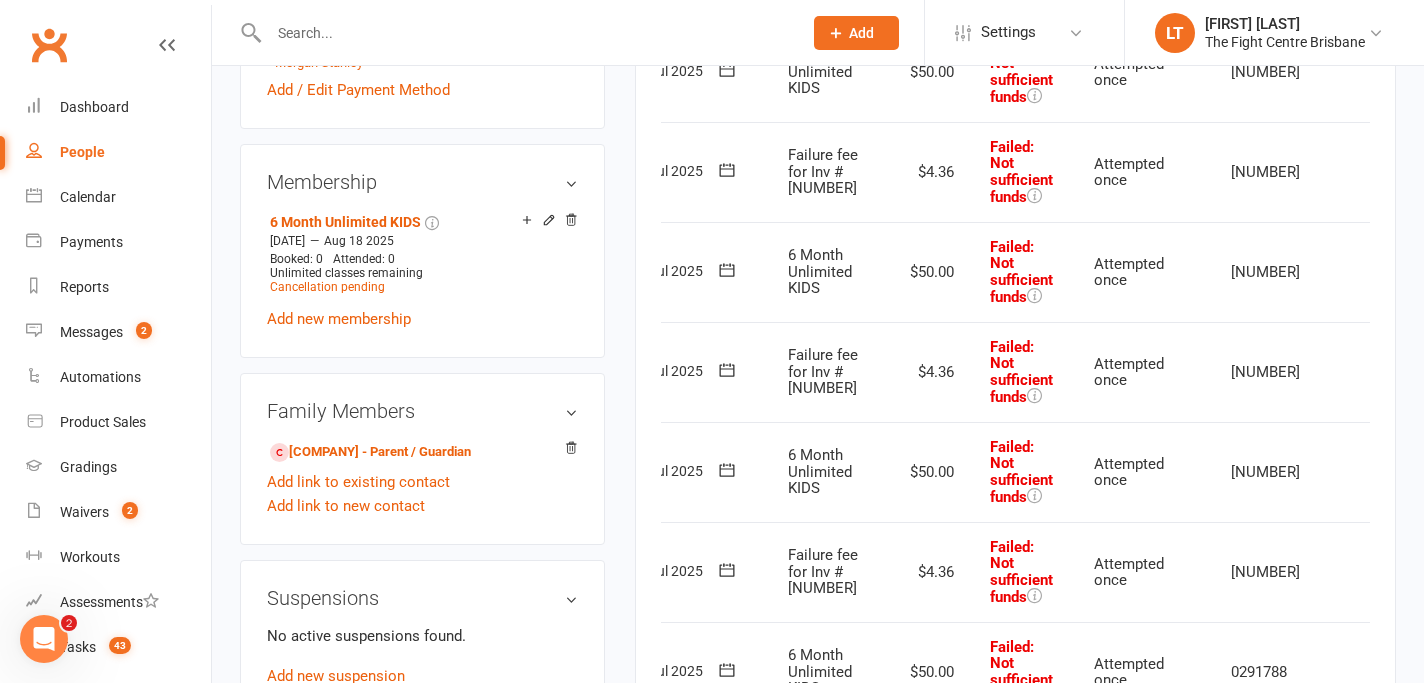 scroll, scrollTop: 1067, scrollLeft: 0, axis: vertical 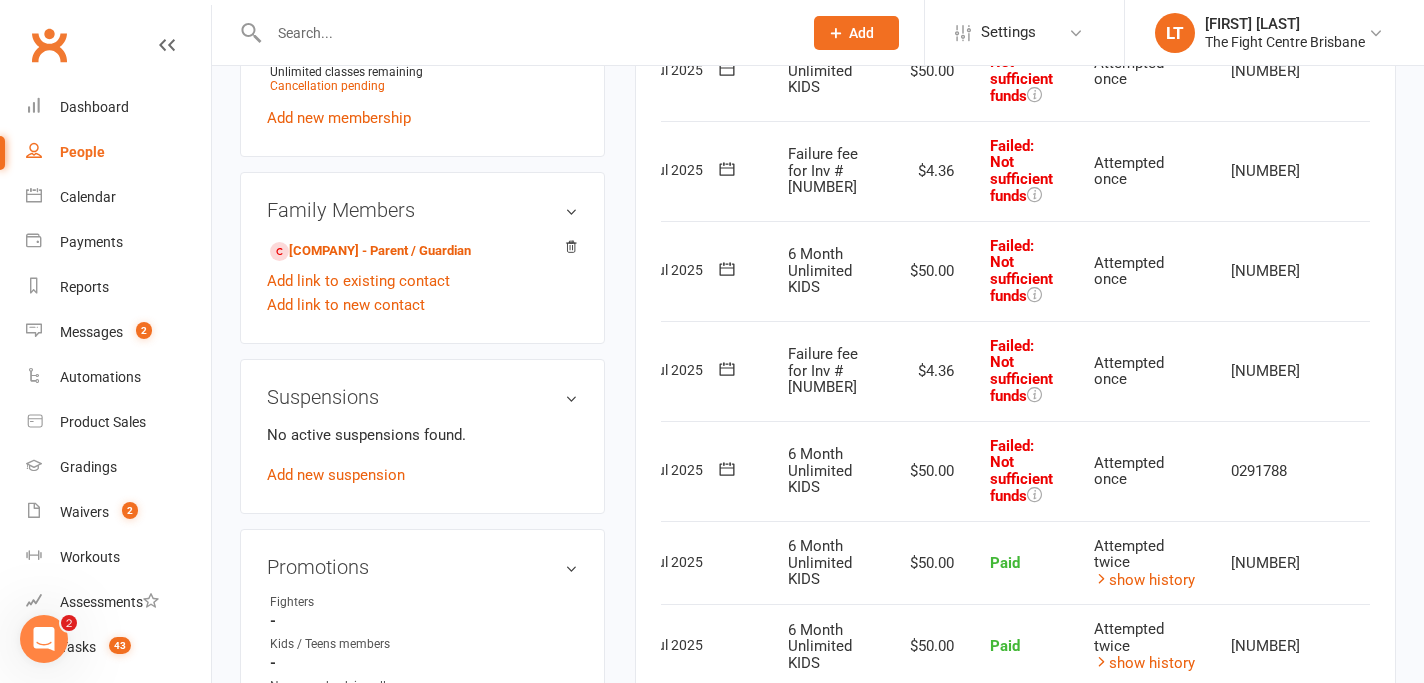 click at bounding box center (1452, 471) 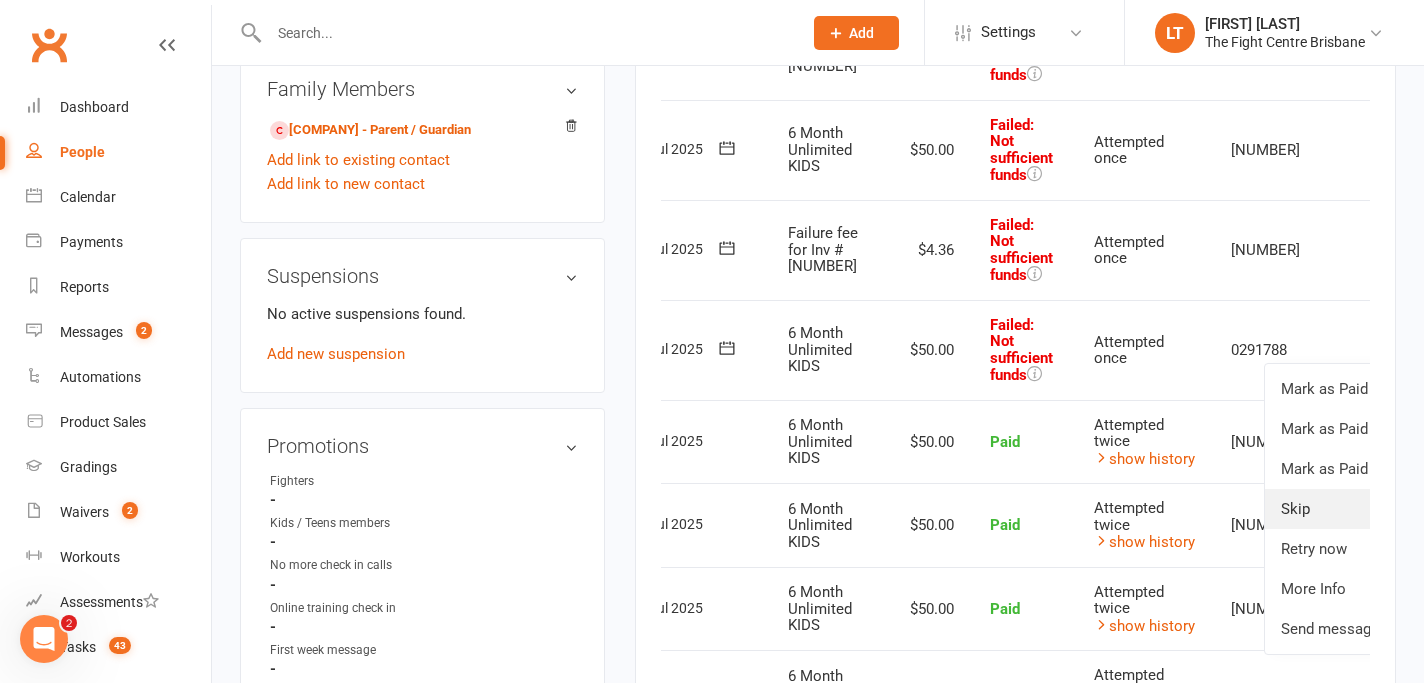 scroll, scrollTop: 1217, scrollLeft: 0, axis: vertical 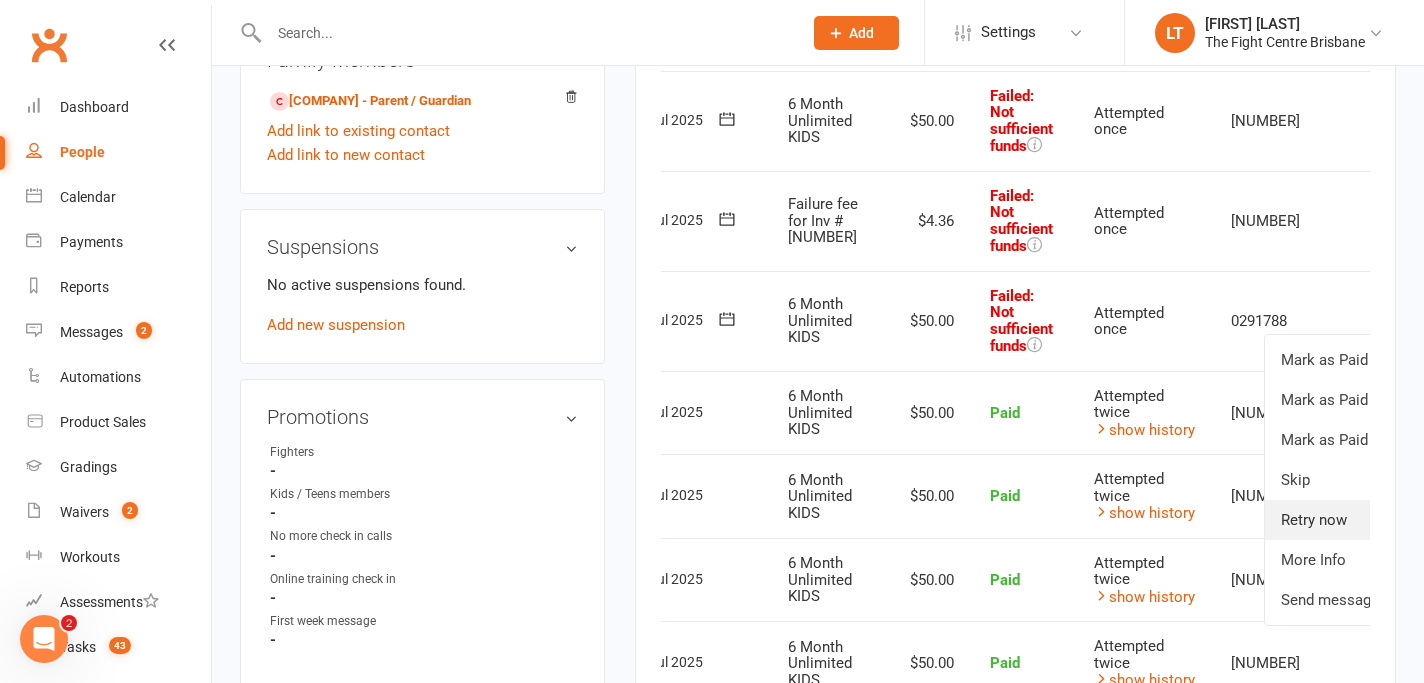 click on "Retry now" at bounding box center [1364, 520] 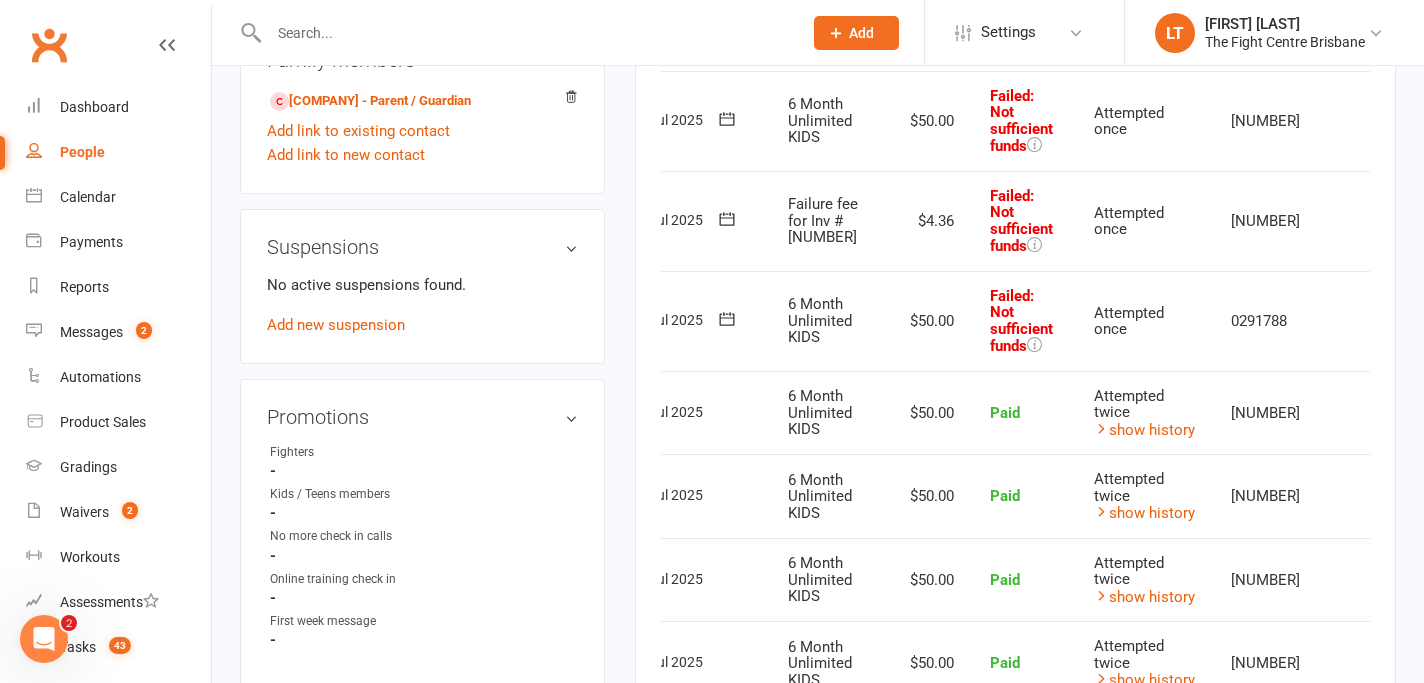 click at bounding box center (1452, 321) 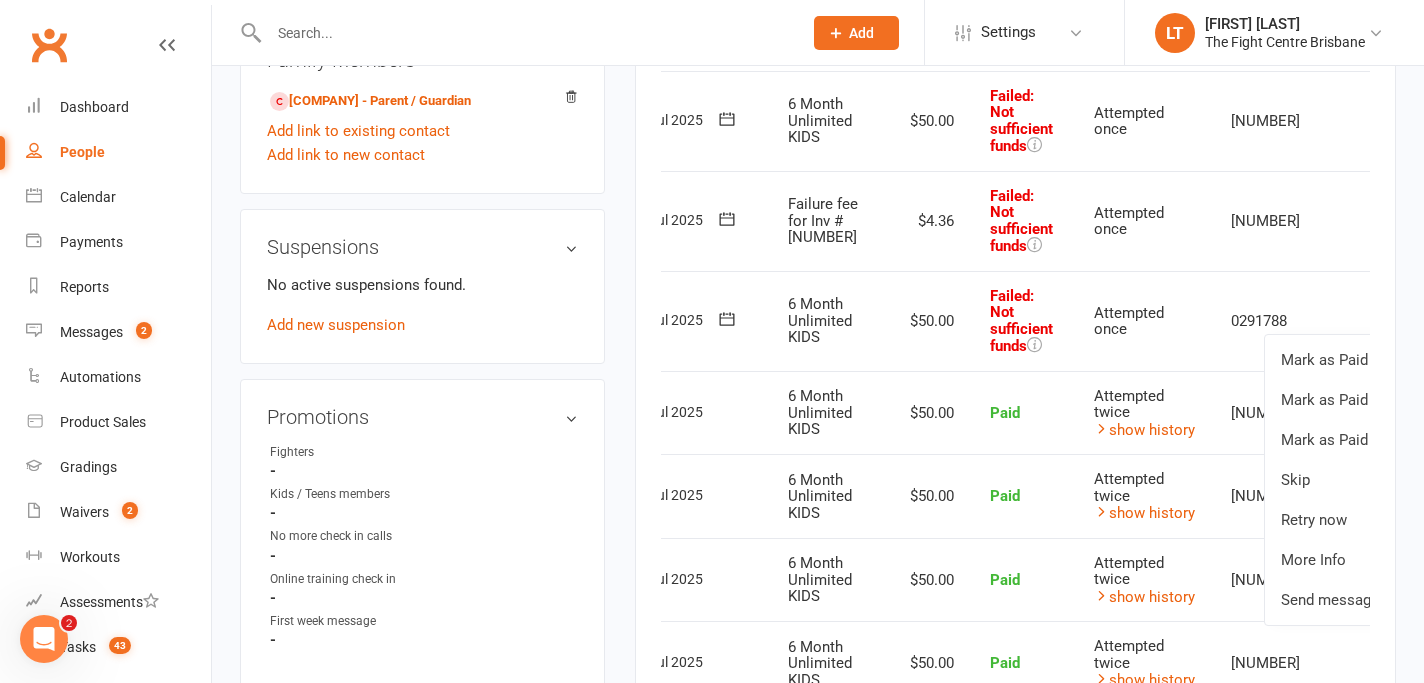 scroll, scrollTop: 653, scrollLeft: 0, axis: vertical 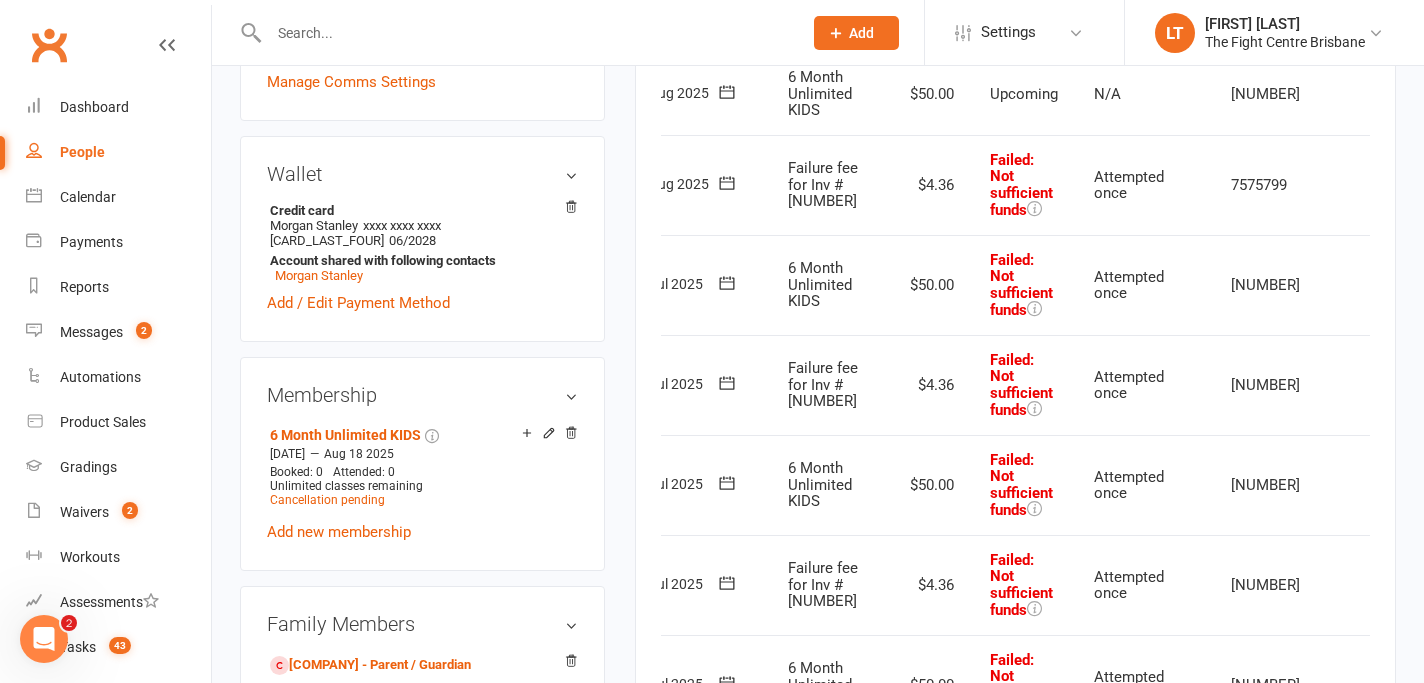 click at bounding box center [1452, 285] 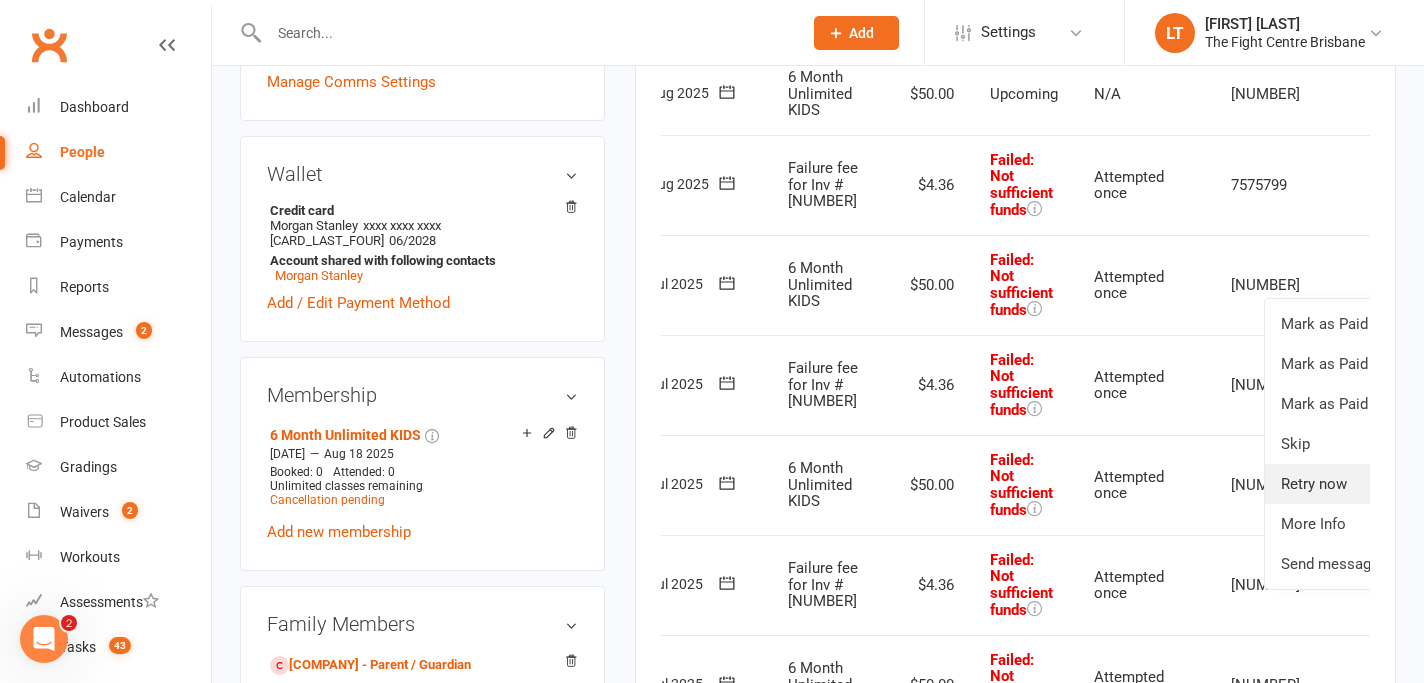 click on "Retry now" at bounding box center (1364, 484) 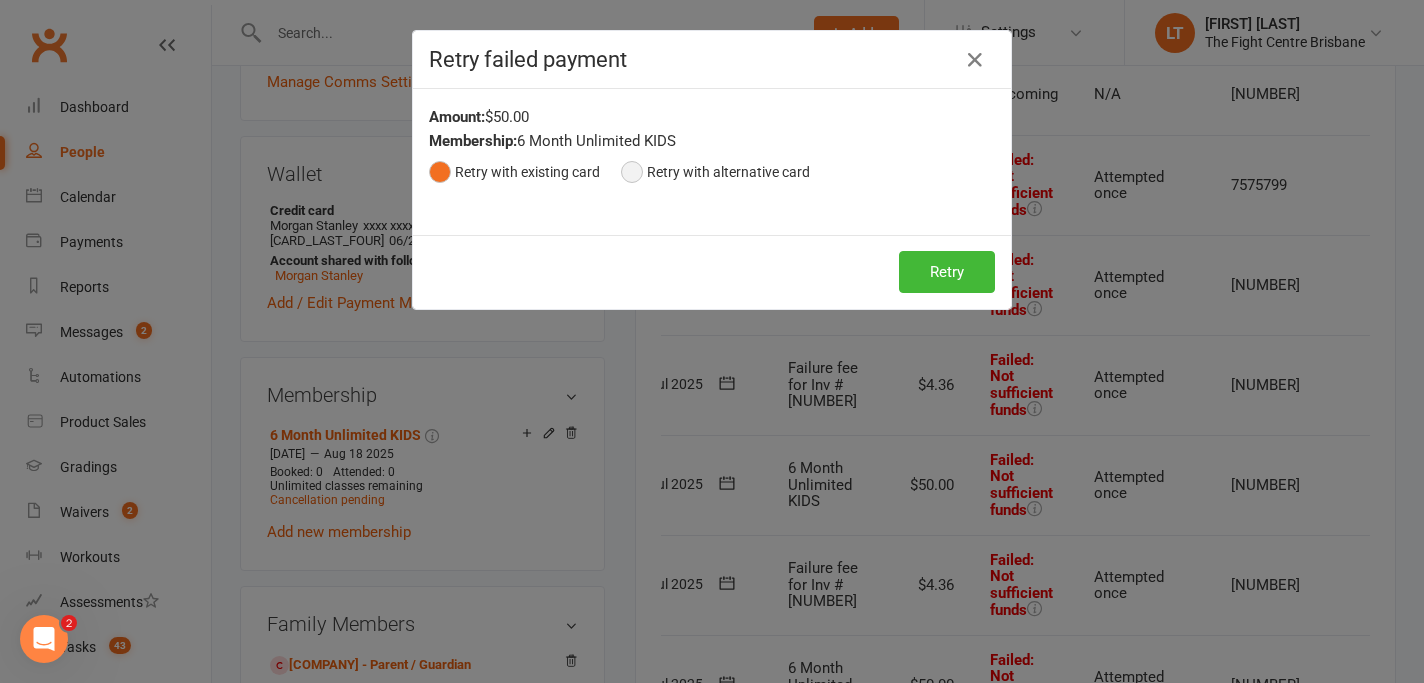click on "Retry with alternative card" at bounding box center [715, 172] 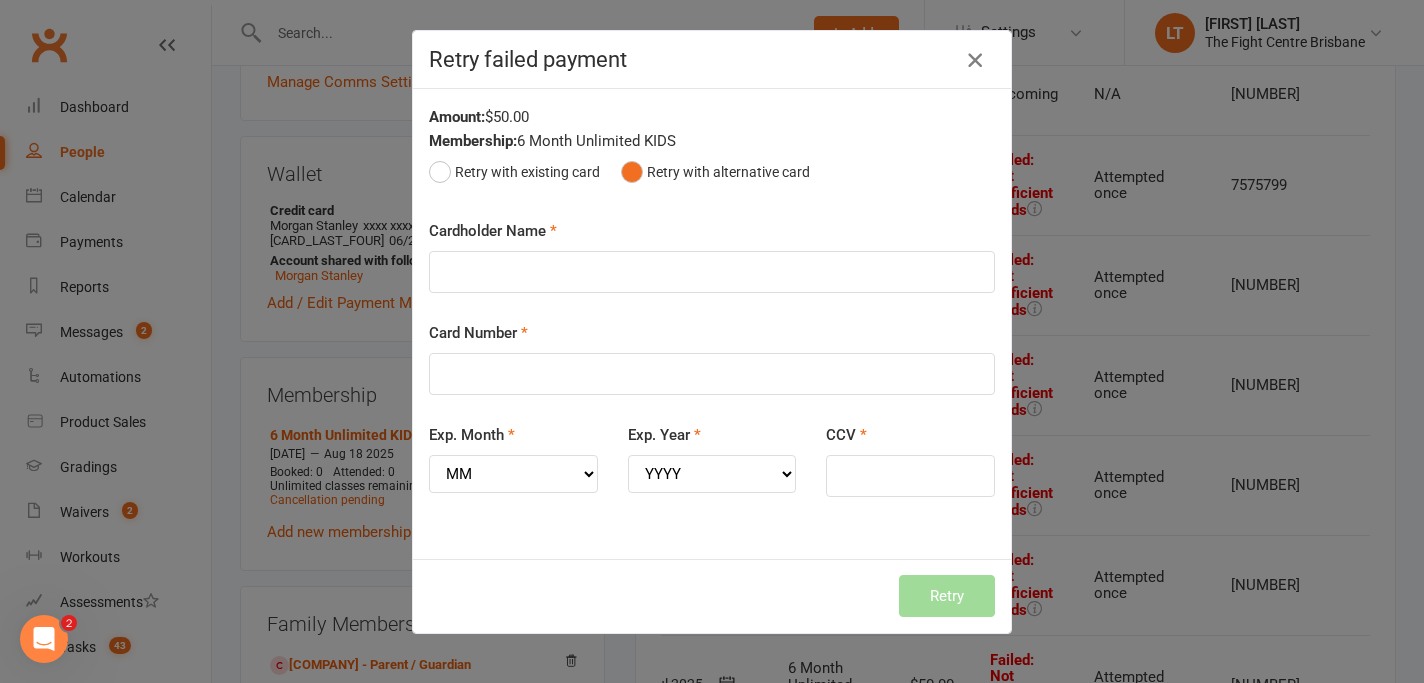 click at bounding box center (975, 60) 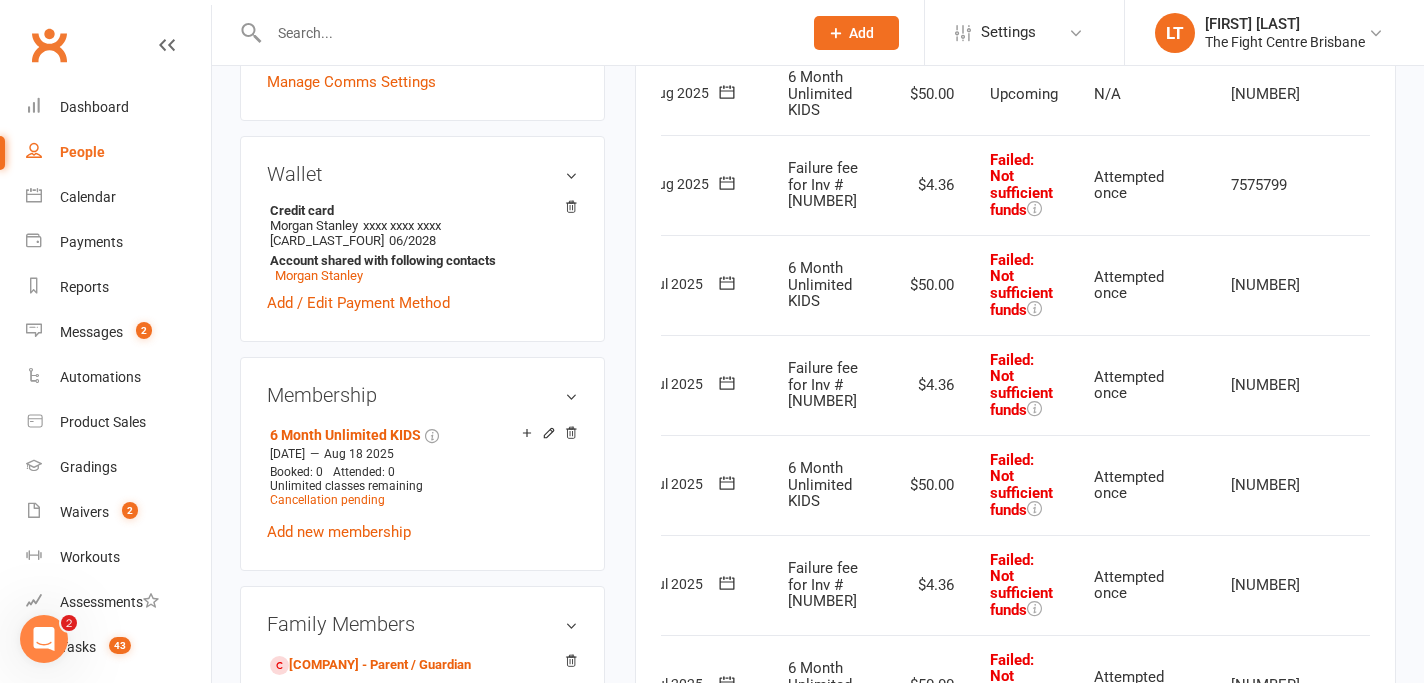 click at bounding box center (1452, 285) 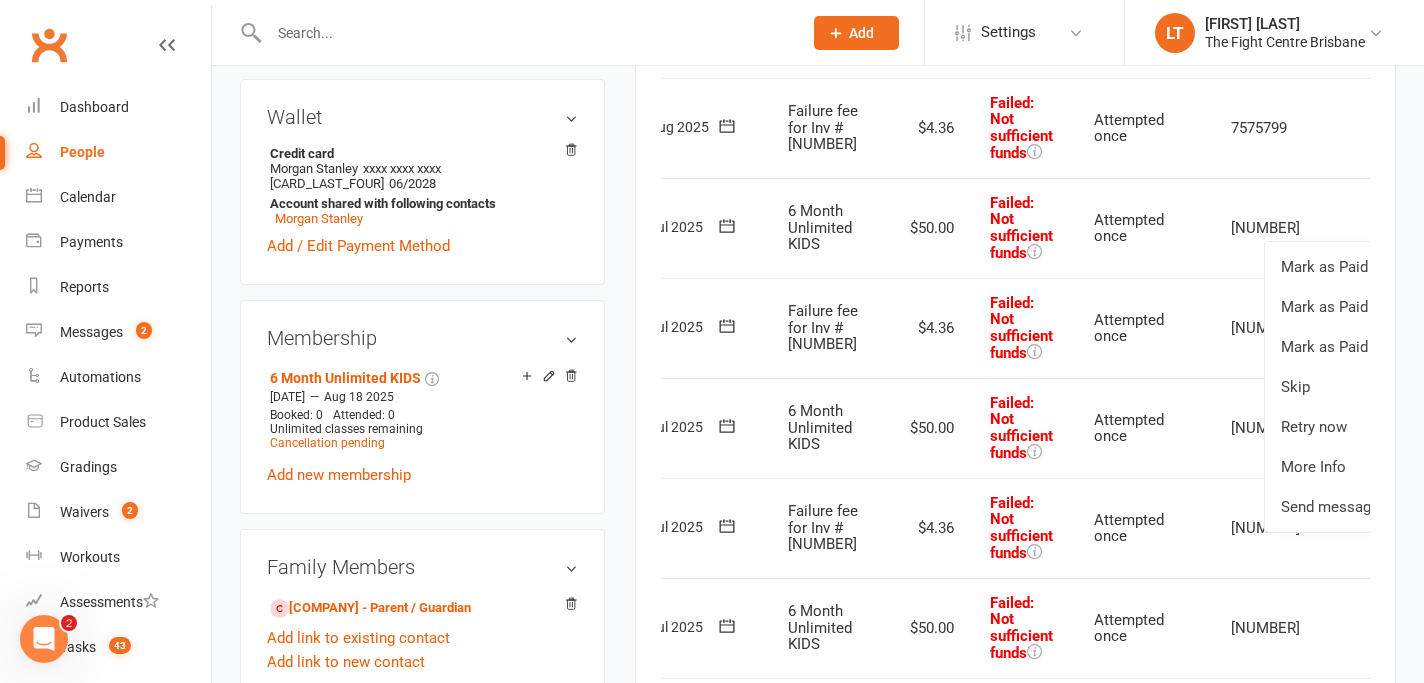 scroll, scrollTop: 500, scrollLeft: 0, axis: vertical 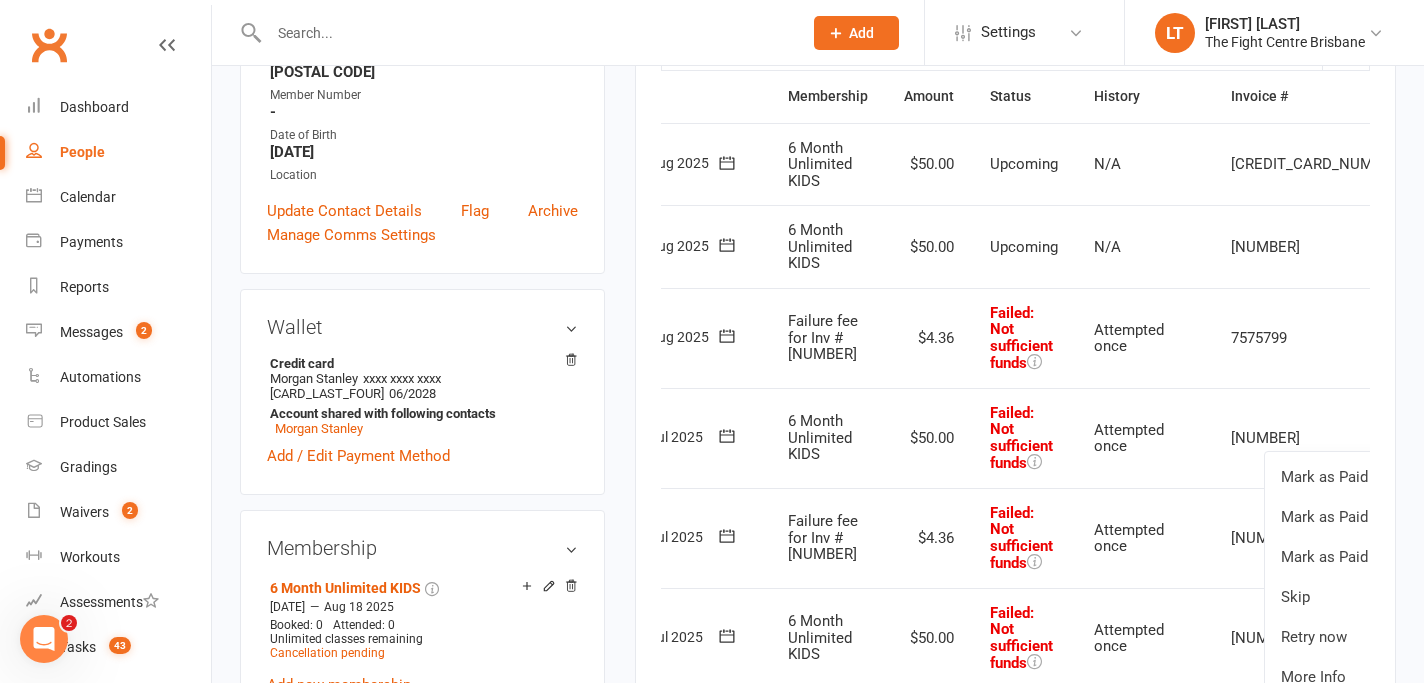 click on "Activity Notes Comms Attendance Payments Waivers Tasks Automations Workouts Gradings / Promotions Mobile App Credit balance
Payments + Add Adjustment + Add Credit Due date  Due date Date paid Date failed Date settled 04 [MONTH] [YEAR]
[MONTH] [YEAR]
Sun Mon Tue Wed Thu Fri Sat
27
29
30
01
02
03
04
05
28
06
07
08
09
10
11
12
29
13
14
15
16
17
18
19
30
20
21
22
23
24
25
26 31" at bounding box center [1015, 895] 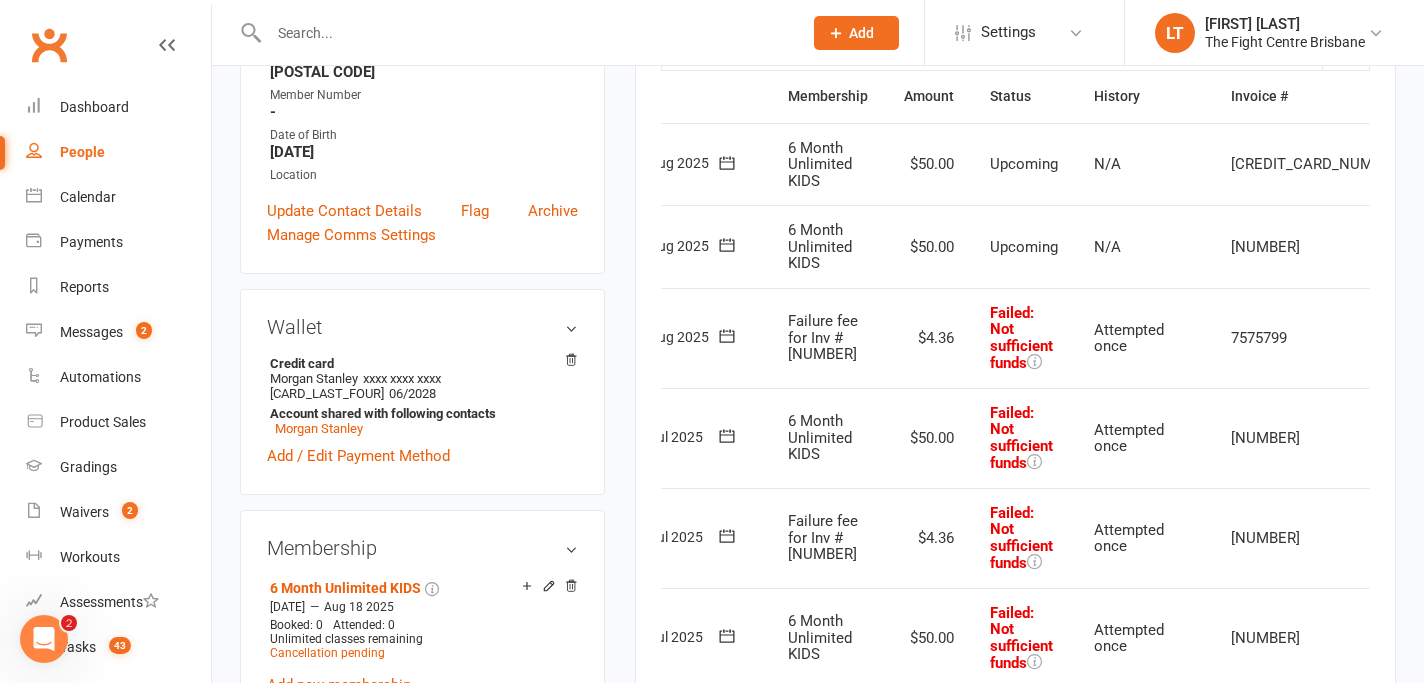 click at bounding box center [1452, 247] 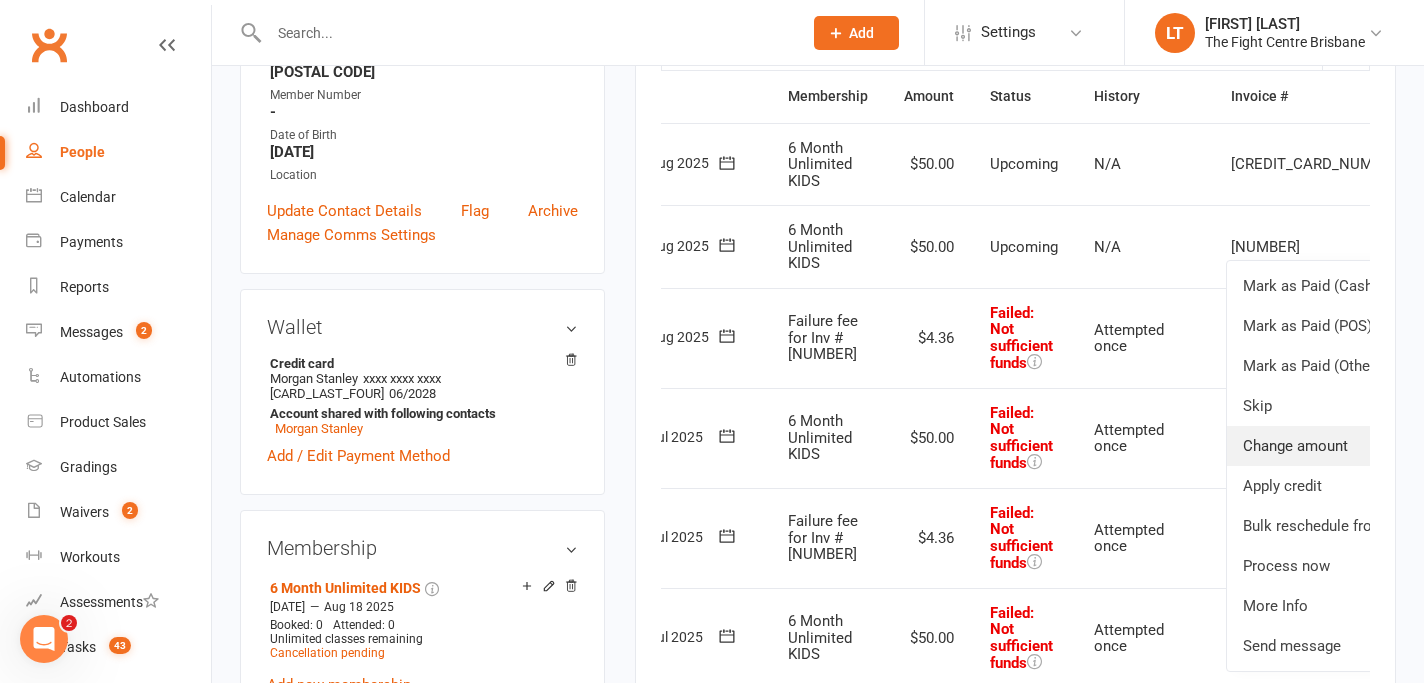 click on "Change amount" at bounding box center [1345, 446] 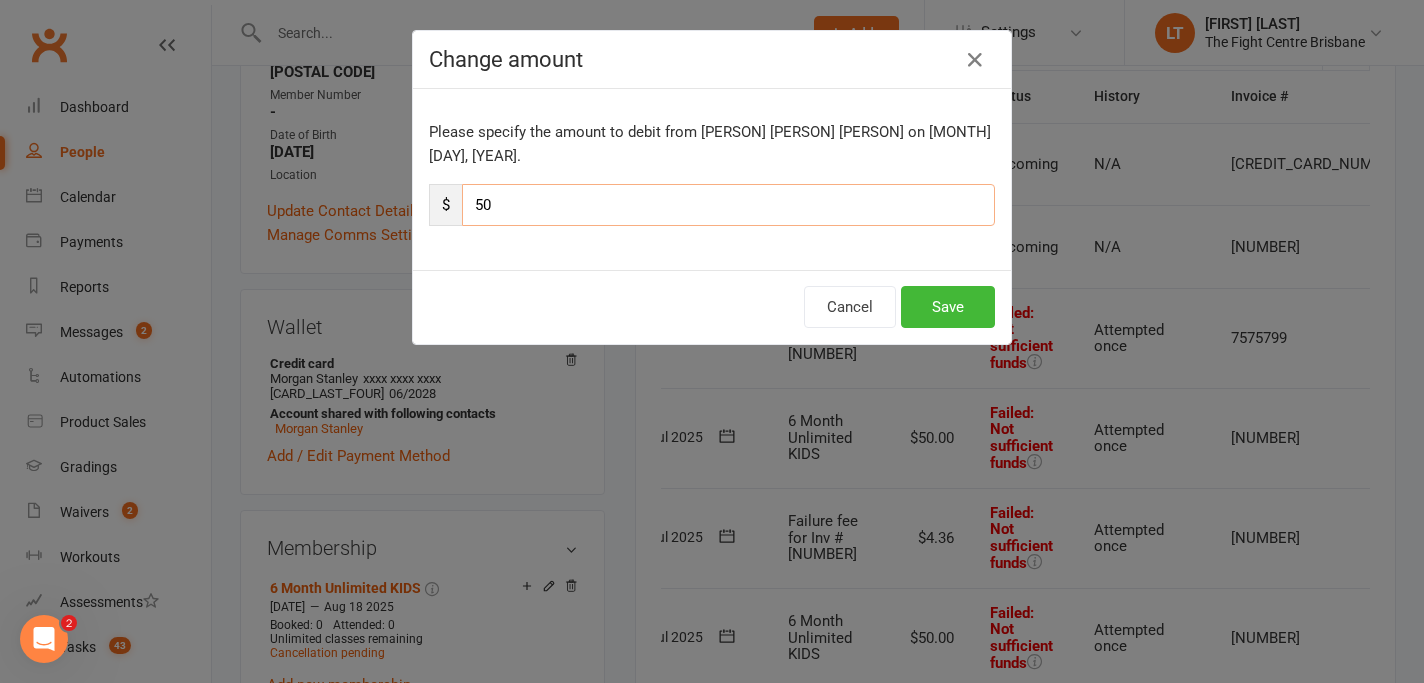 drag, startPoint x: 543, startPoint y: 204, endPoint x: 391, endPoint y: 194, distance: 152.3286 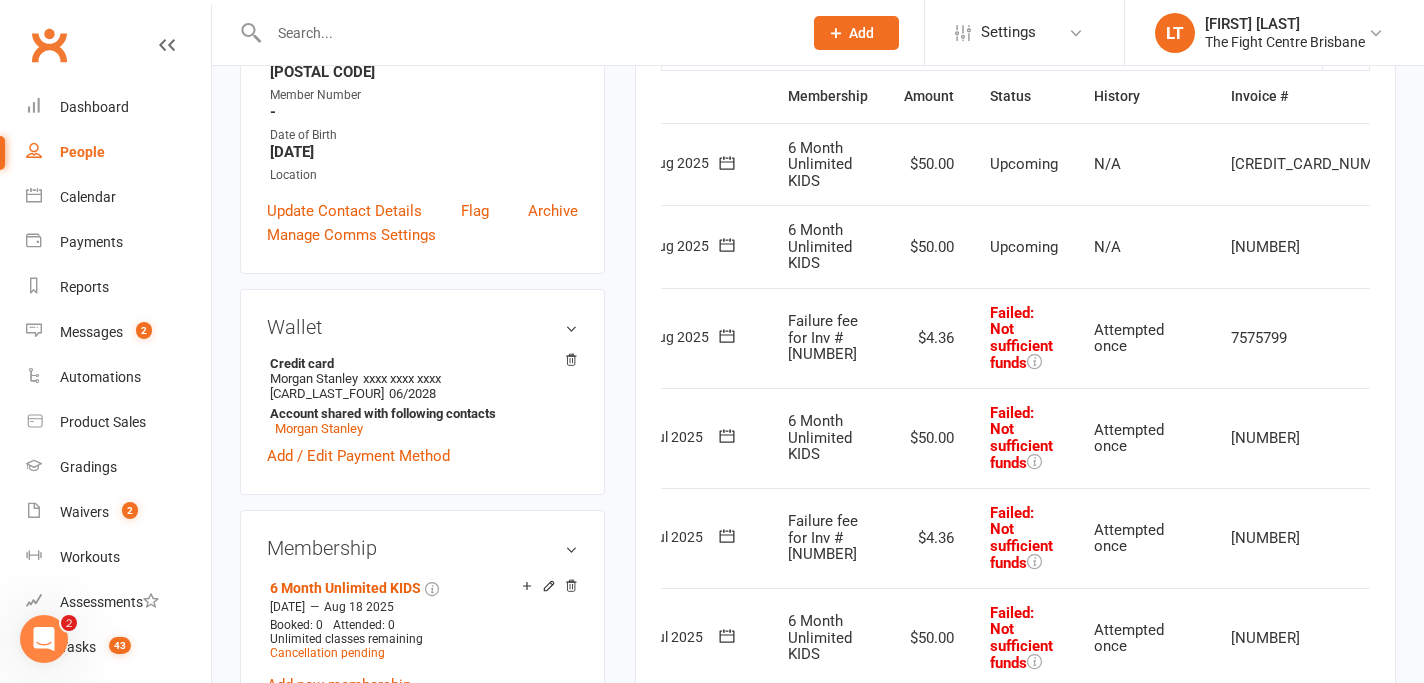 click at bounding box center (1452, 247) 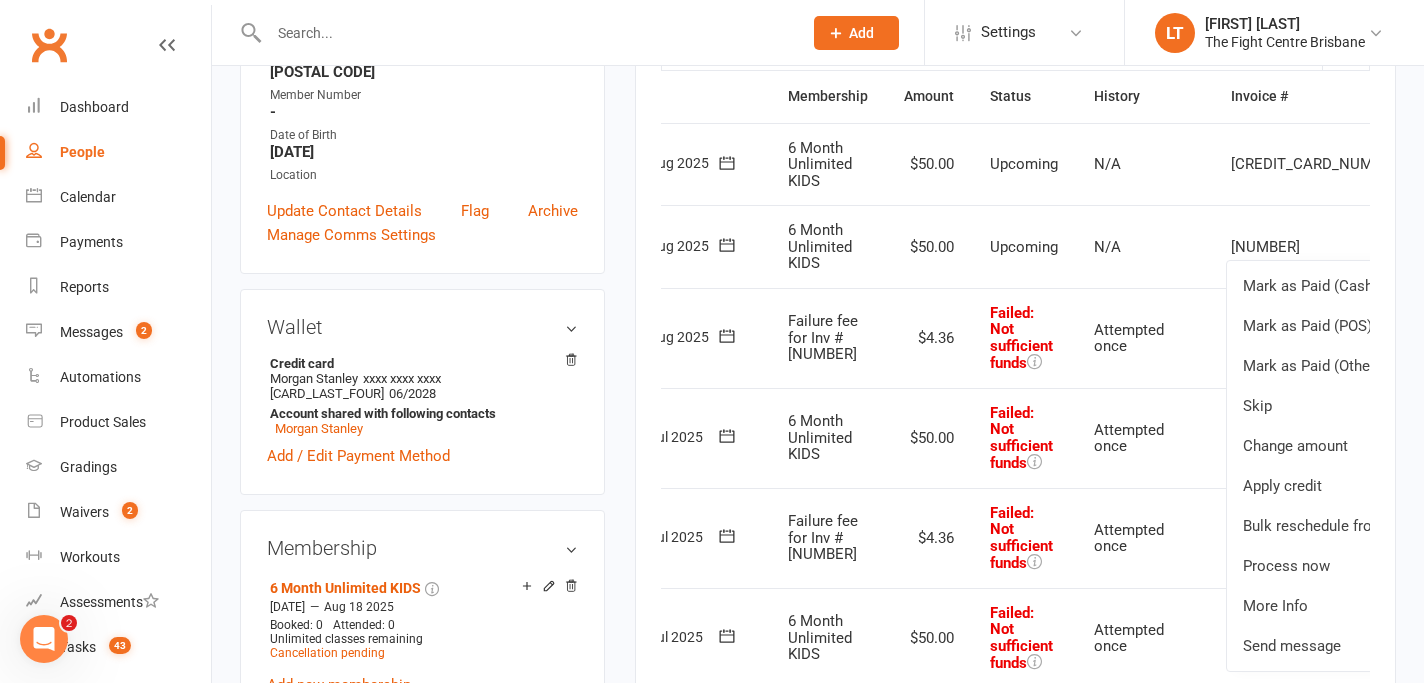 scroll, scrollTop: 0, scrollLeft: 0, axis: both 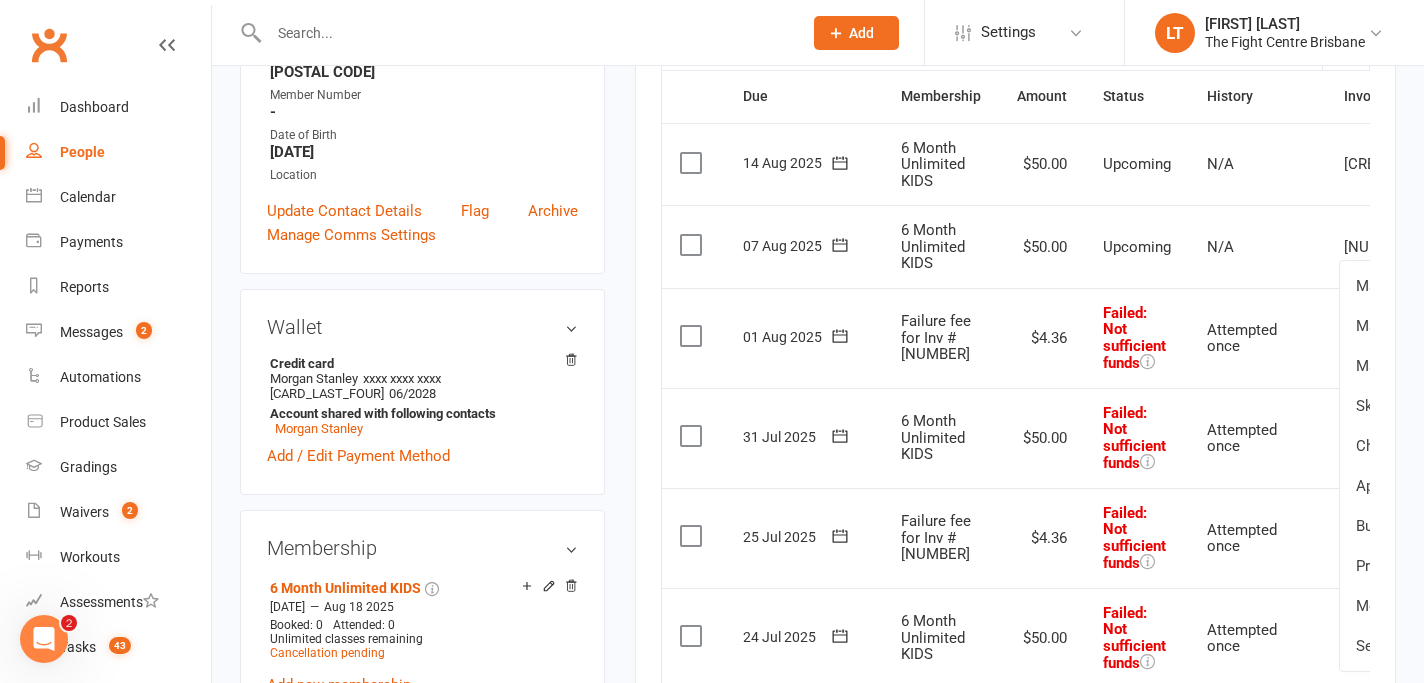 click on "$50.00" at bounding box center (1042, 246) 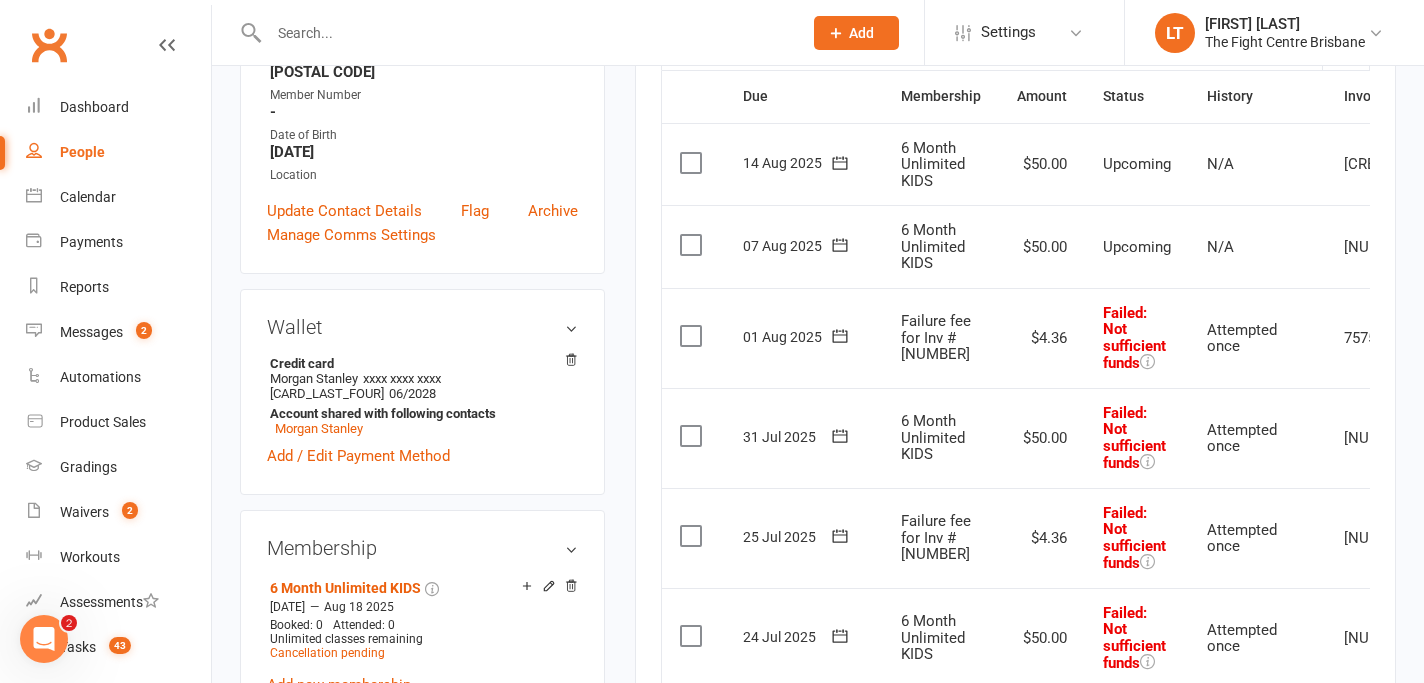 scroll, scrollTop: 0, scrollLeft: 113, axis: horizontal 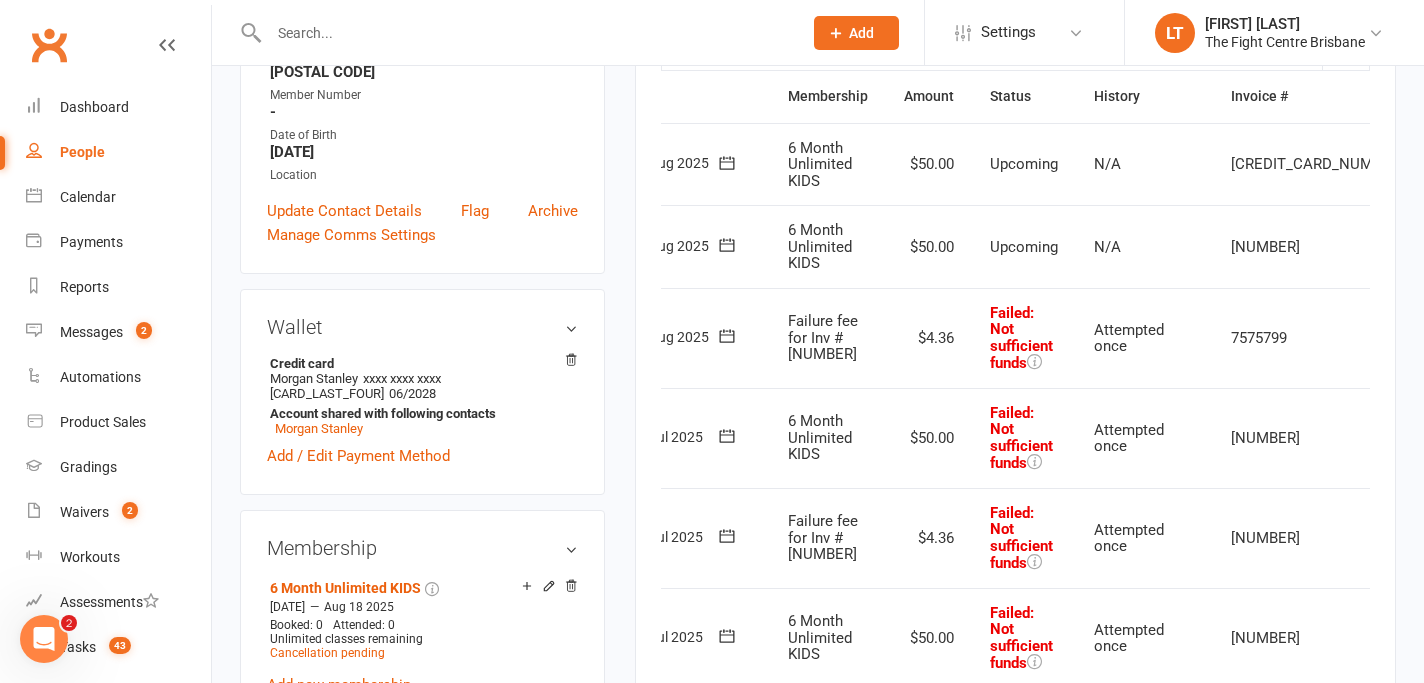 click at bounding box center (1452, 247) 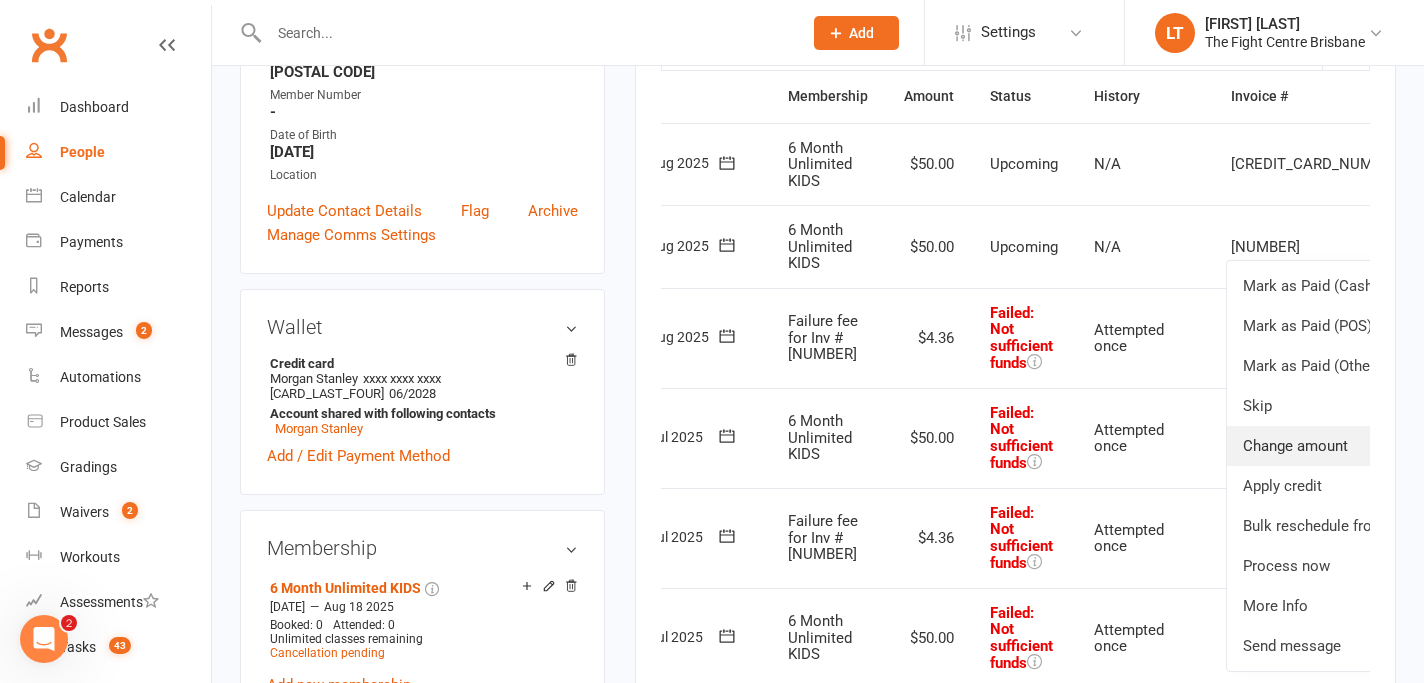 click on "Change amount" at bounding box center (1345, 446) 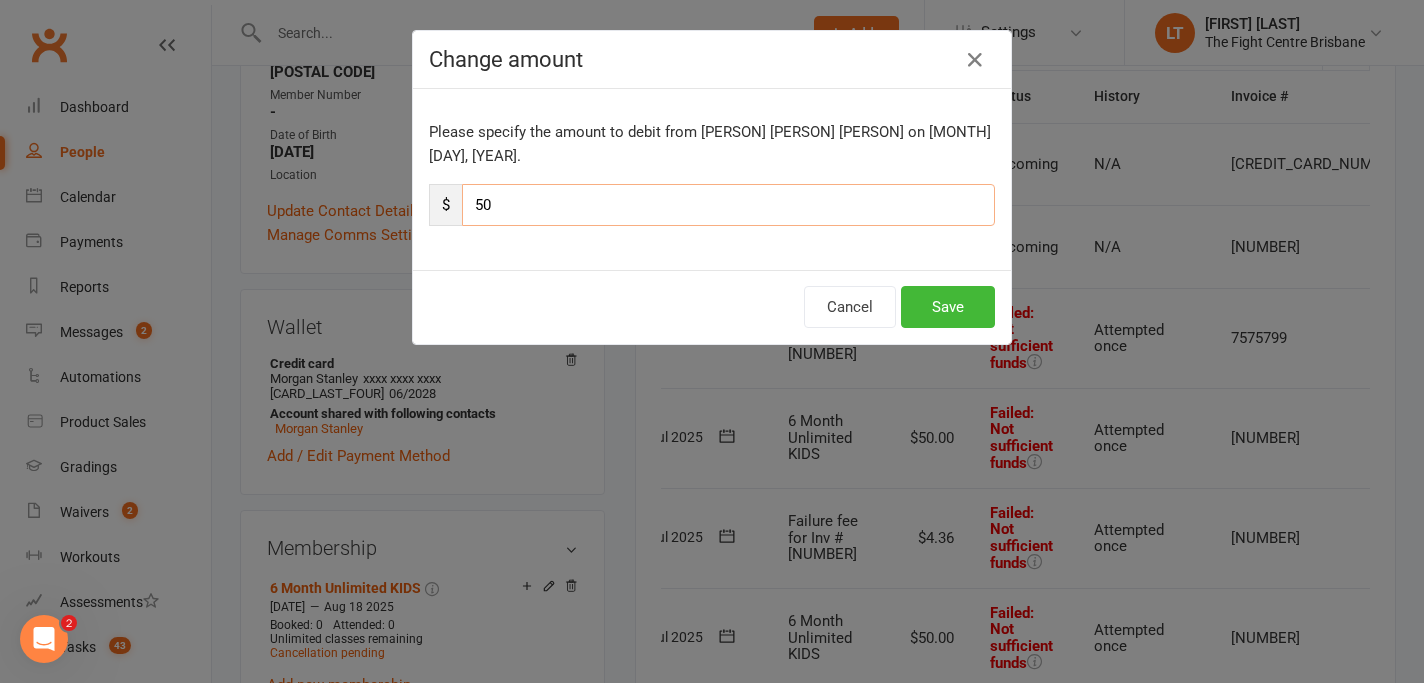 click on "50" at bounding box center (728, 205) 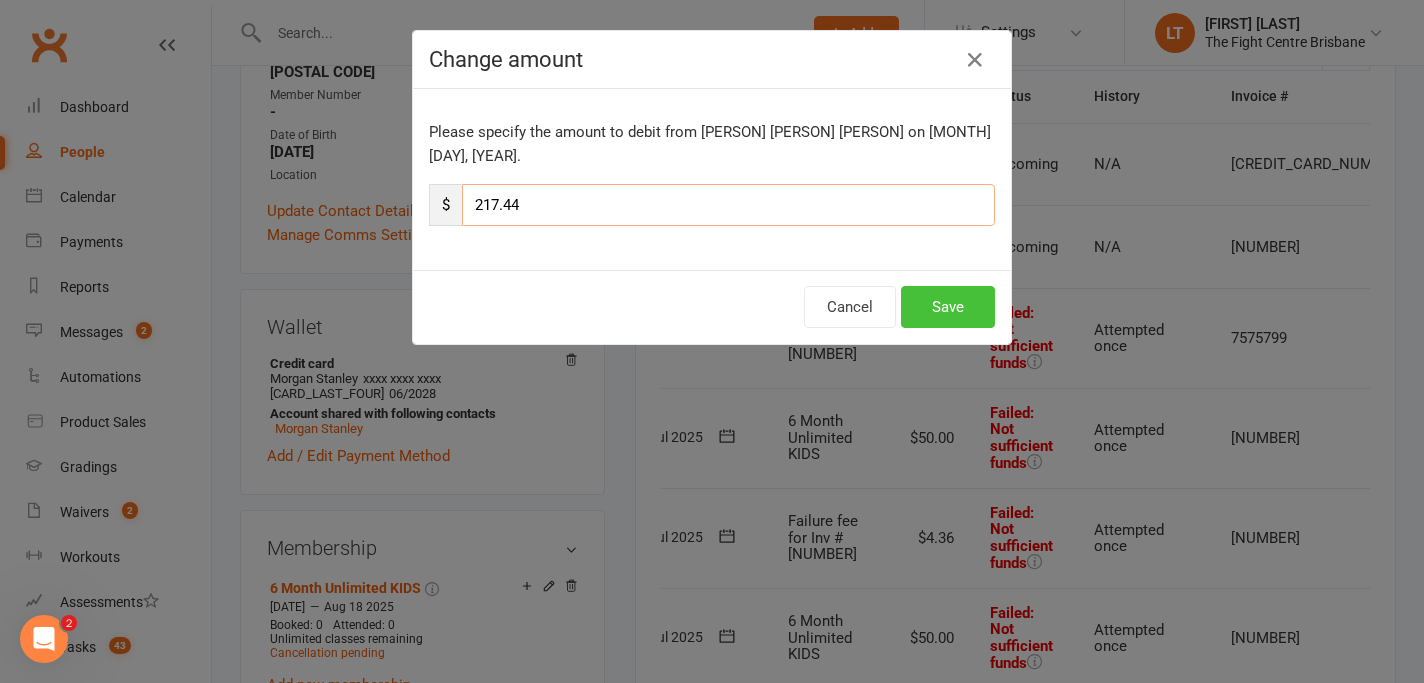 type on "217.44" 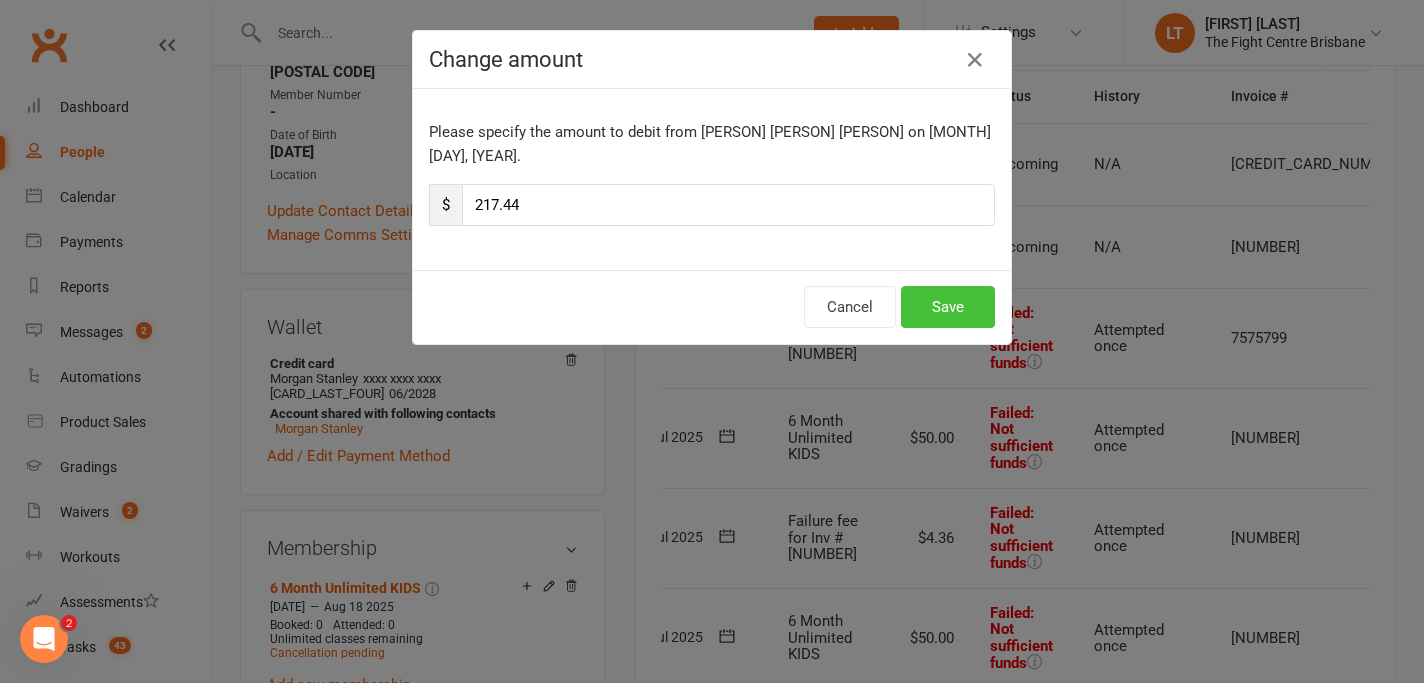 click on "Save" at bounding box center [948, 307] 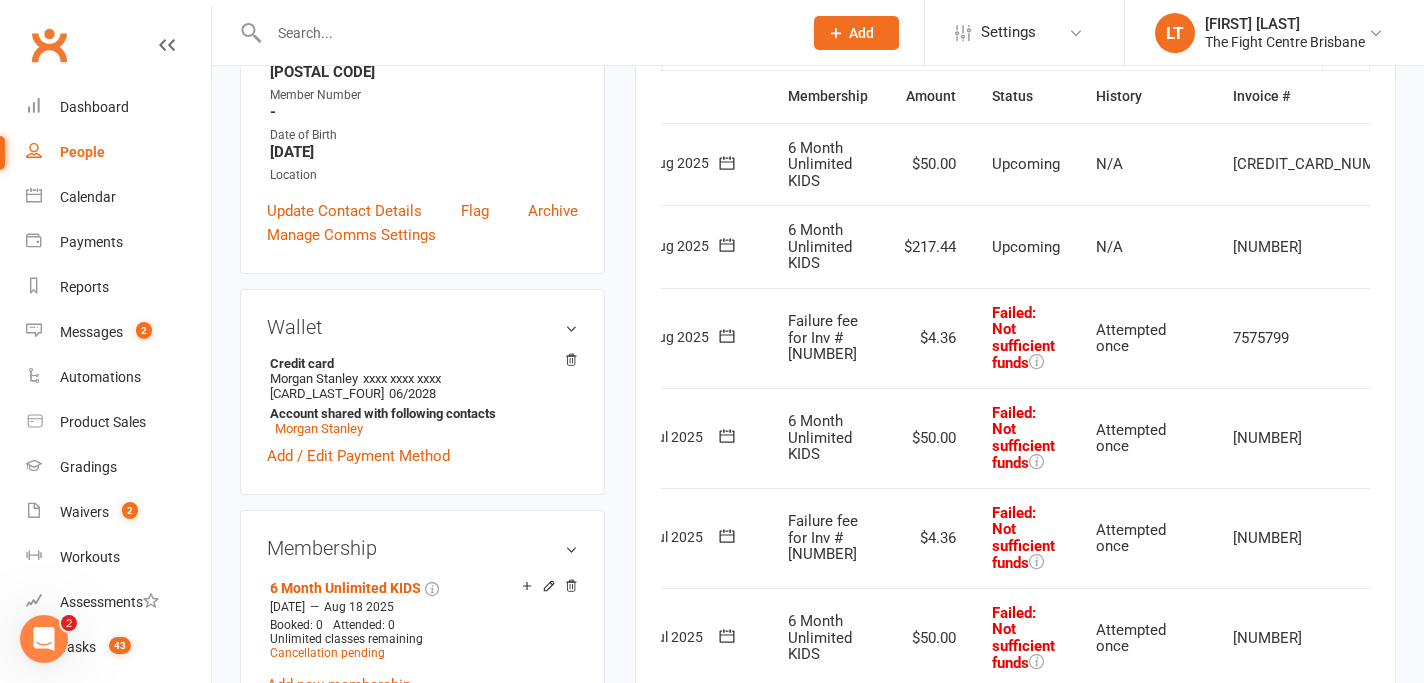 click at bounding box center [1454, 247] 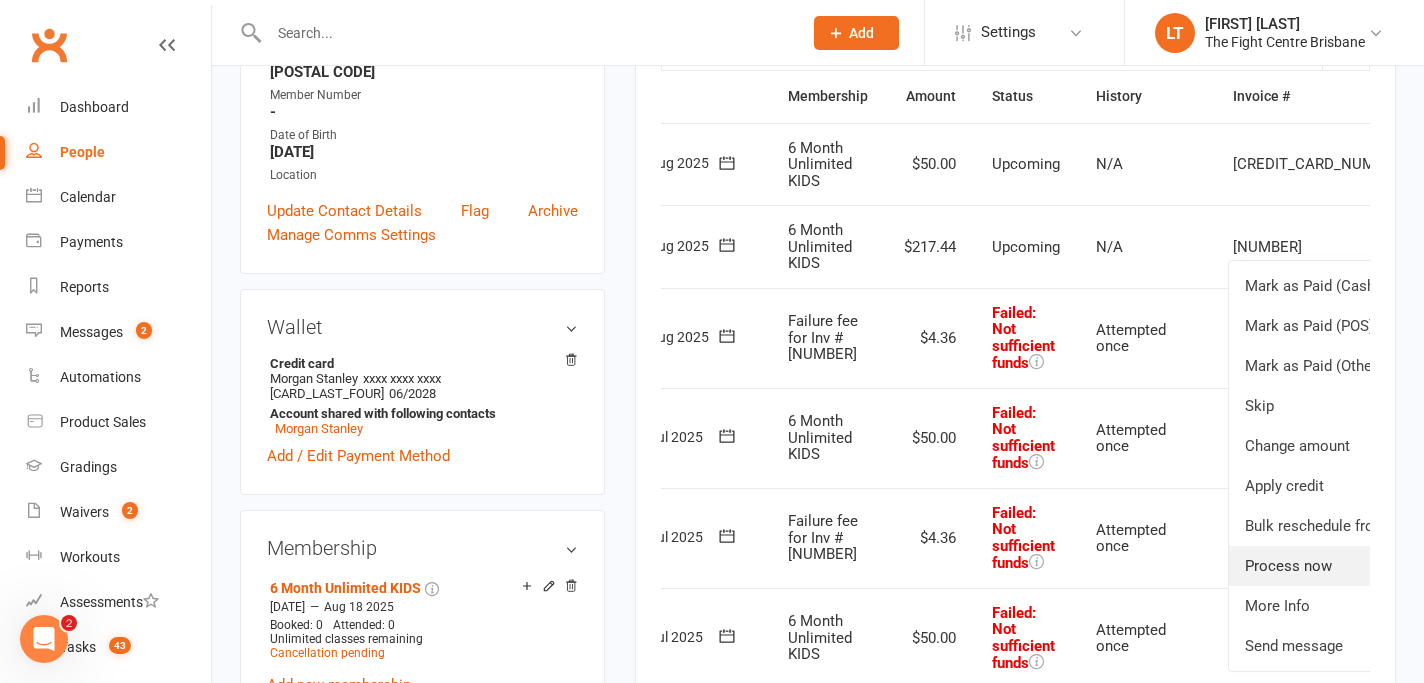 click on "Process now" at bounding box center [1347, 566] 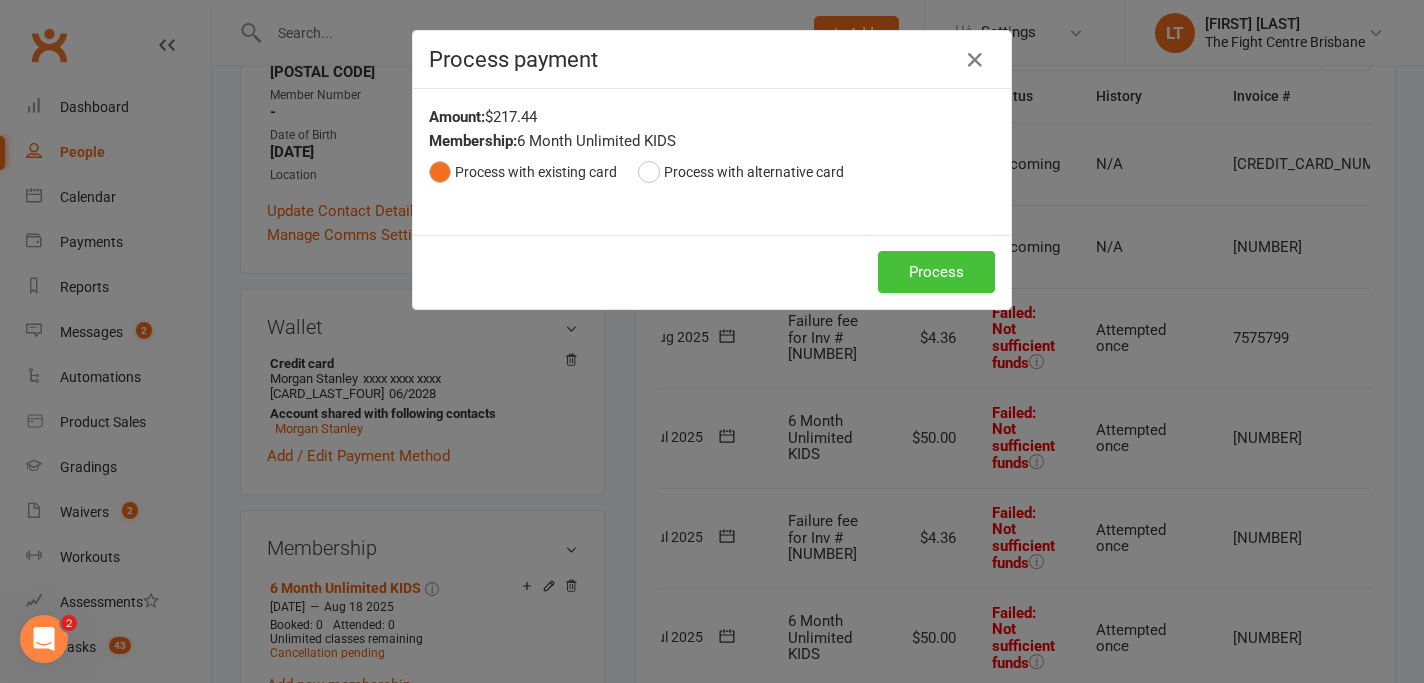 click on "Process" at bounding box center [936, 272] 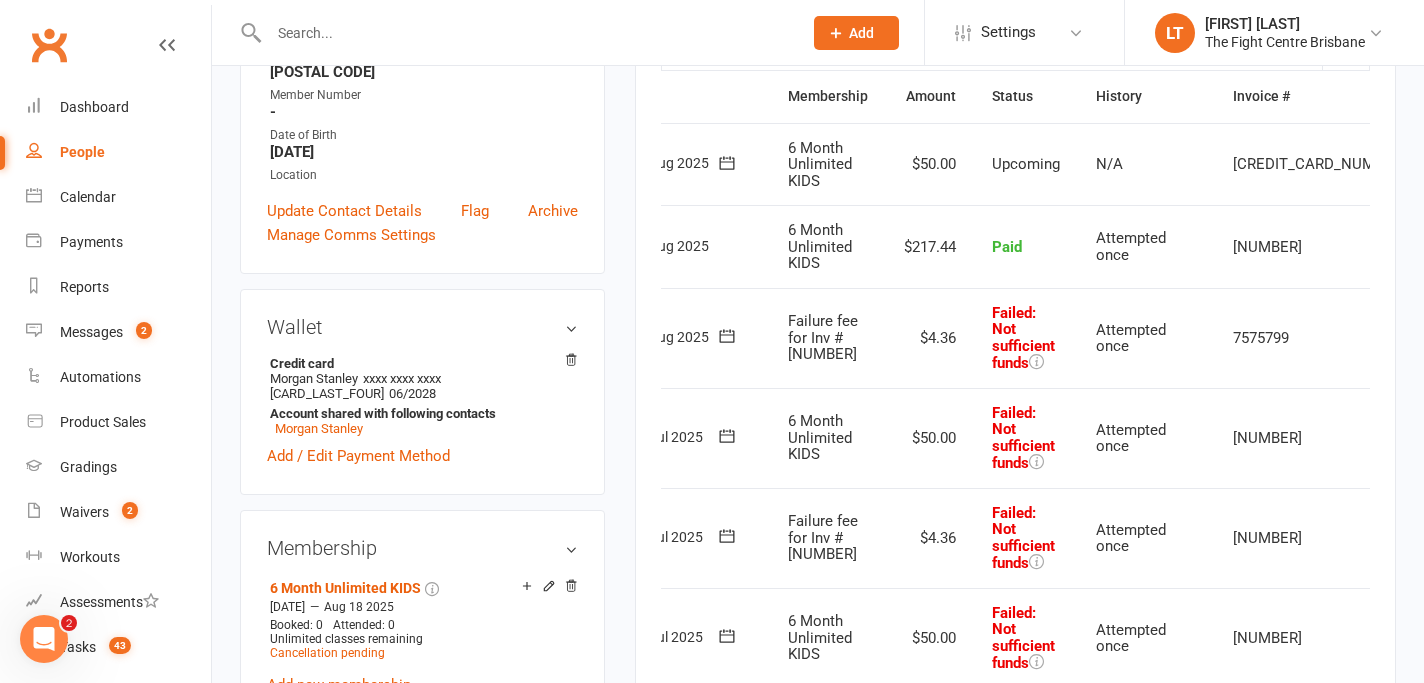 click at bounding box center [1454, 338] 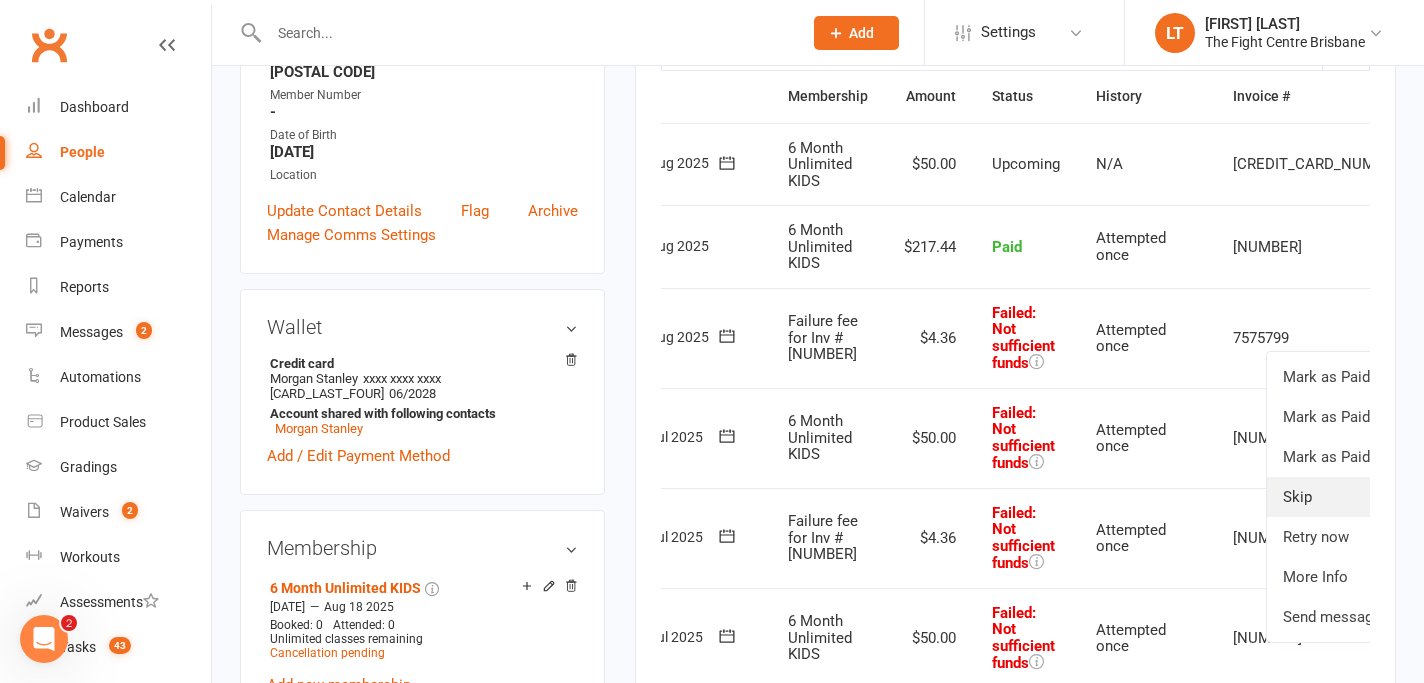 click on "Skip" at bounding box center [1366, 497] 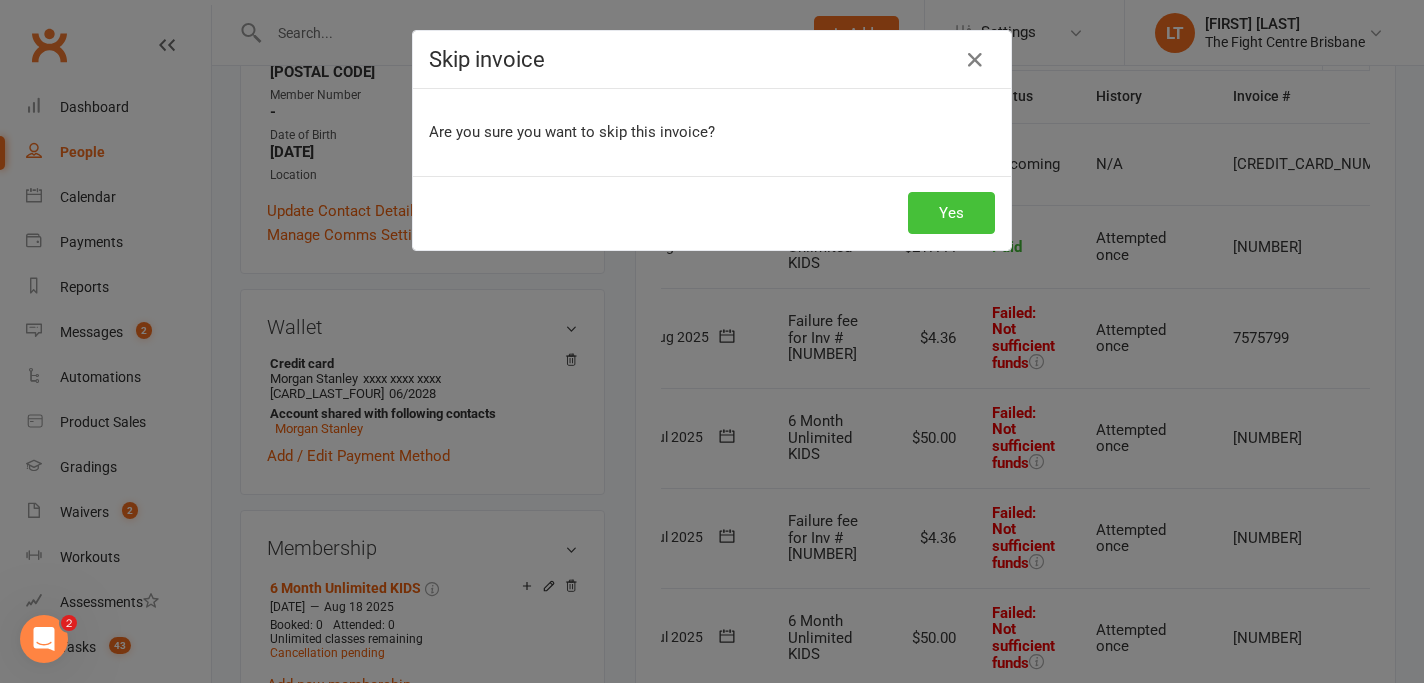 click on "Yes" at bounding box center [951, 213] 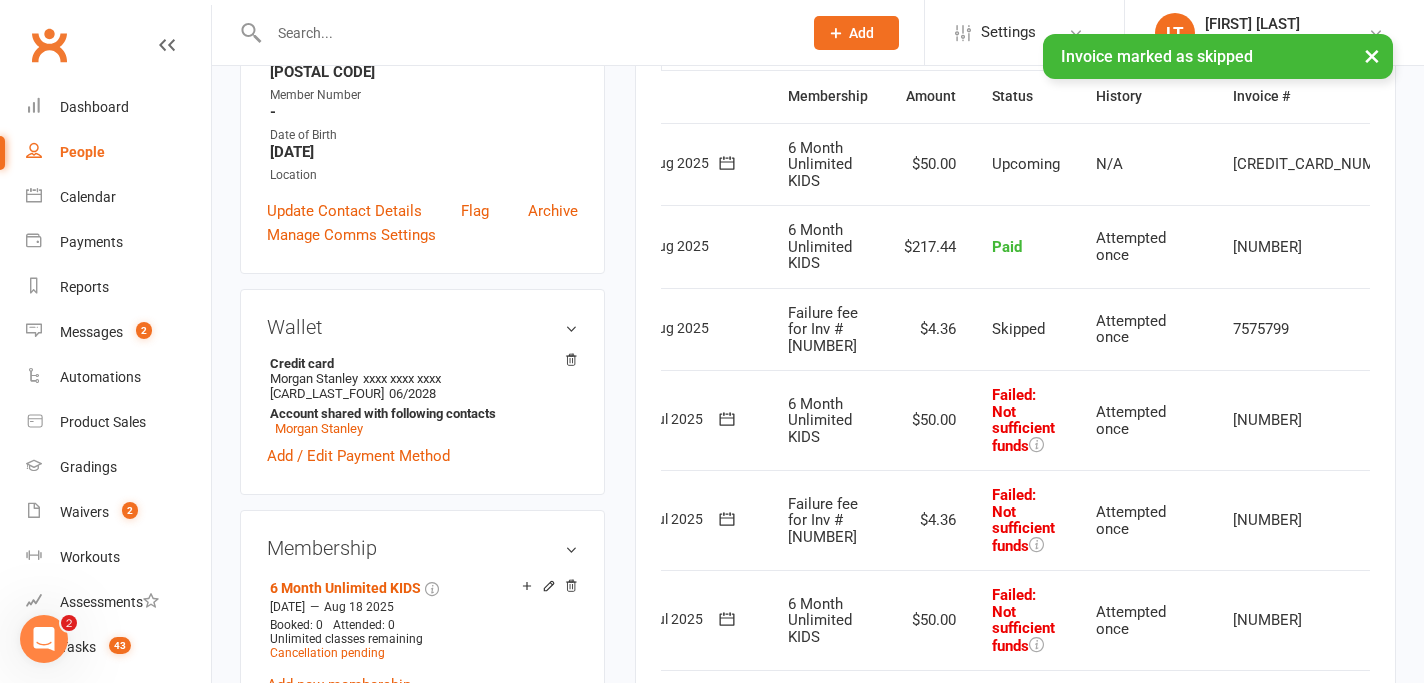 click at bounding box center (1454, 421) 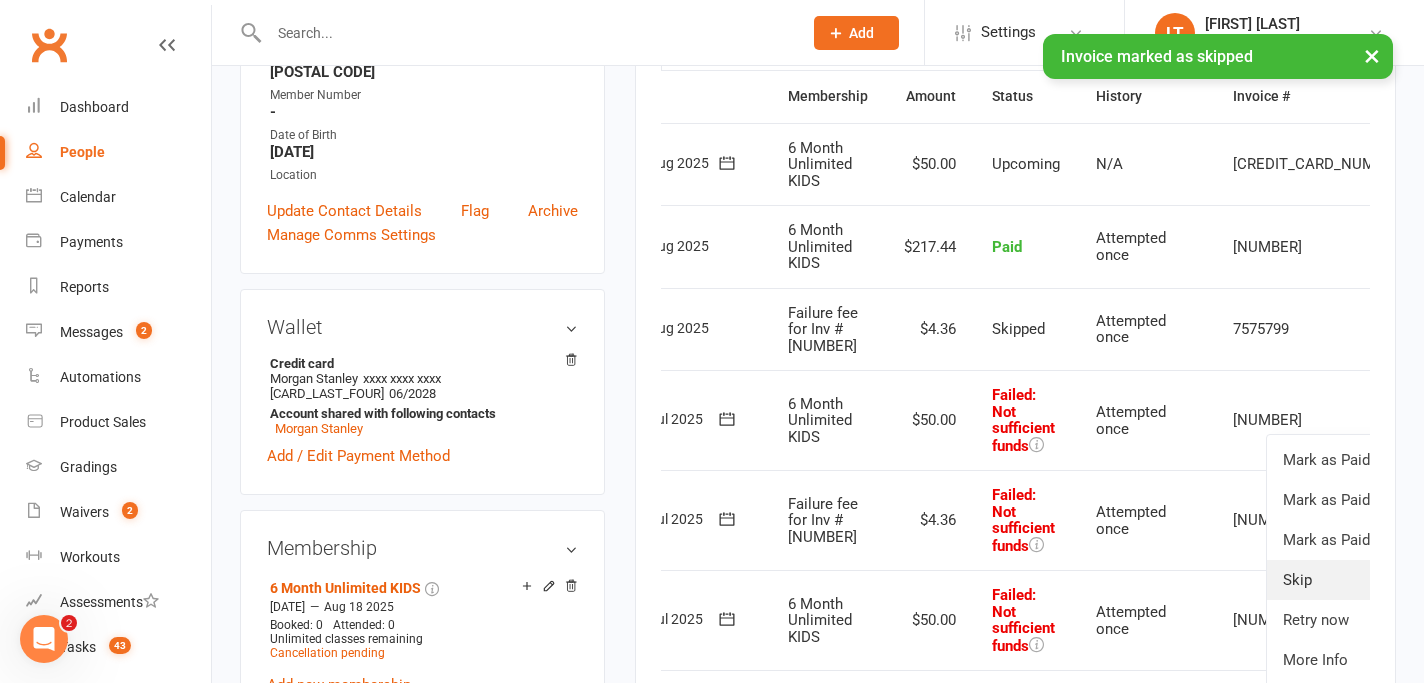 click on "Skip" at bounding box center [1366, 580] 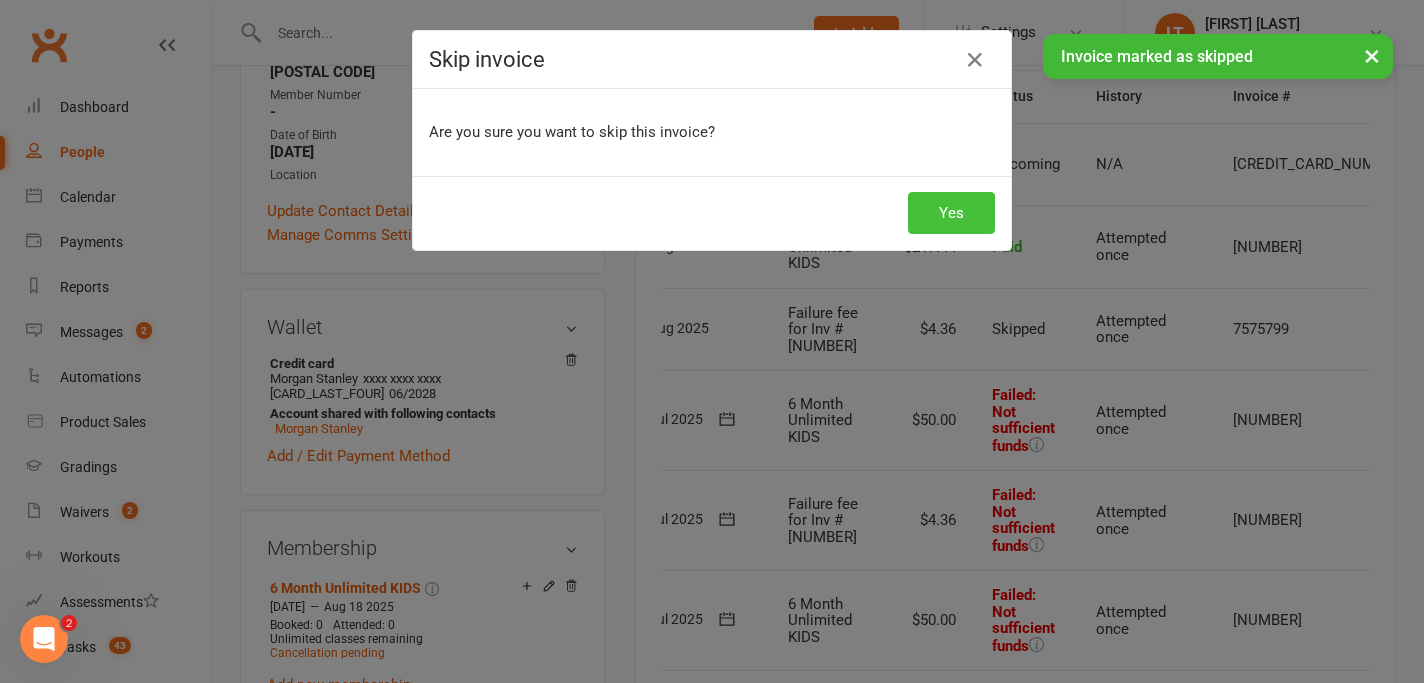 click on "Yes" at bounding box center [951, 213] 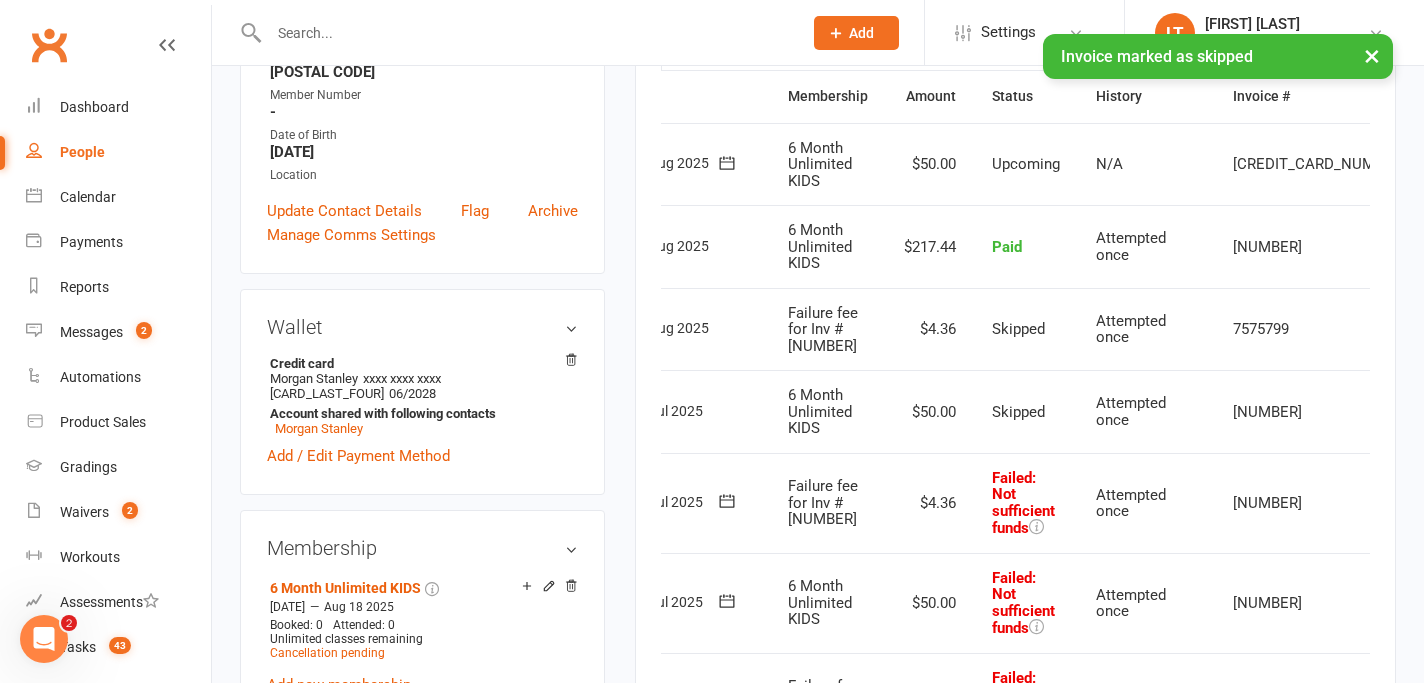click at bounding box center (1454, 503) 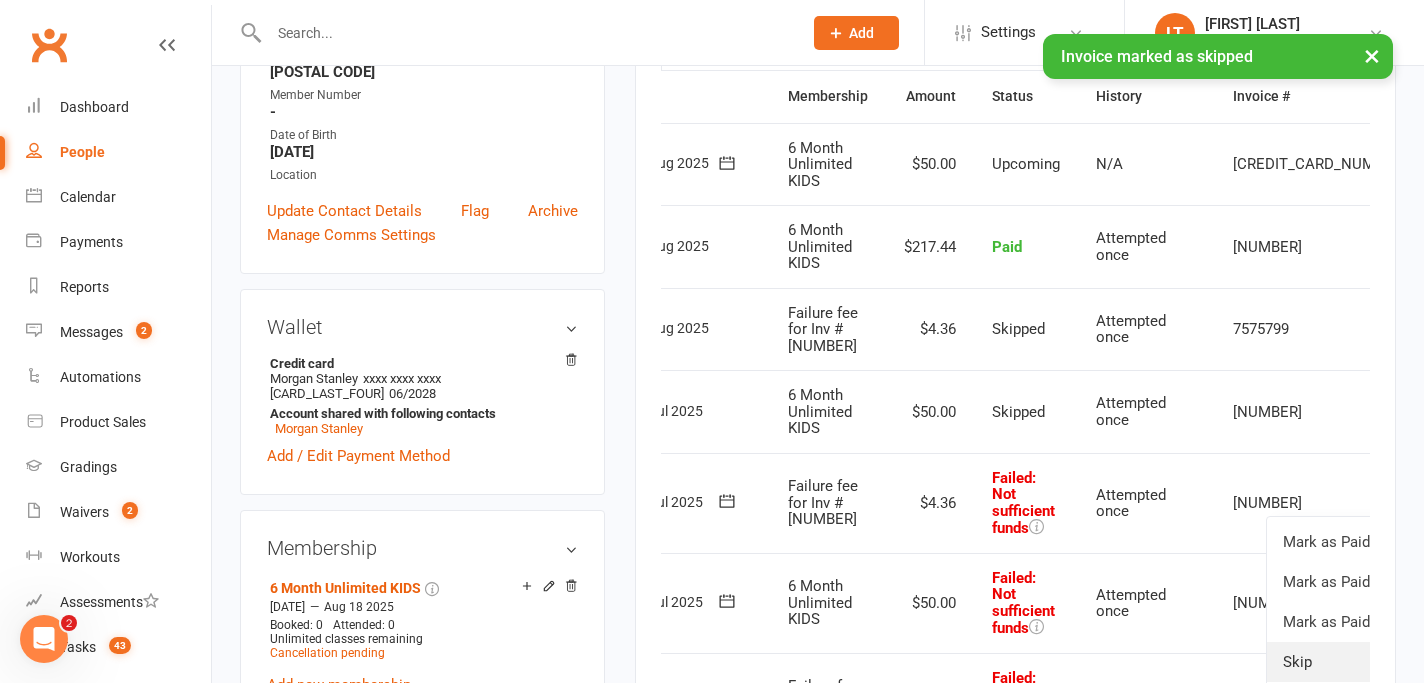 click on "Skip" at bounding box center [1366, 662] 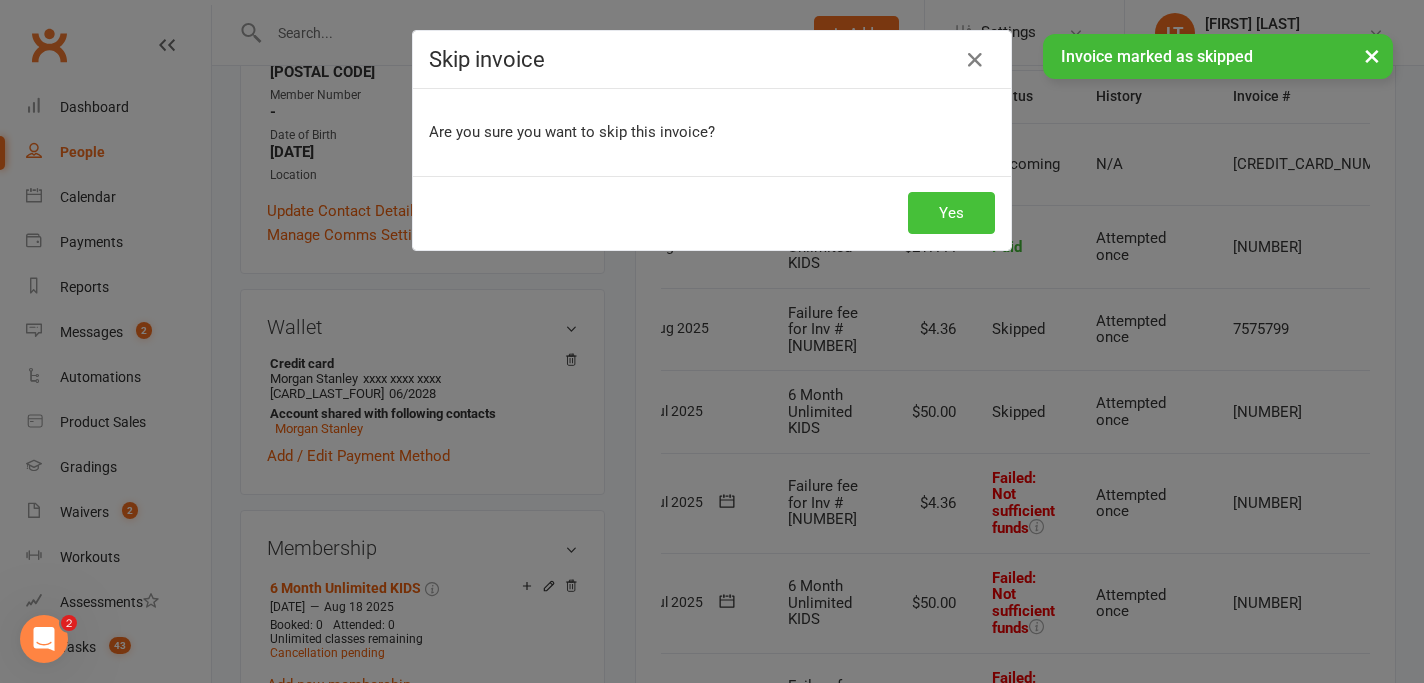 click on "Yes" at bounding box center (951, 213) 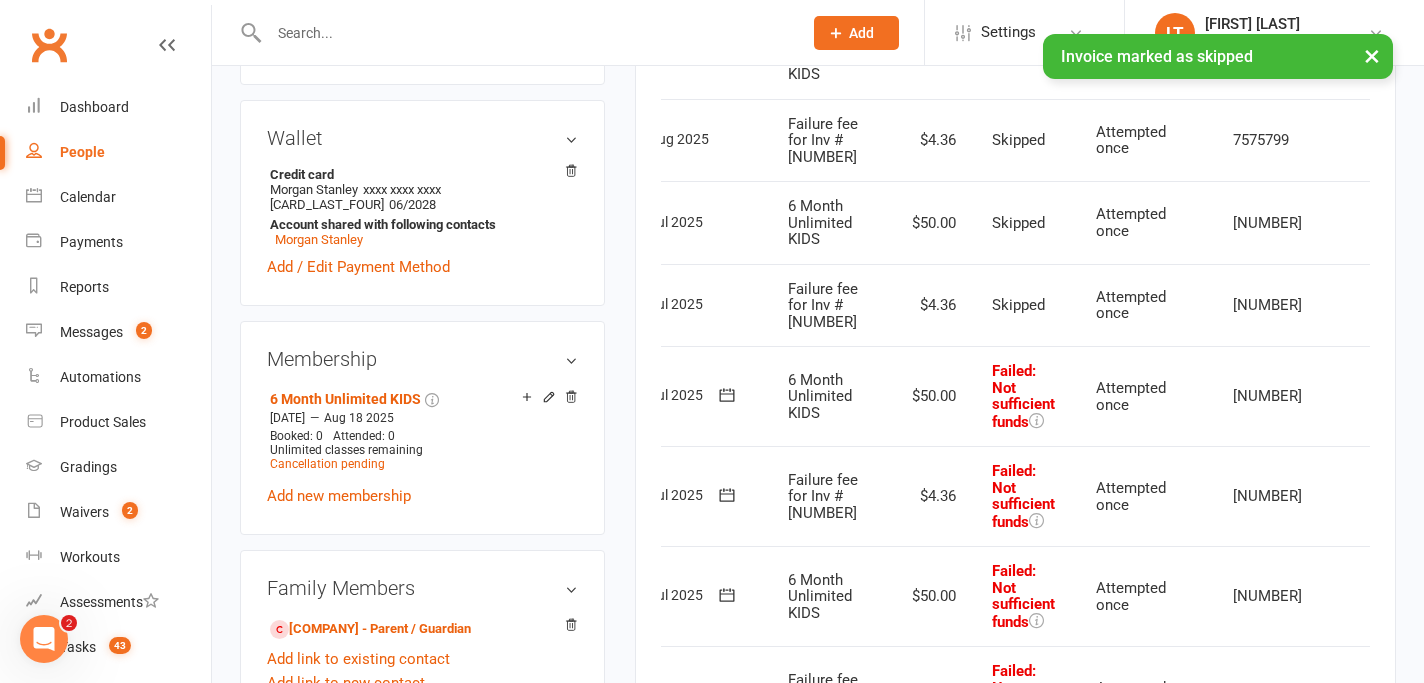 scroll, scrollTop: 698, scrollLeft: 0, axis: vertical 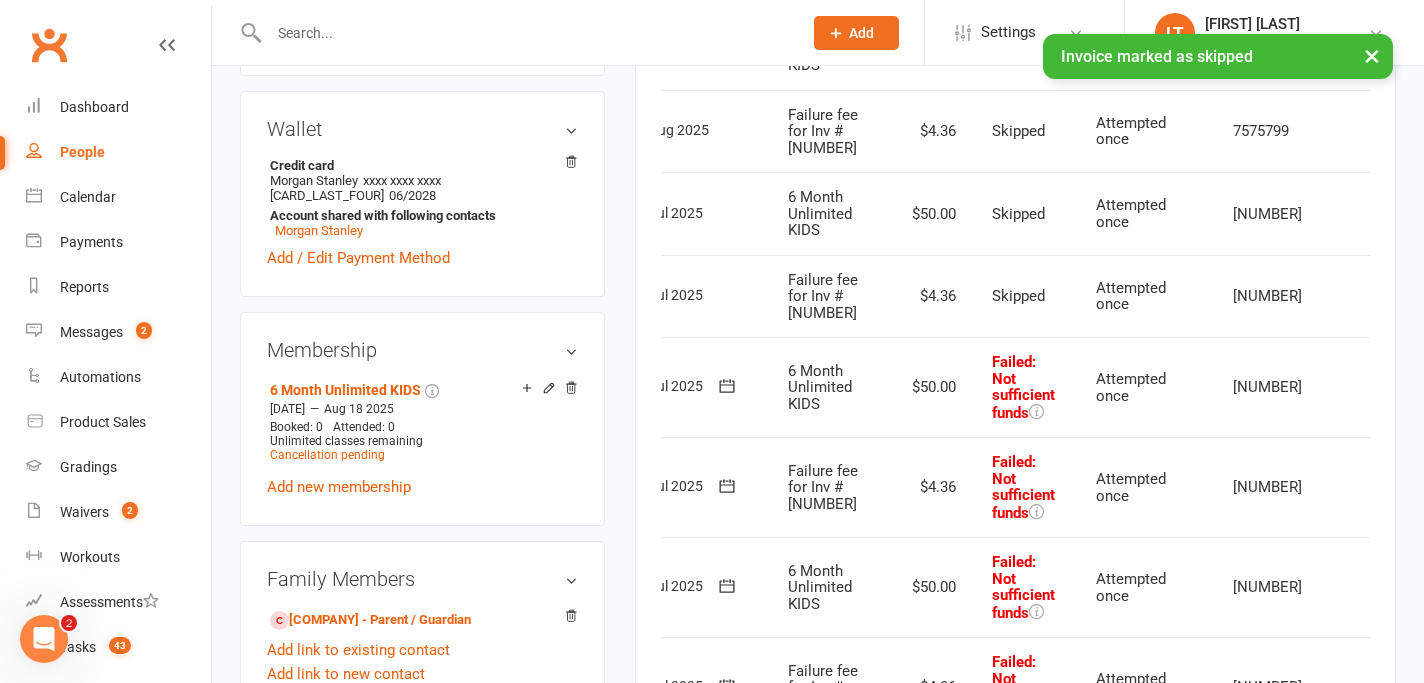 click at bounding box center [1454, 388] 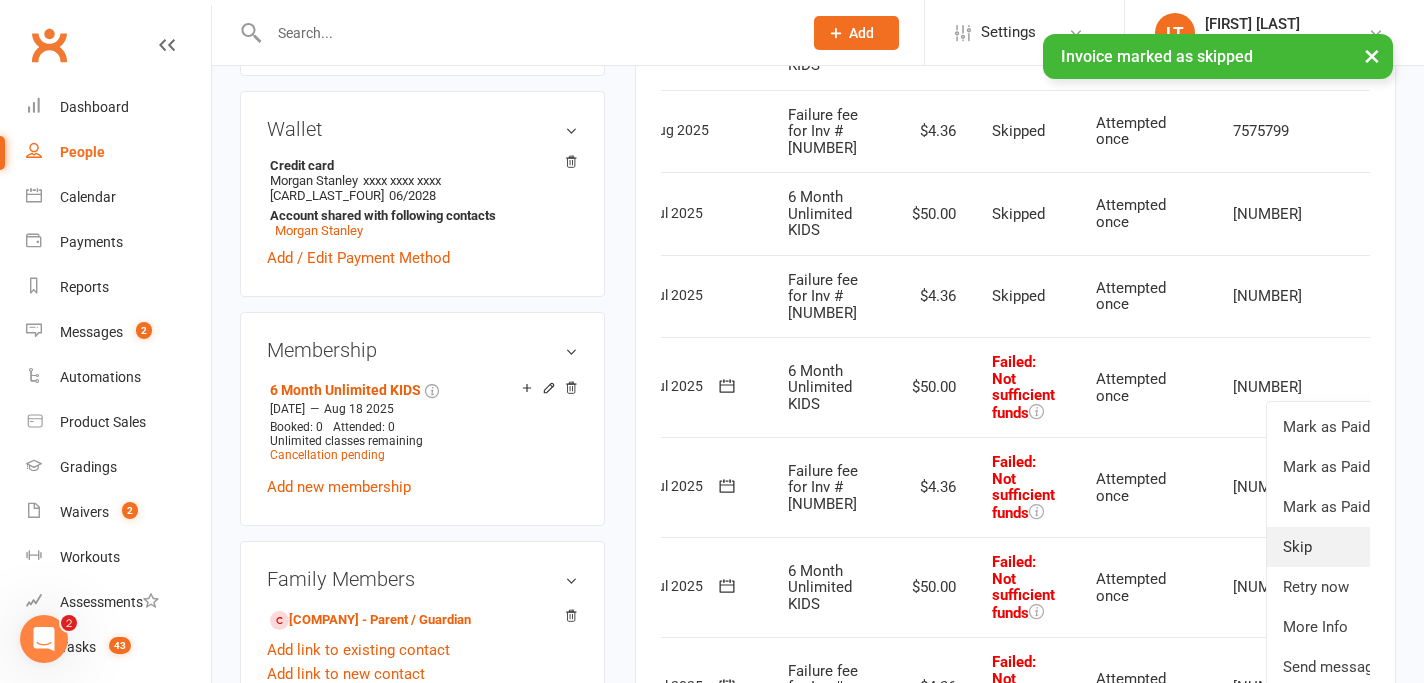 click on "Skip" at bounding box center [1366, 547] 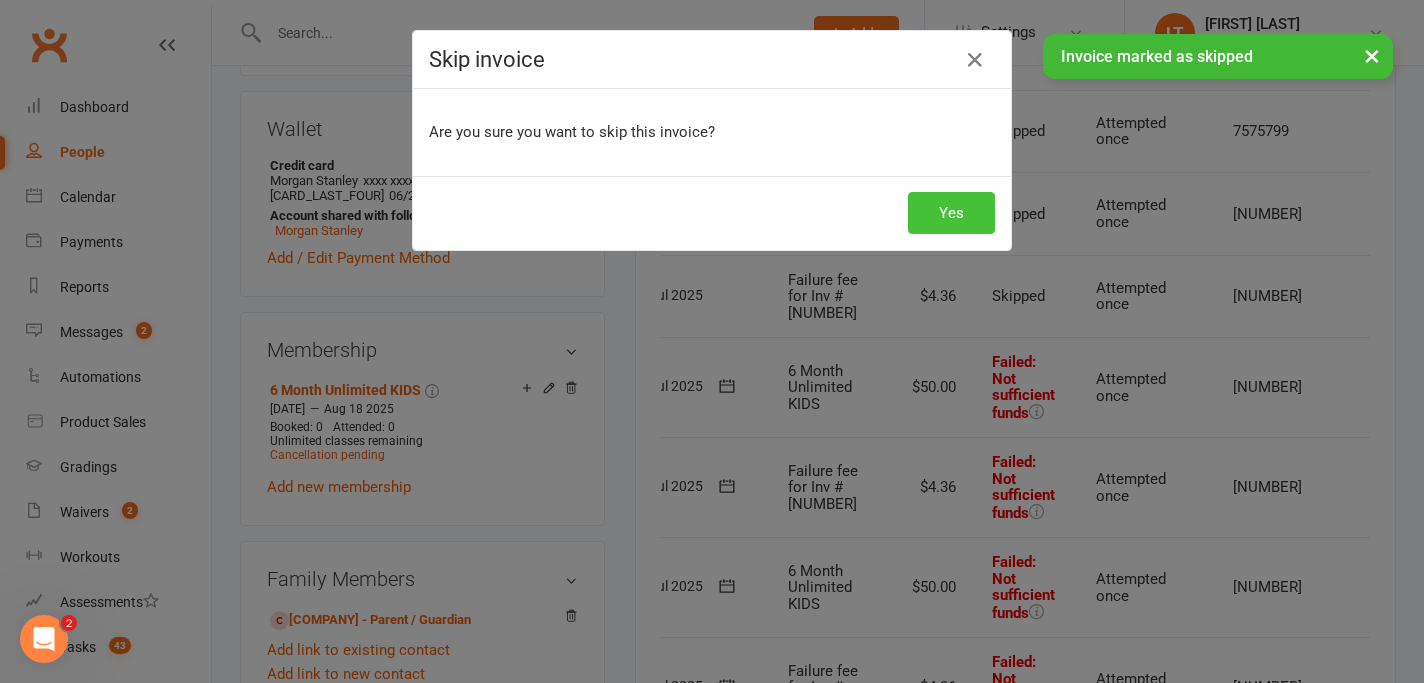 click on "Yes" at bounding box center (951, 213) 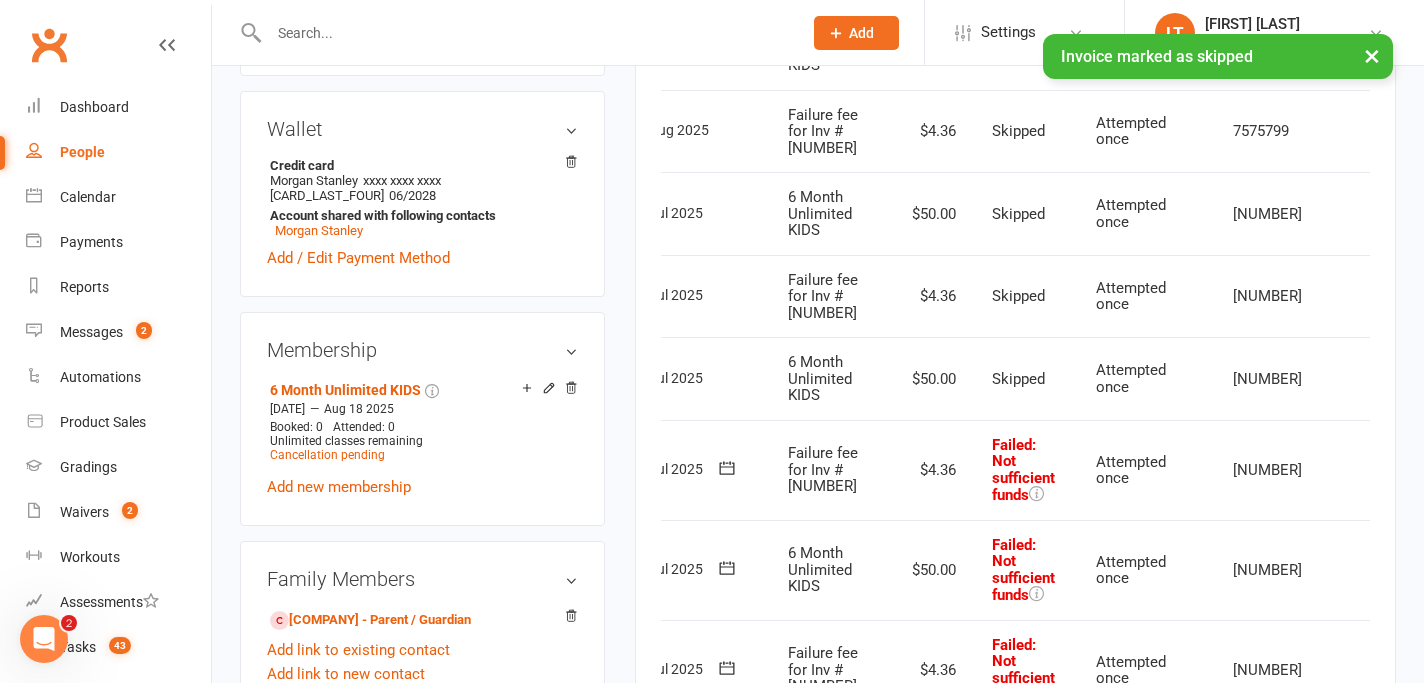 click at bounding box center [1454, 470] 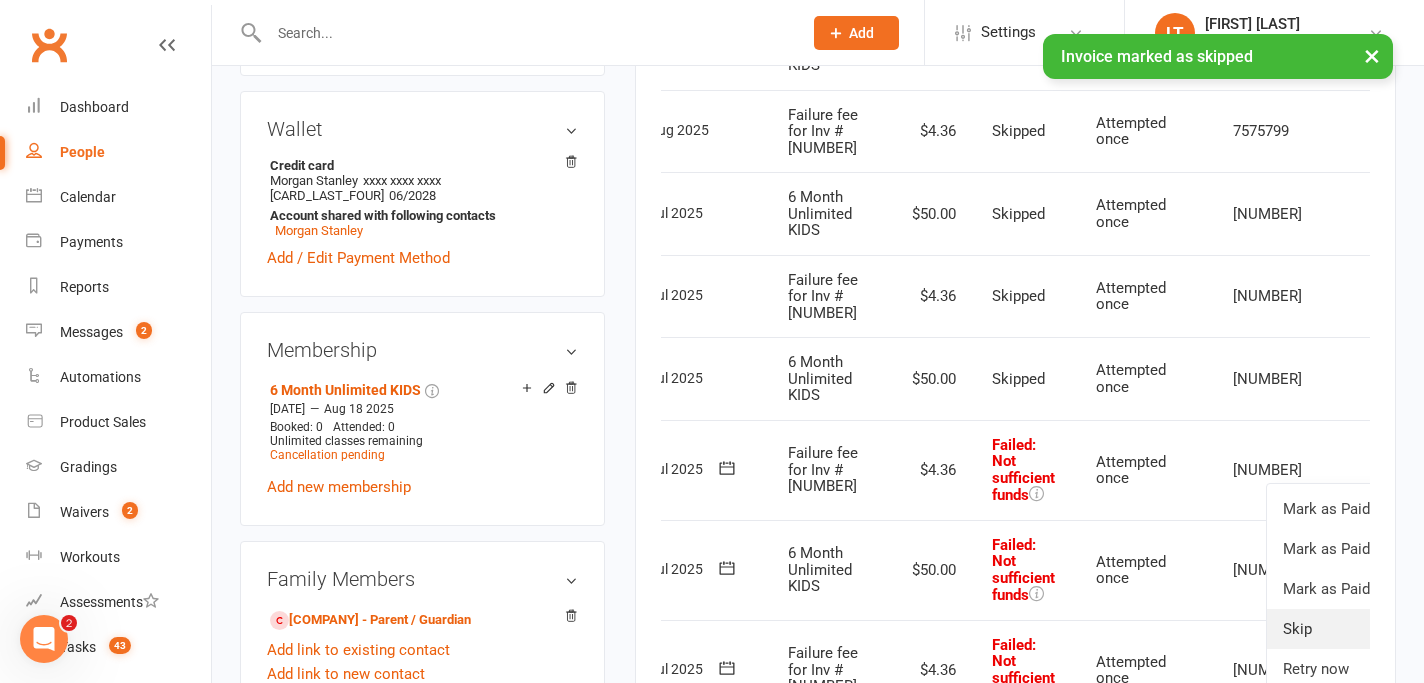 click on "Skip" at bounding box center [1366, 629] 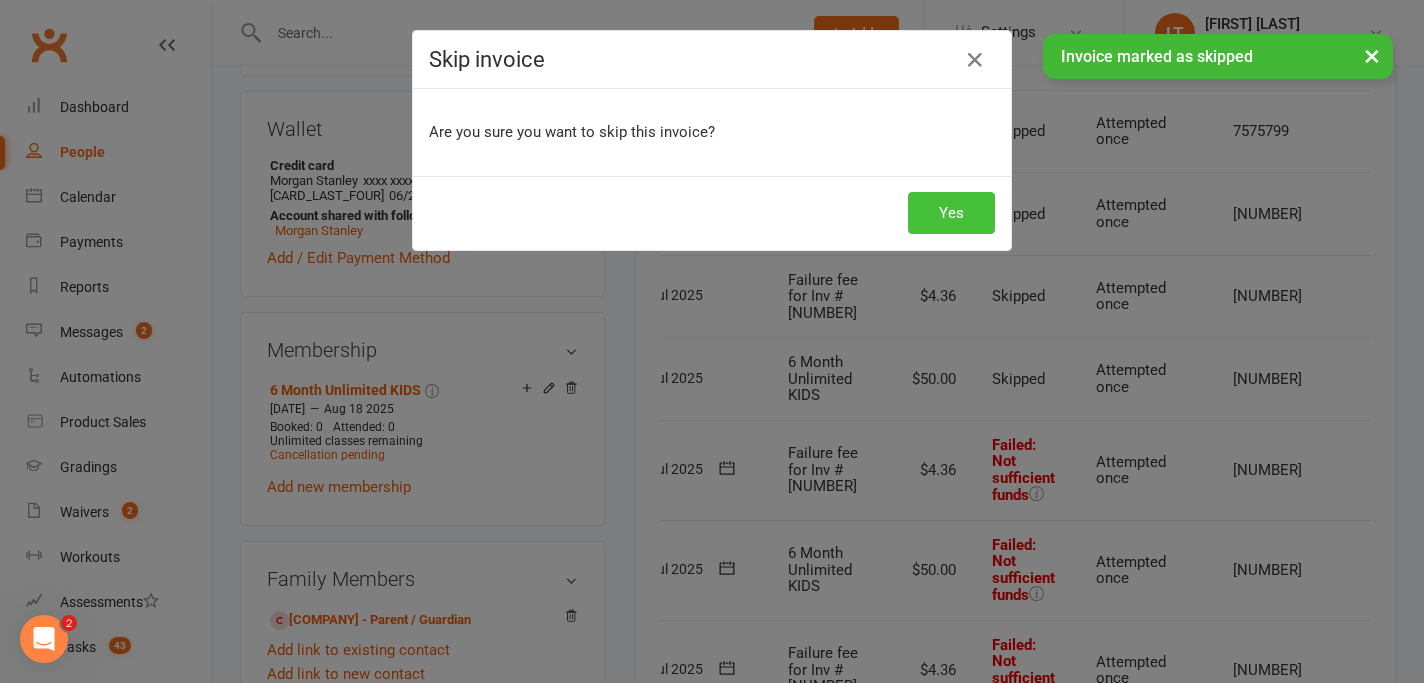 click on "Yes" at bounding box center [951, 213] 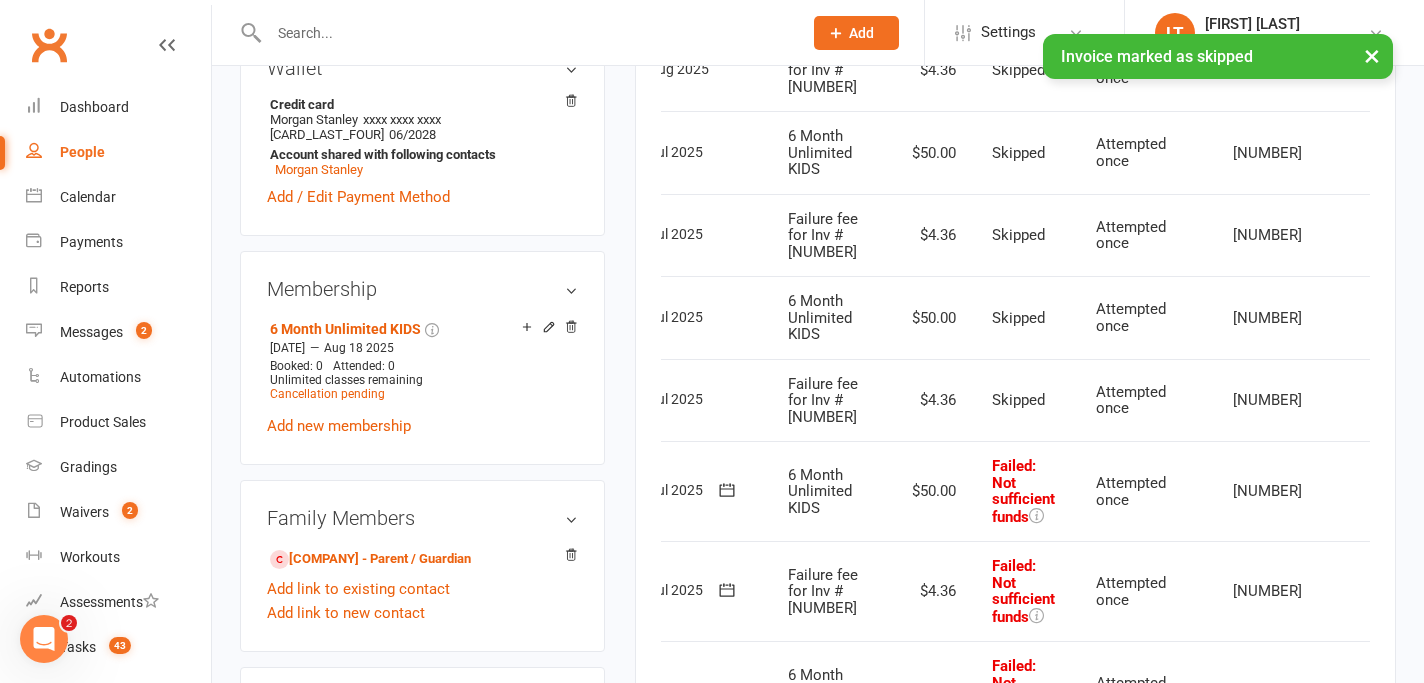 scroll, scrollTop: 797, scrollLeft: 0, axis: vertical 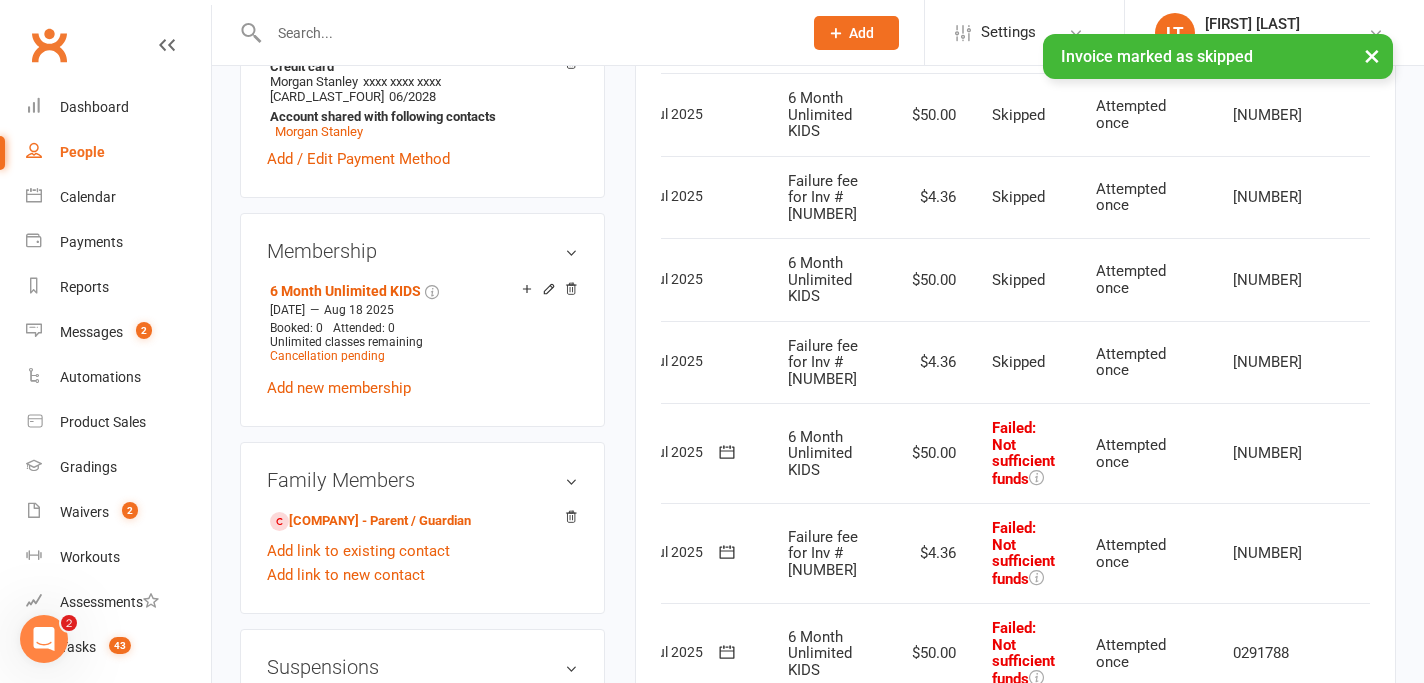 click at bounding box center (1454, 454) 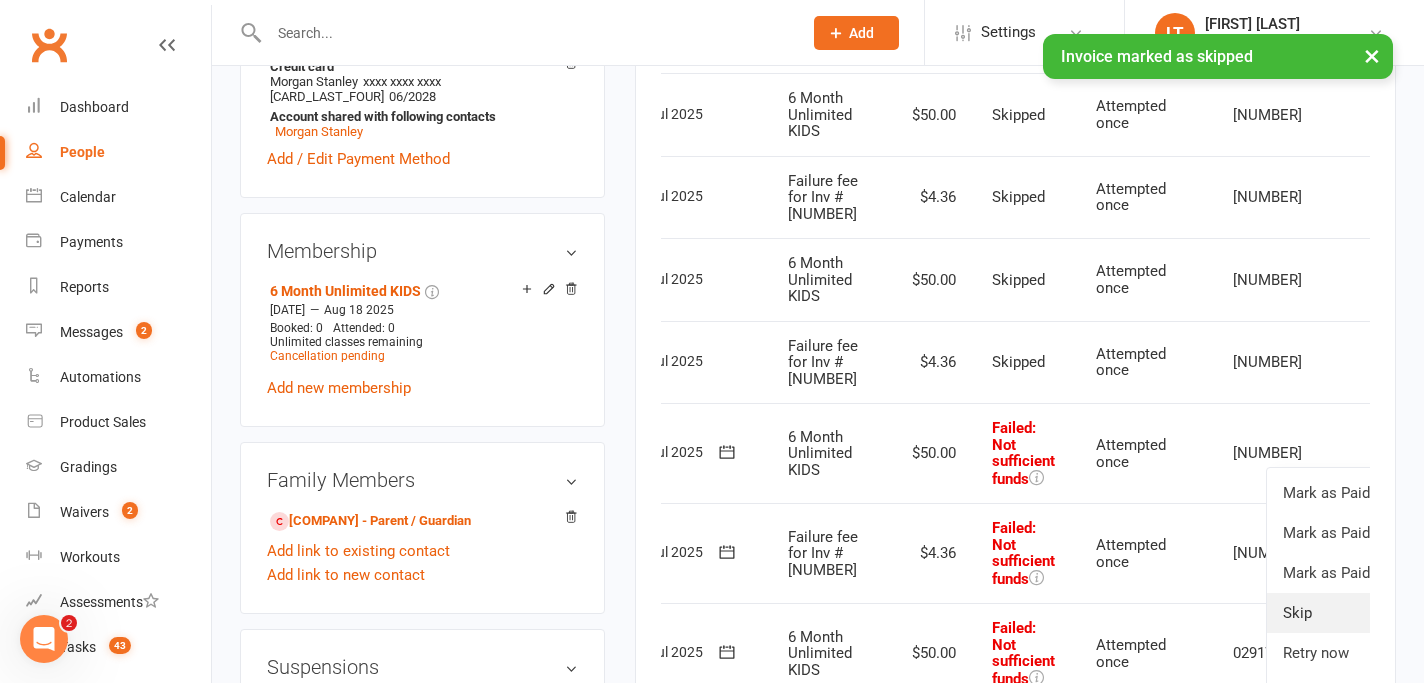 click on "Skip" at bounding box center (1366, 613) 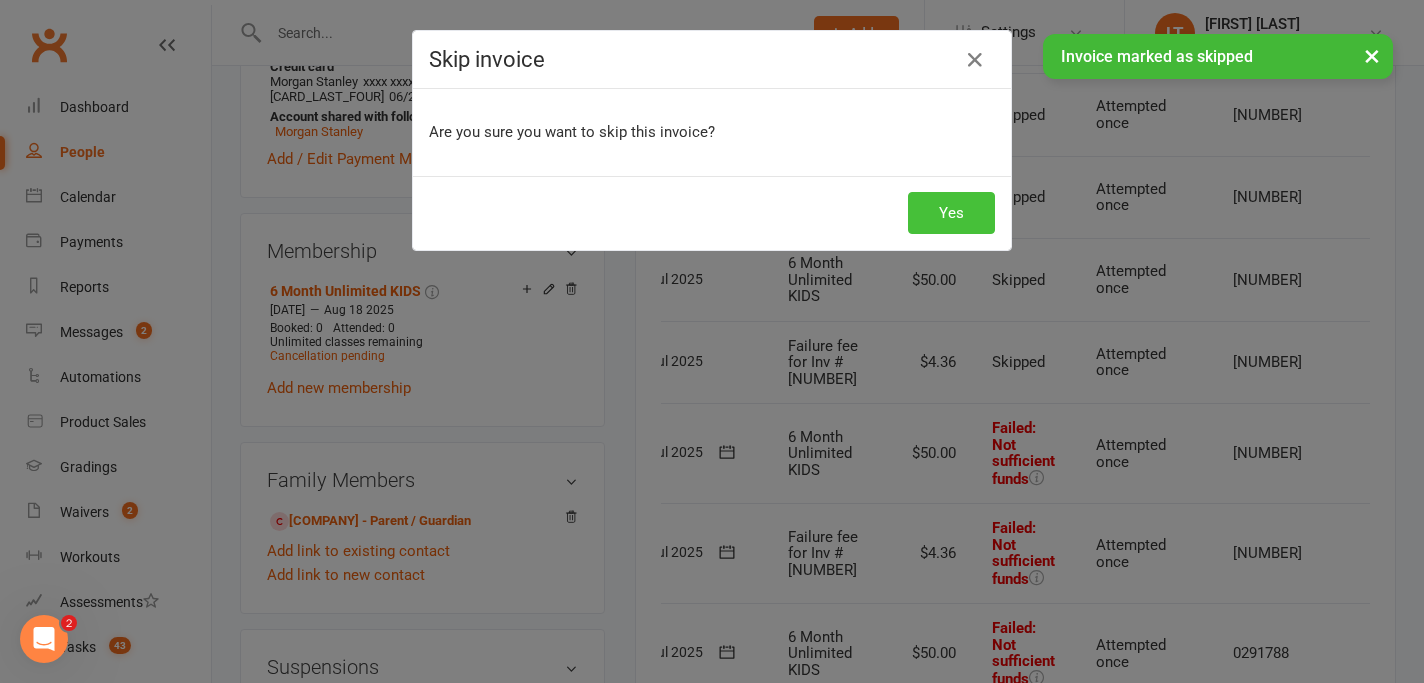 click on "Yes" at bounding box center (951, 213) 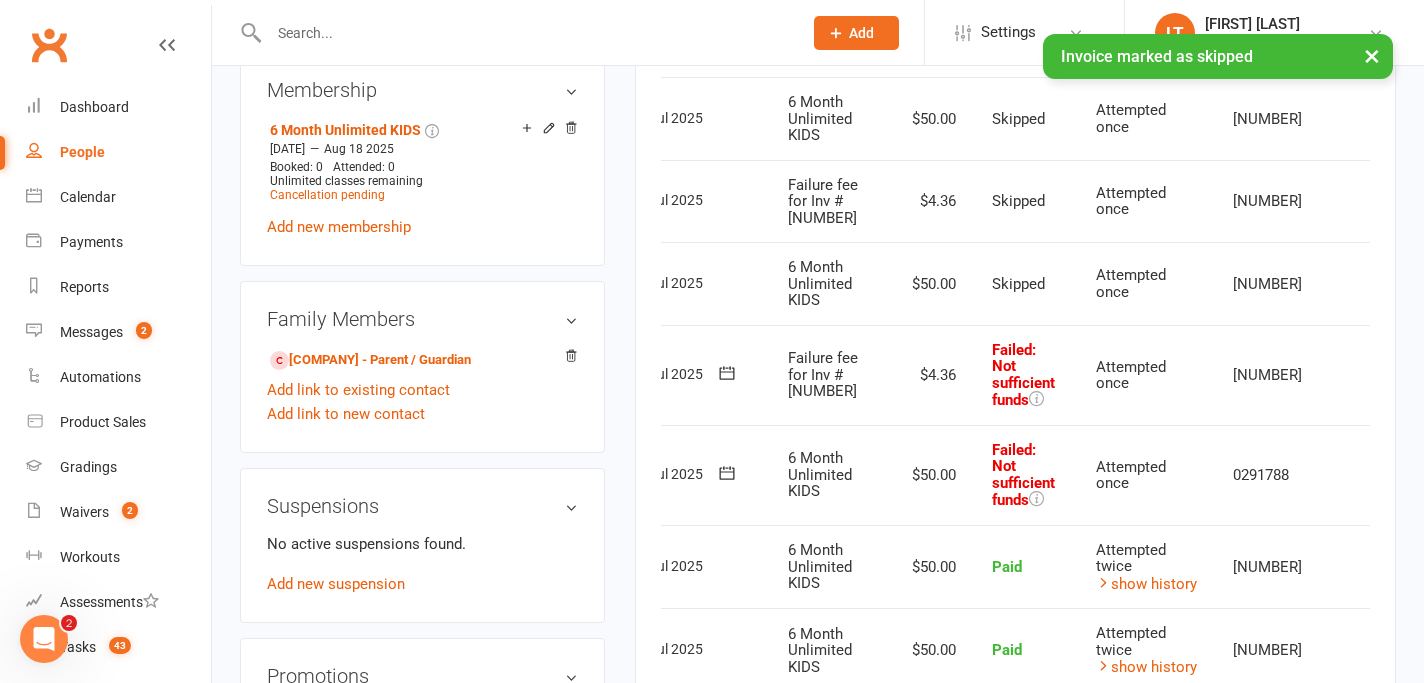 scroll, scrollTop: 977, scrollLeft: 0, axis: vertical 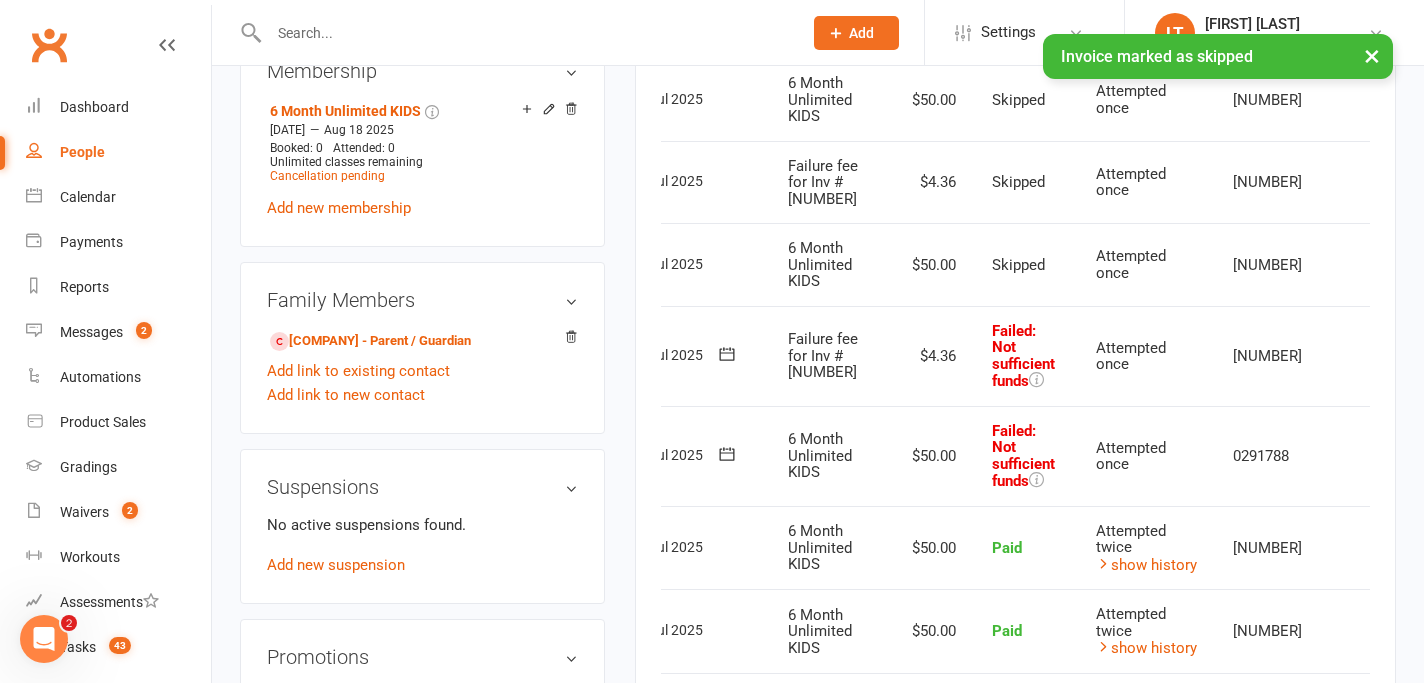 click at bounding box center [1454, 356] 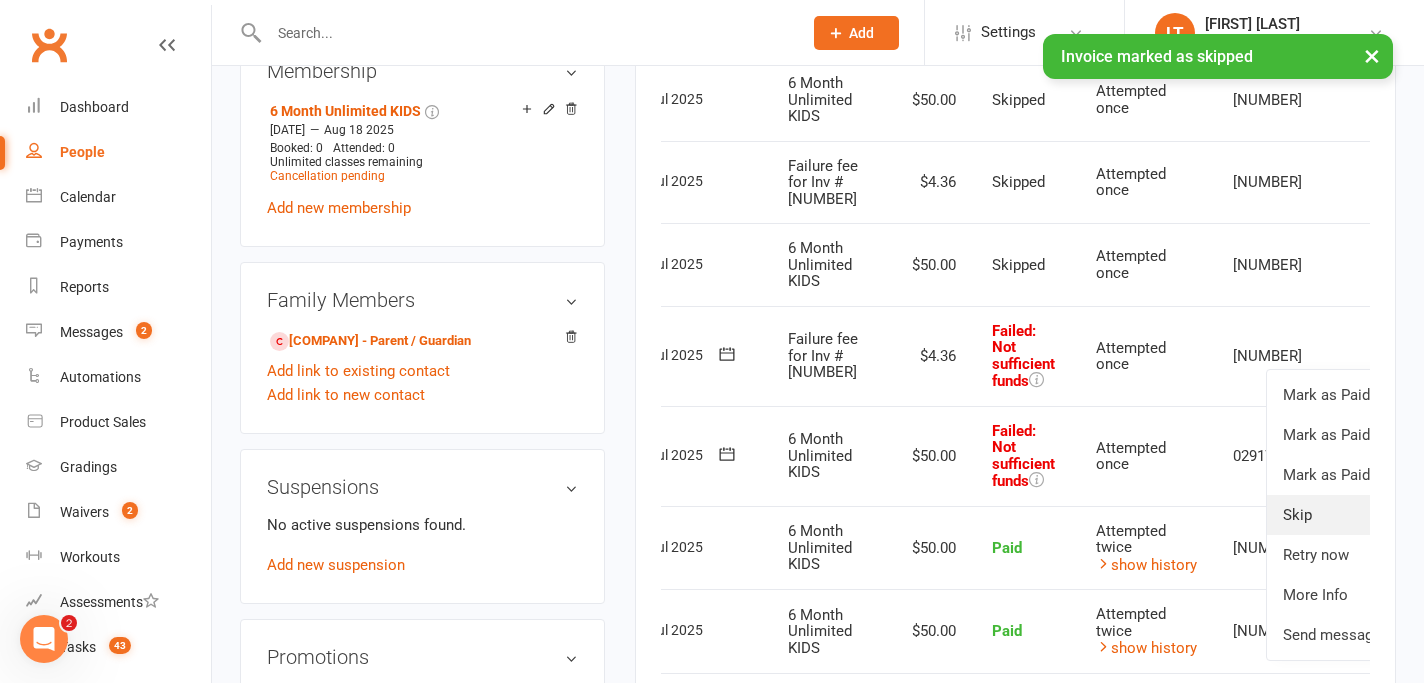 click on "Skip" at bounding box center [1366, 515] 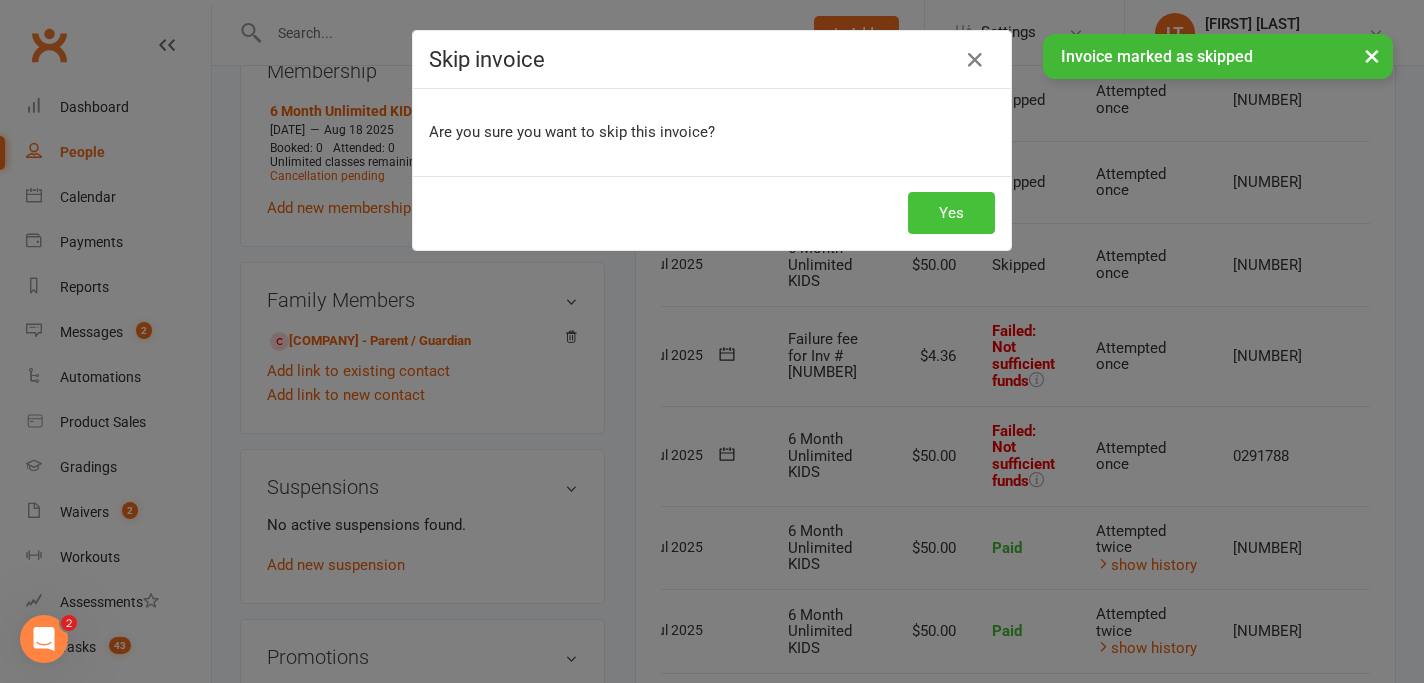 click on "Yes" at bounding box center [951, 213] 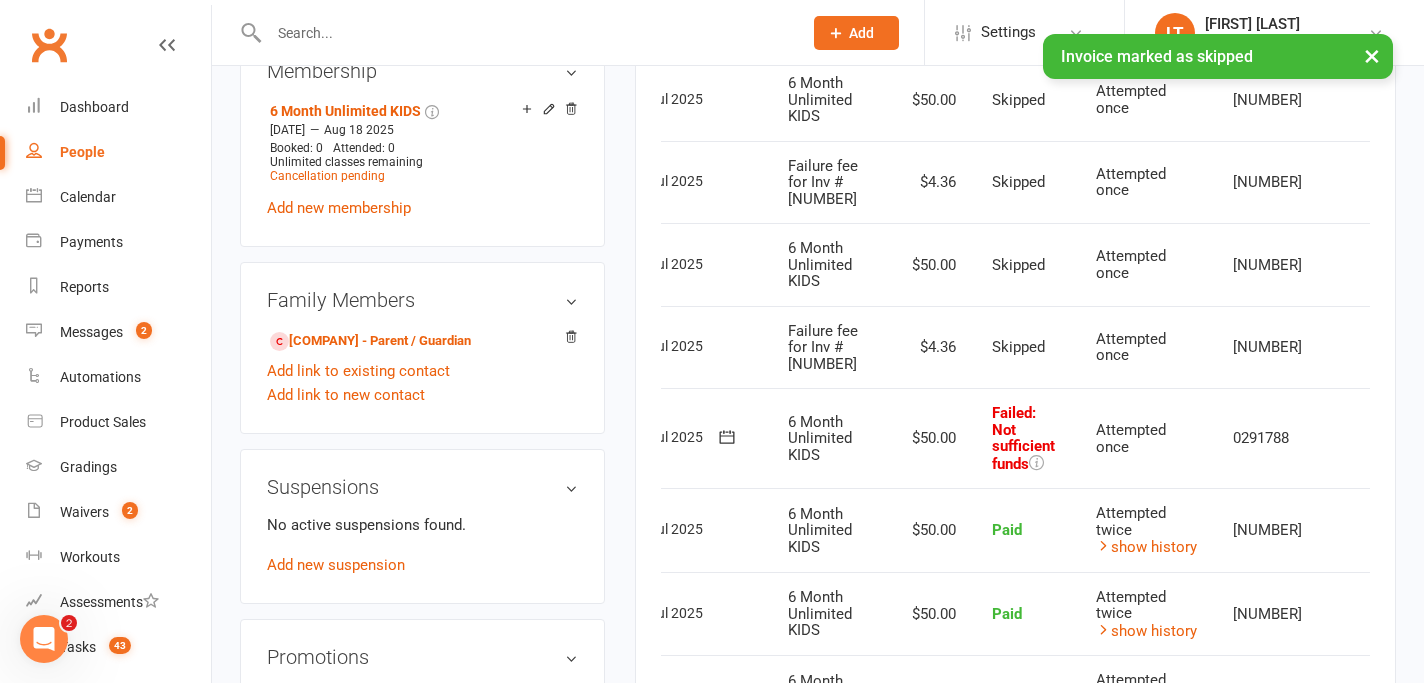 click at bounding box center (1454, 439) 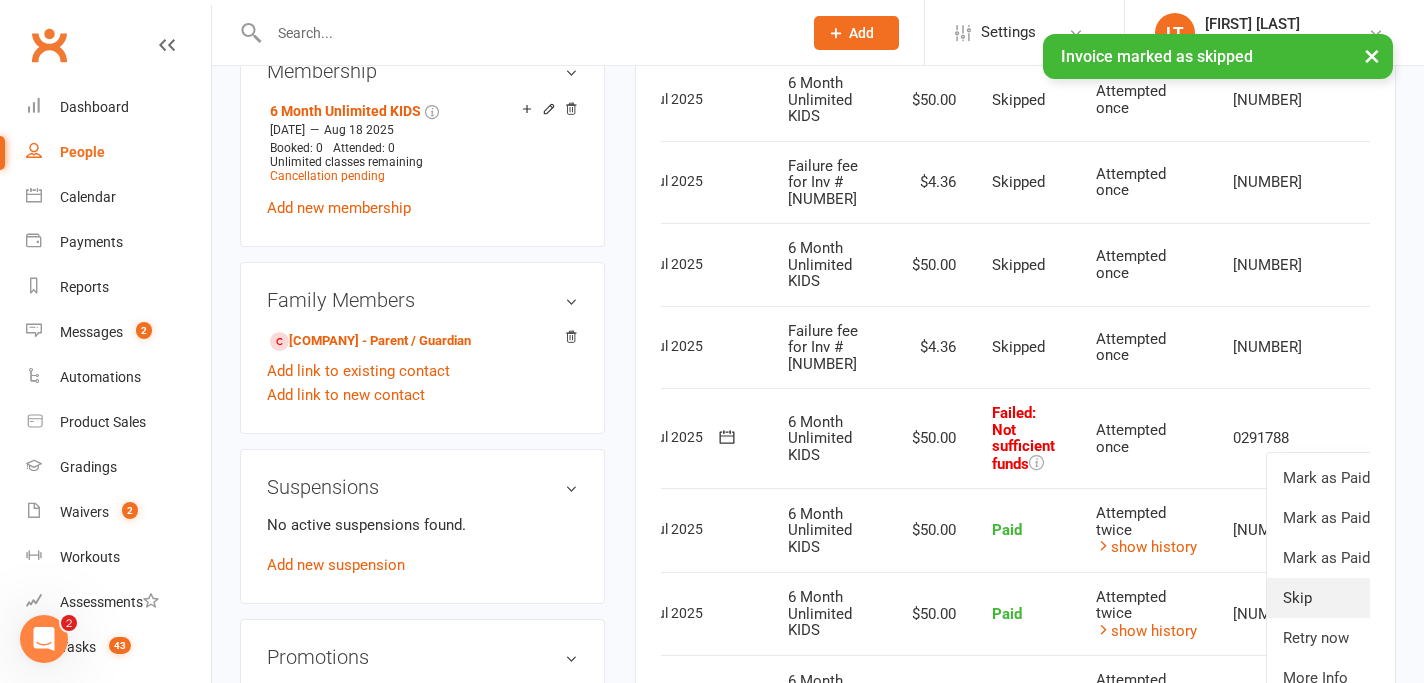 click on "Skip" at bounding box center [1366, 598] 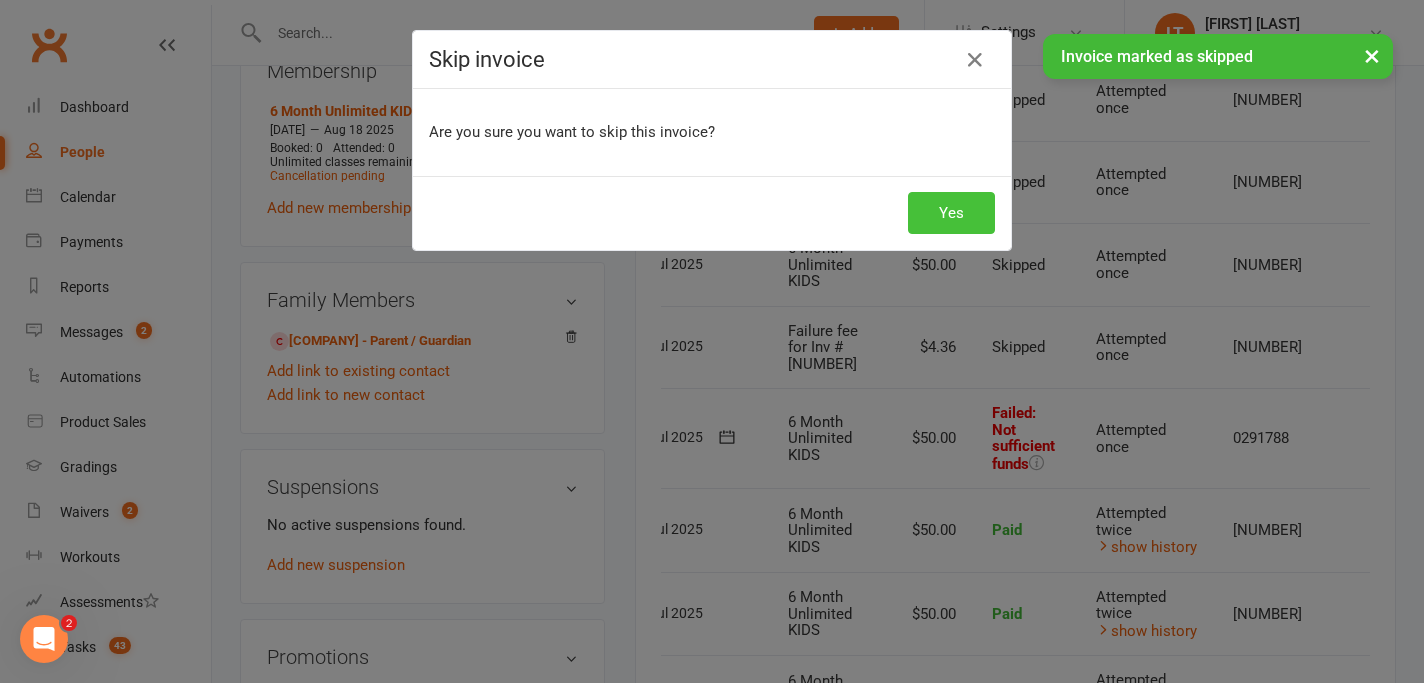 click on "Yes" at bounding box center [951, 213] 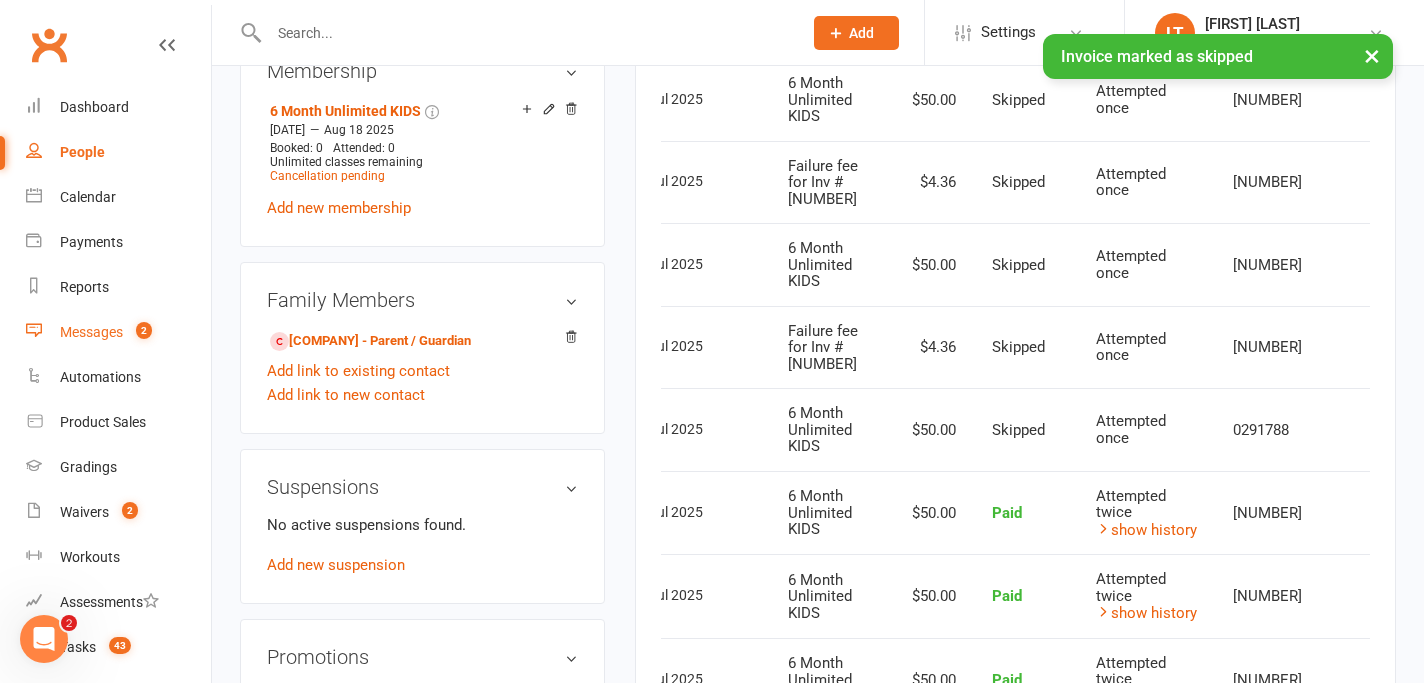 click on "Messages" at bounding box center [91, 332] 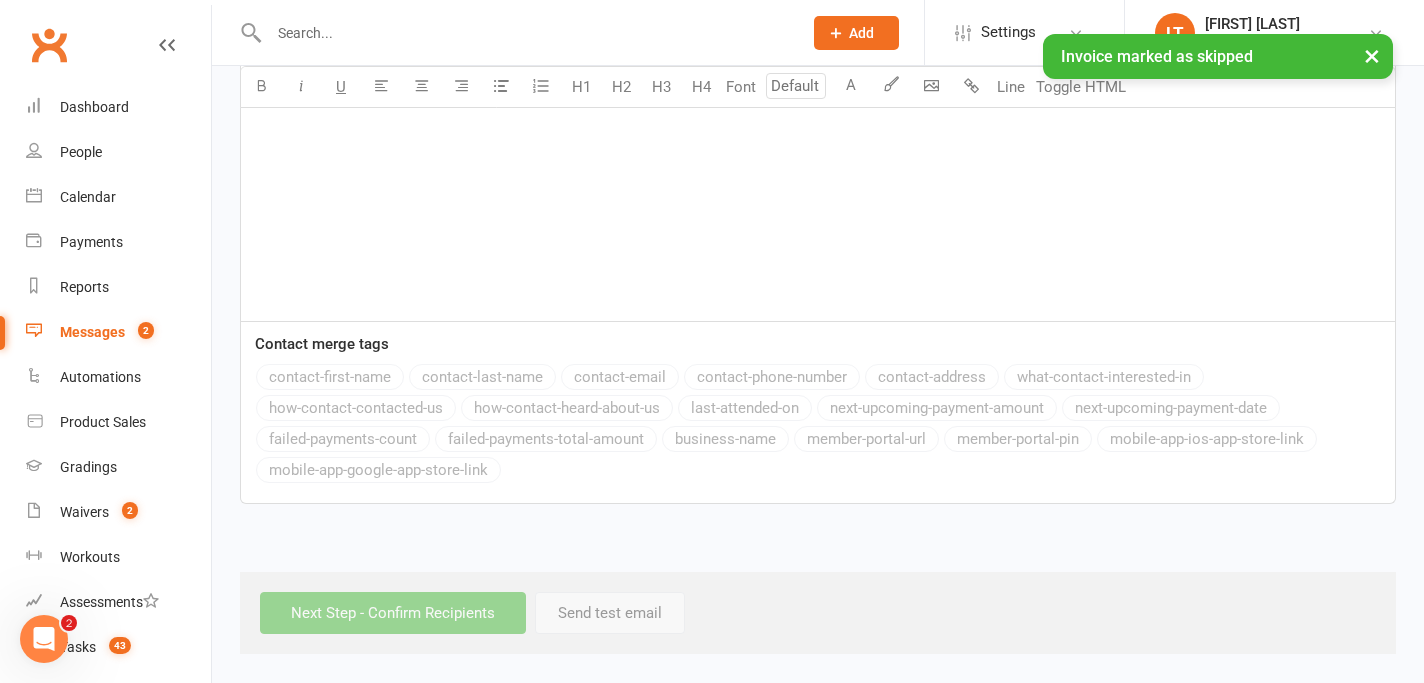 scroll, scrollTop: 0, scrollLeft: 0, axis: both 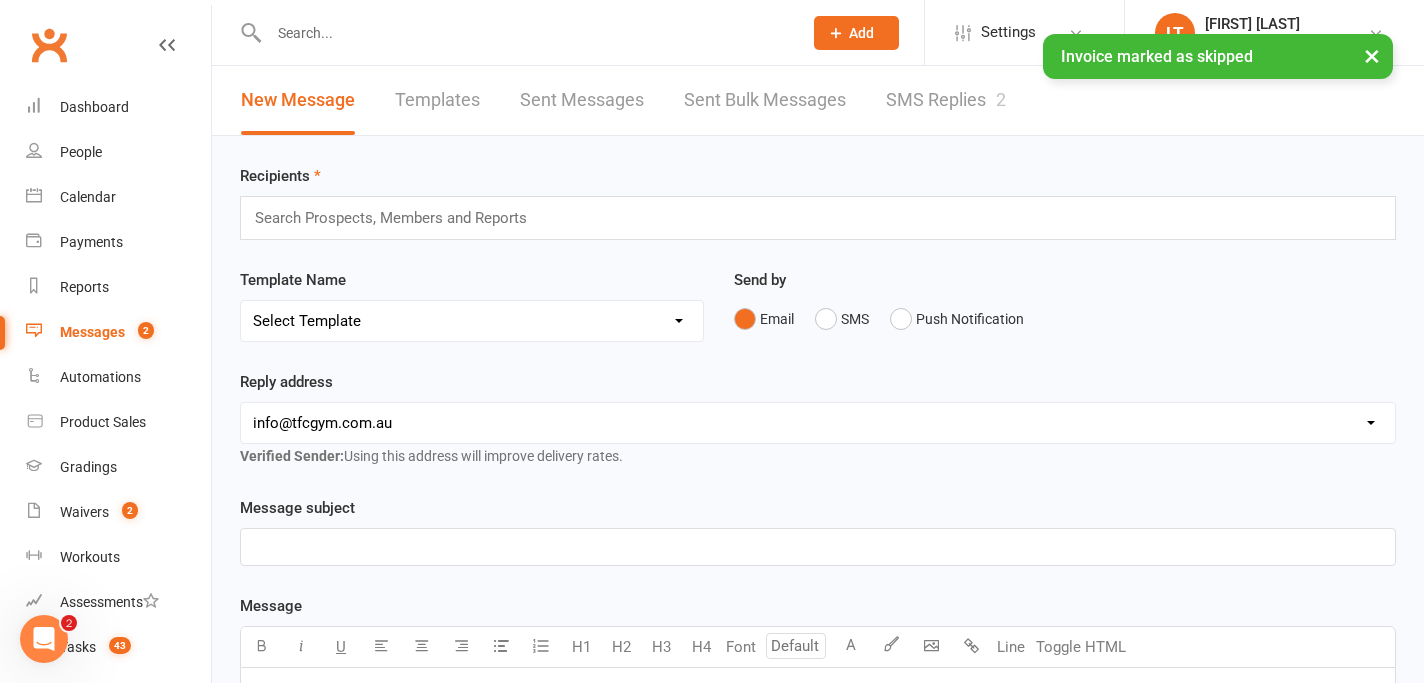 click on "SMS Replies  2" at bounding box center (946, 100) 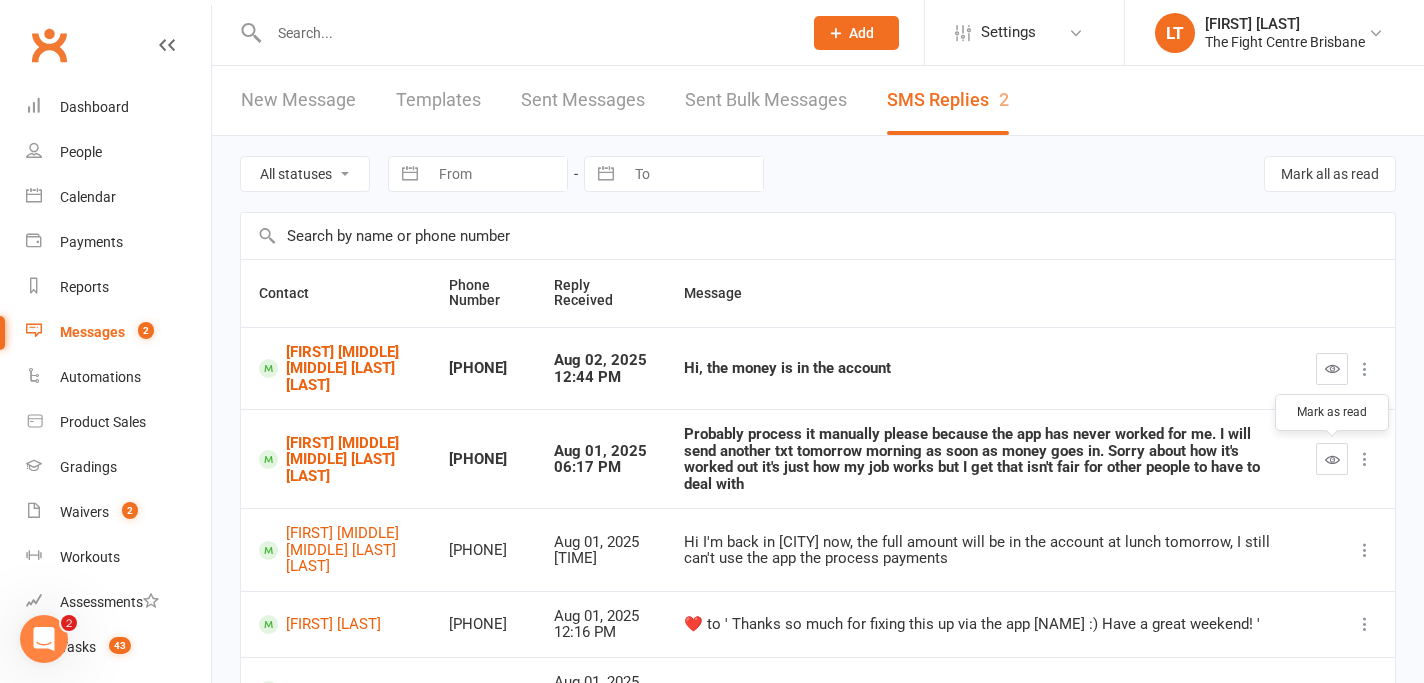 click at bounding box center [1332, 459] 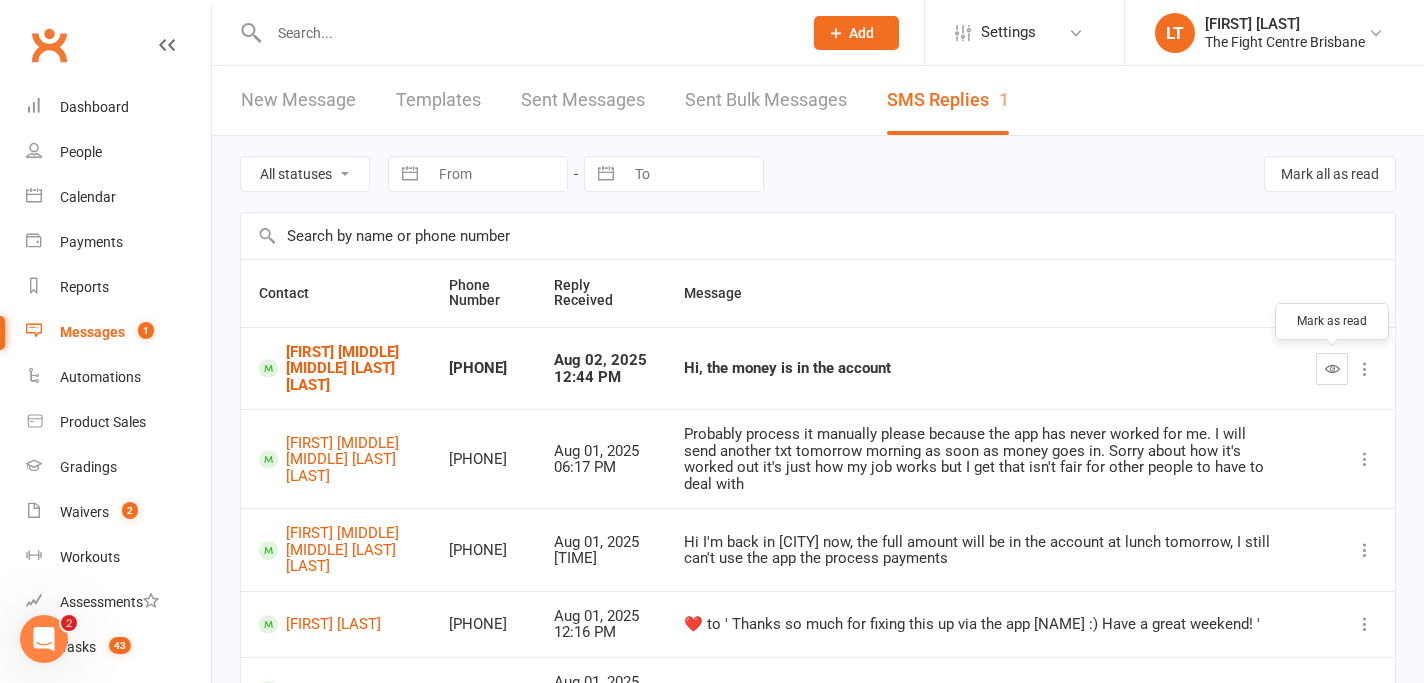 click at bounding box center (1332, 368) 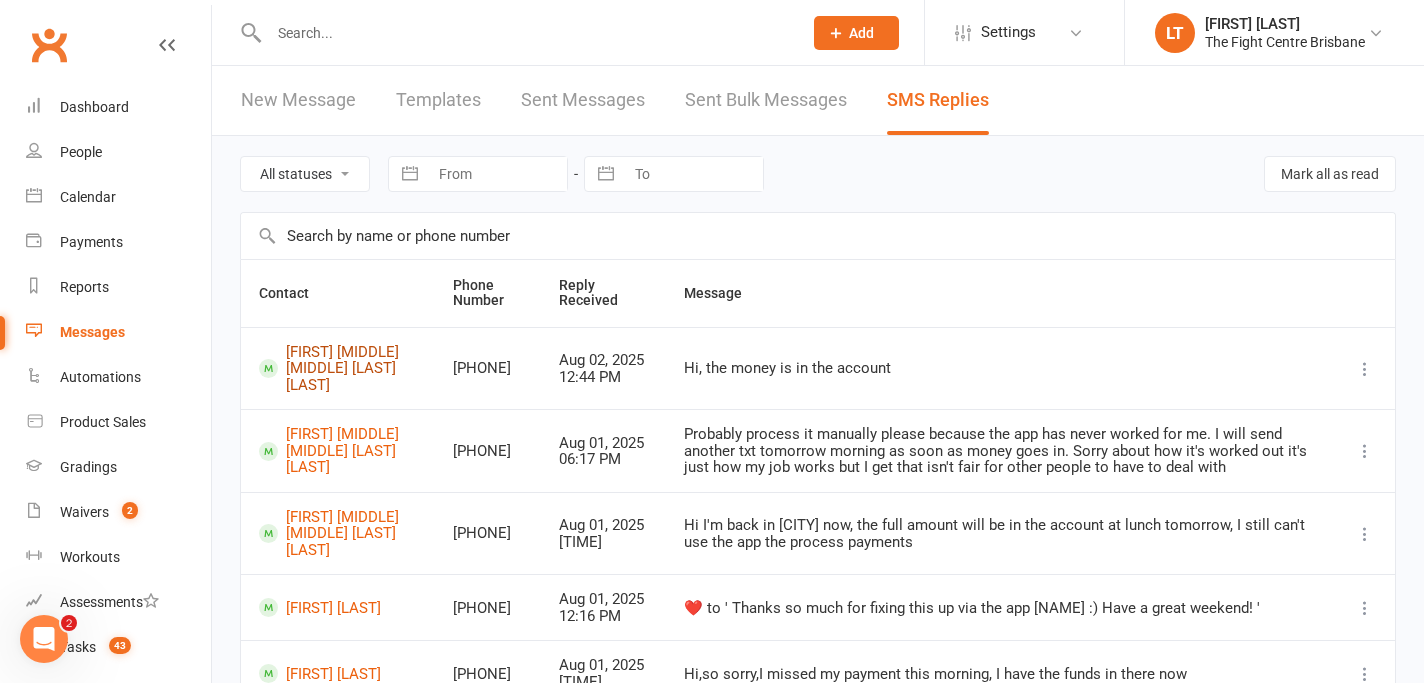 click on "[FIRST] [MIDDLE] [MIDDLE] [LAST] [LAST]" at bounding box center (338, 369) 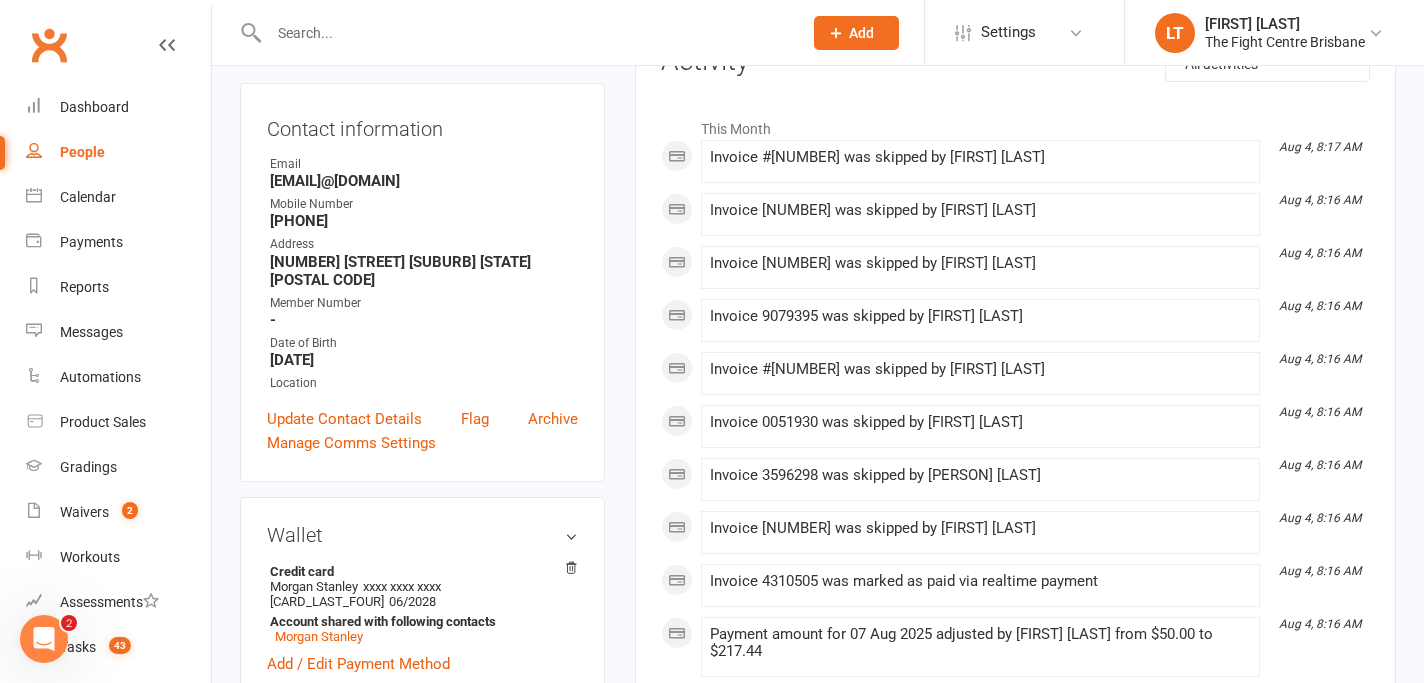 scroll, scrollTop: 0, scrollLeft: 0, axis: both 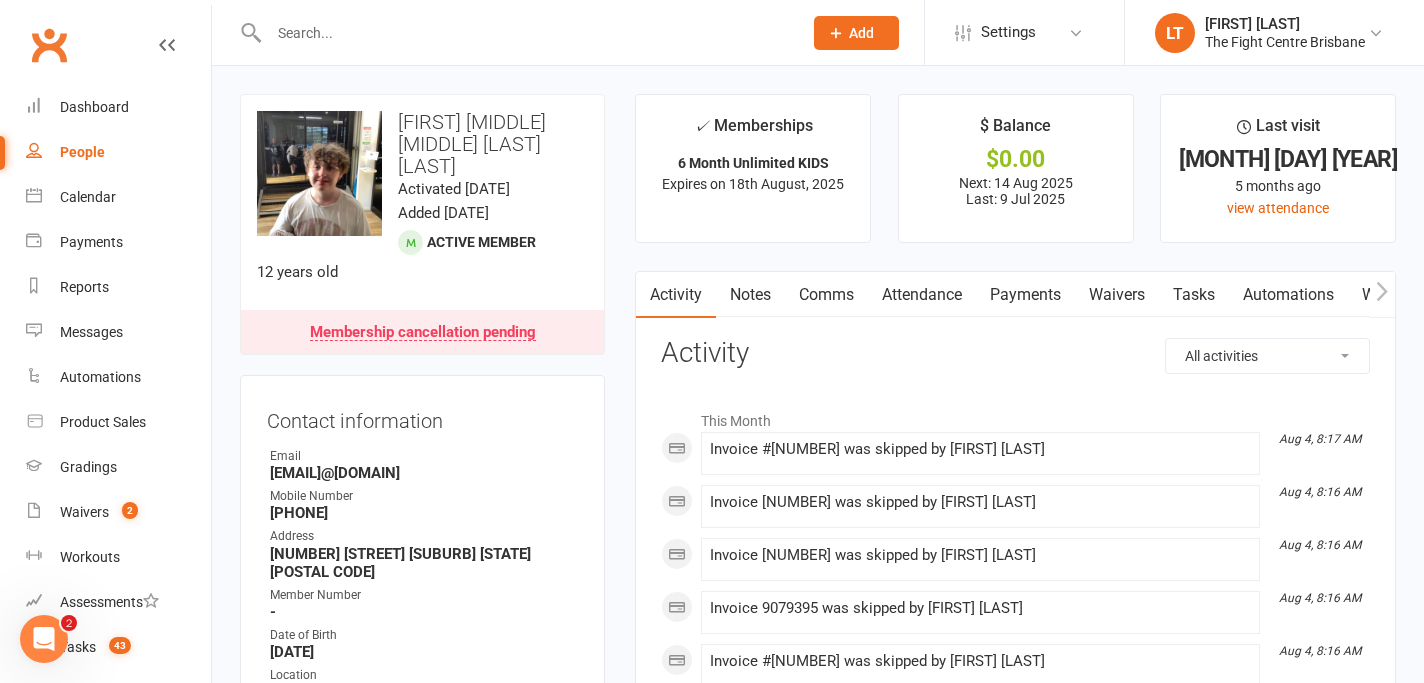 click on "Comms" at bounding box center [826, 295] 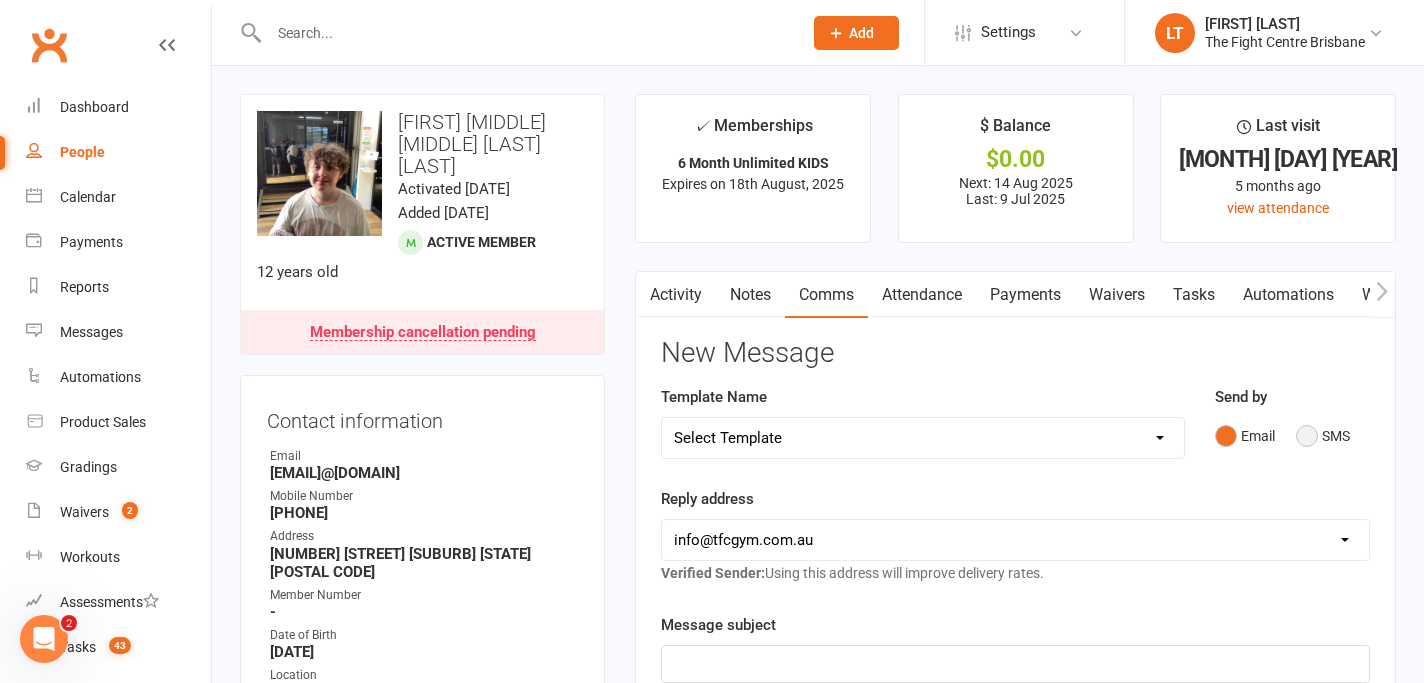 click on "SMS" at bounding box center [1323, 436] 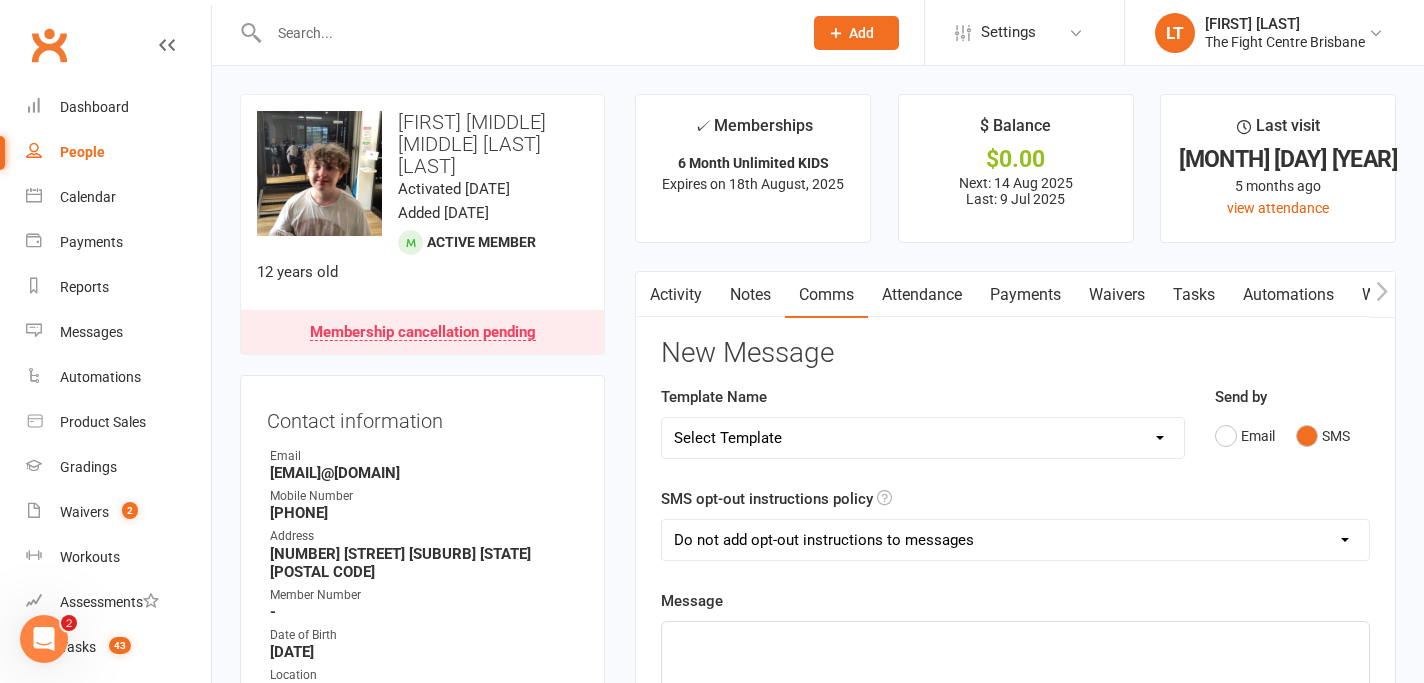 scroll, scrollTop: 122, scrollLeft: 0, axis: vertical 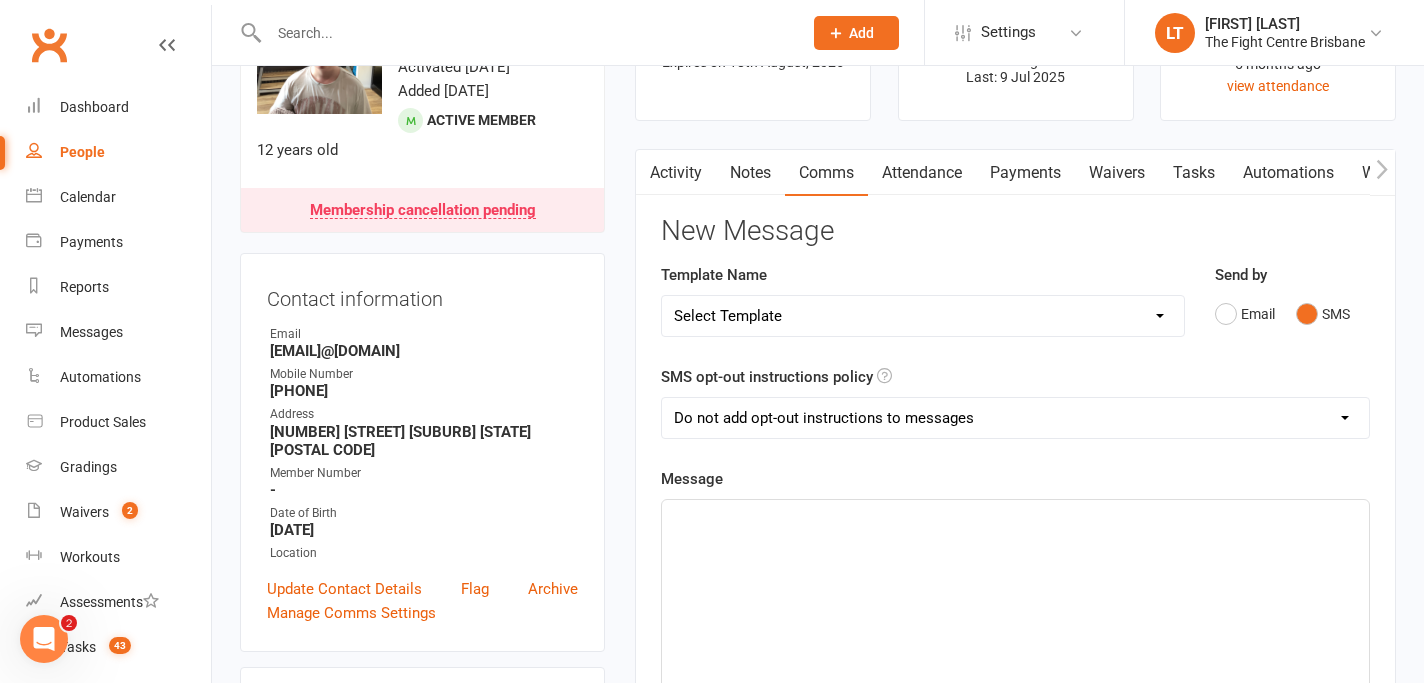 click on "﻿" 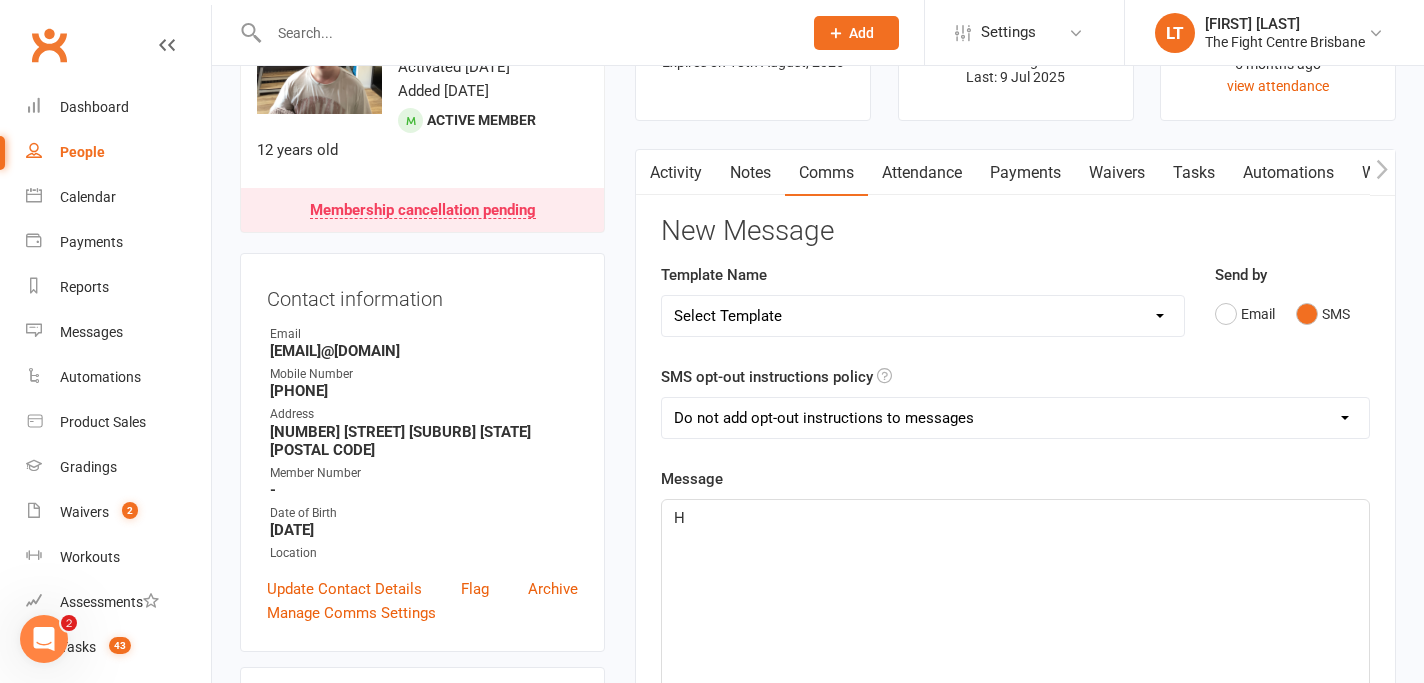 type 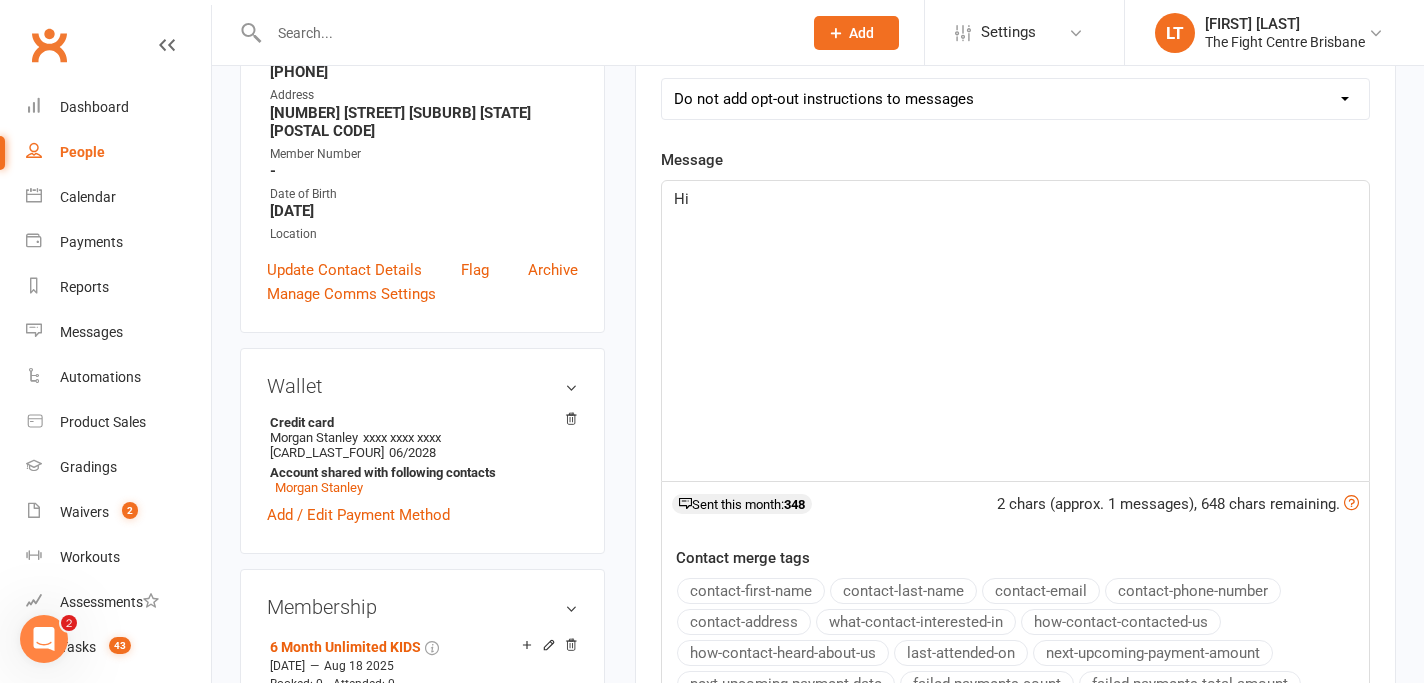 scroll, scrollTop: 0, scrollLeft: 0, axis: both 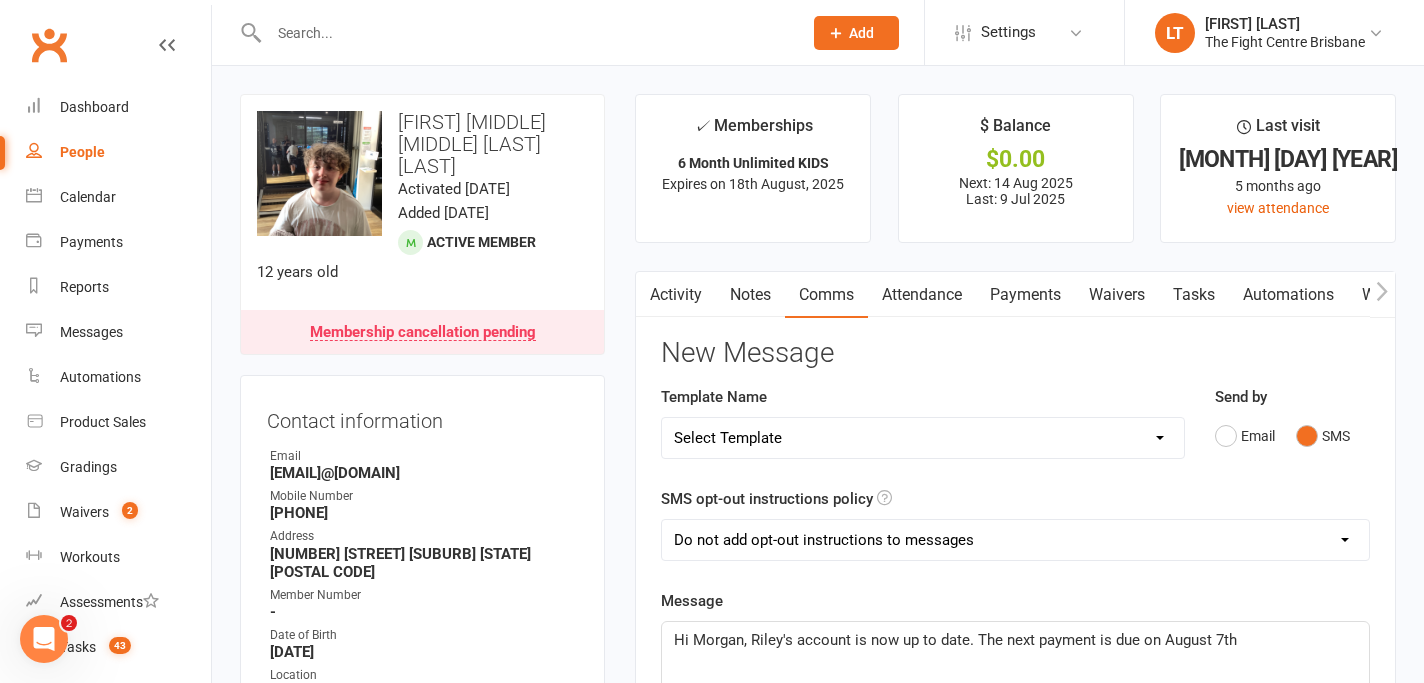 click on "Payments" at bounding box center (1025, 295) 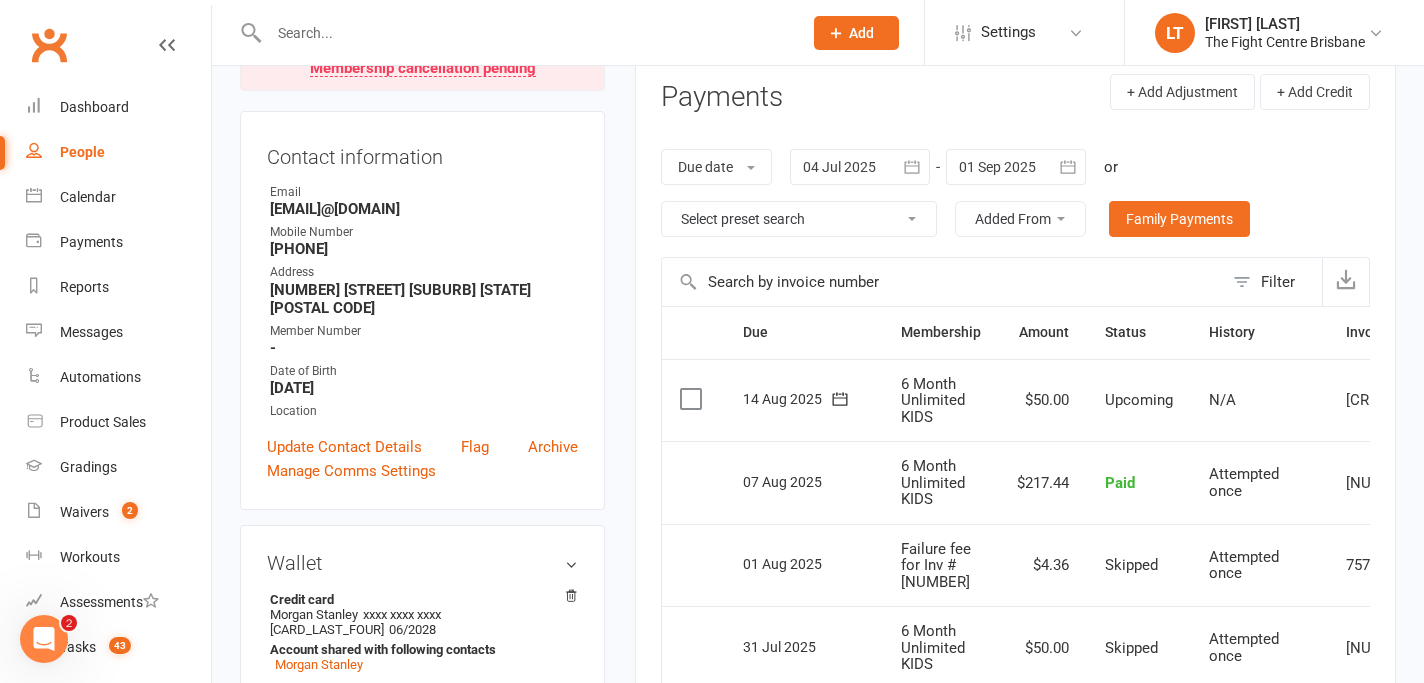 scroll, scrollTop: 240, scrollLeft: 0, axis: vertical 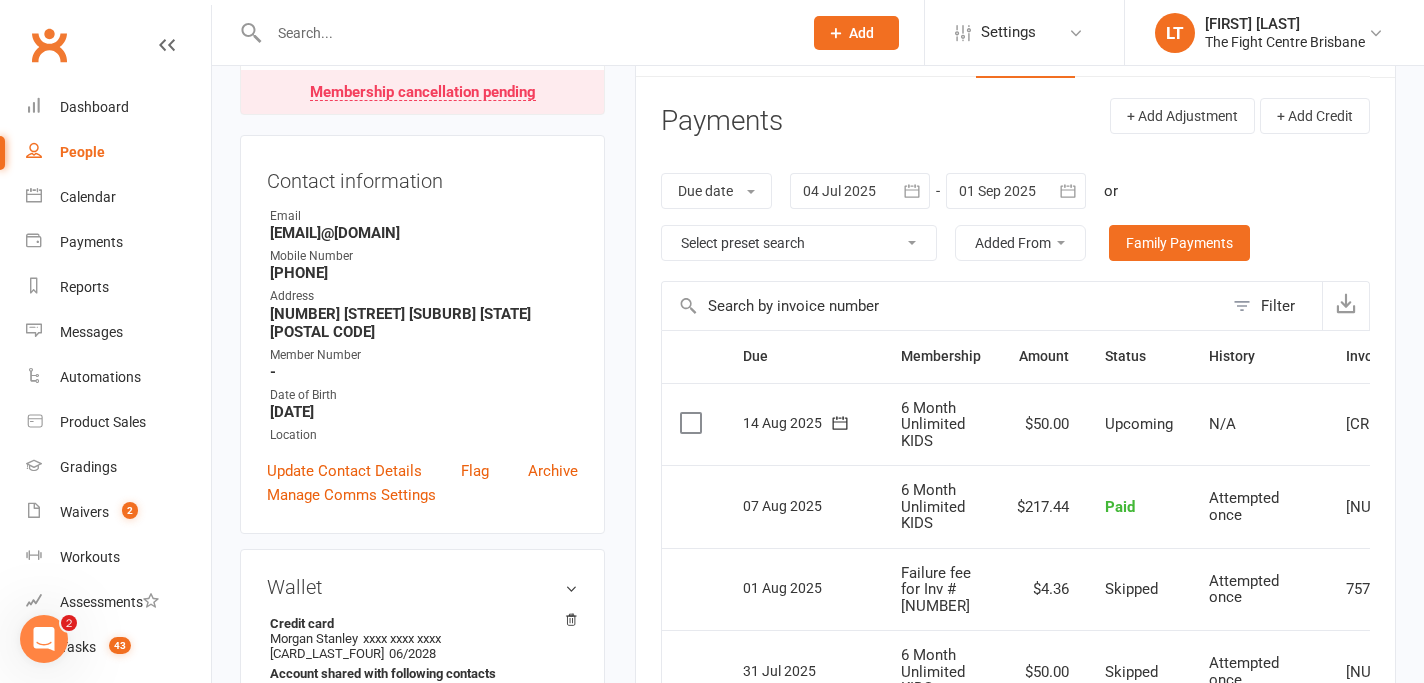 click at bounding box center (1016, 191) 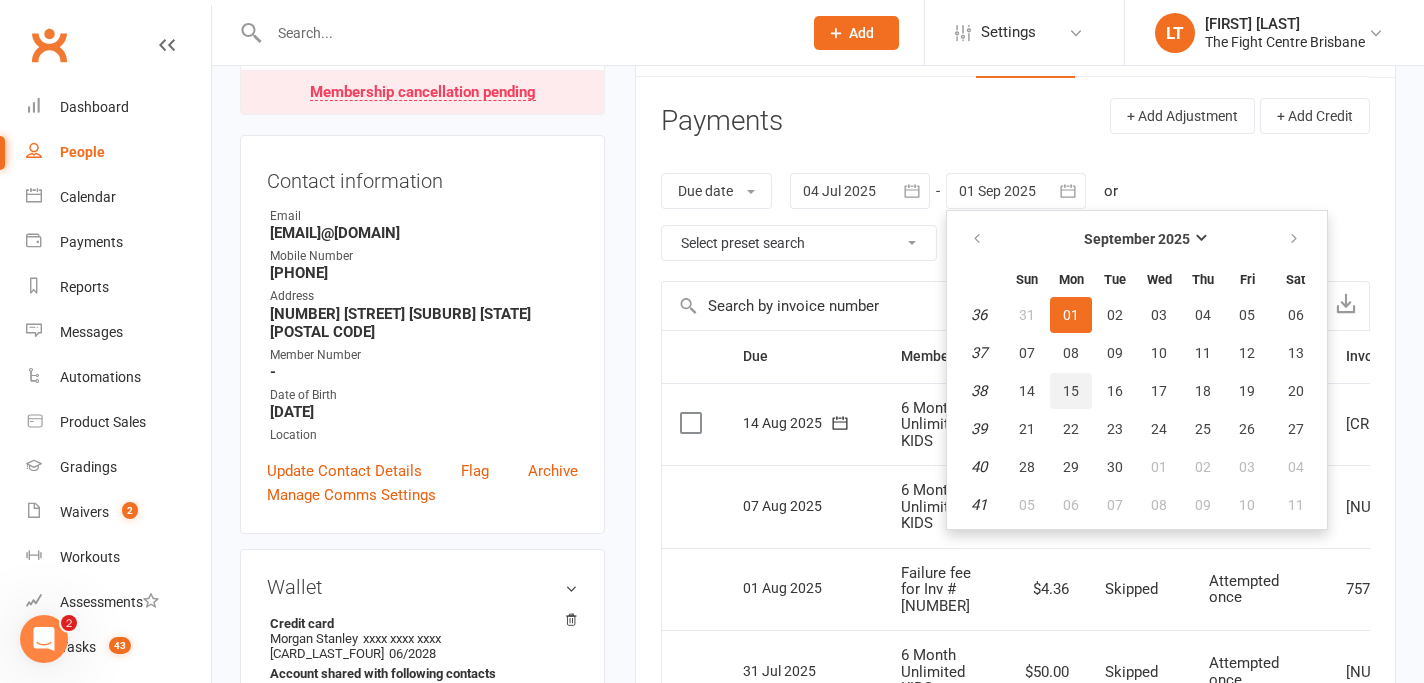 click on "15" at bounding box center [1071, 391] 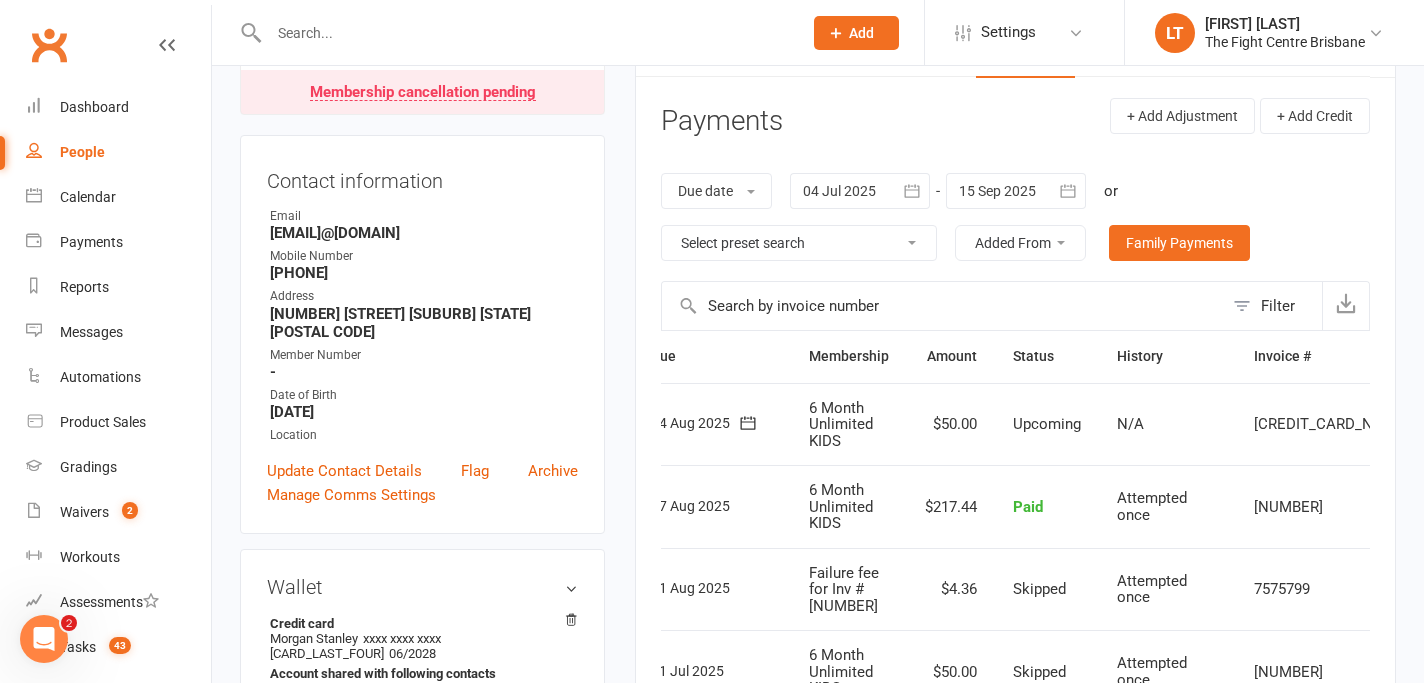 scroll, scrollTop: 0, scrollLeft: 118, axis: horizontal 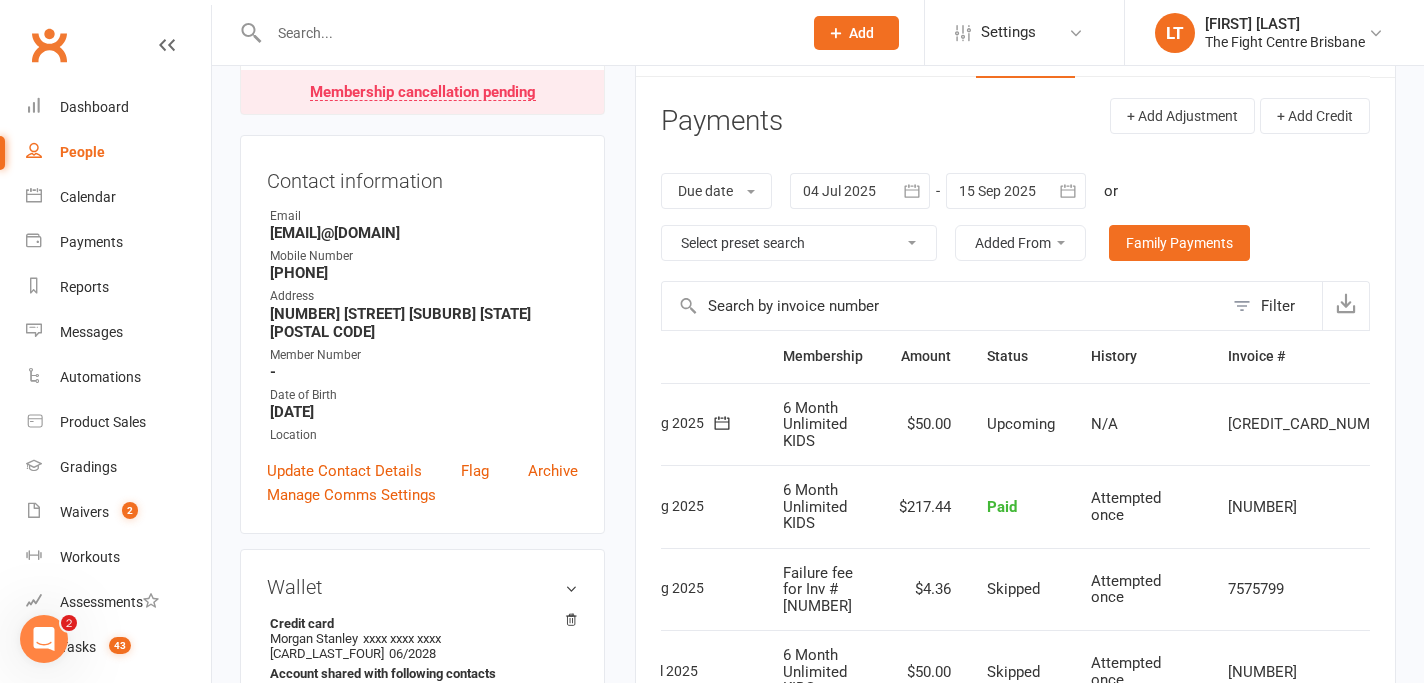 click at bounding box center [1449, 424] 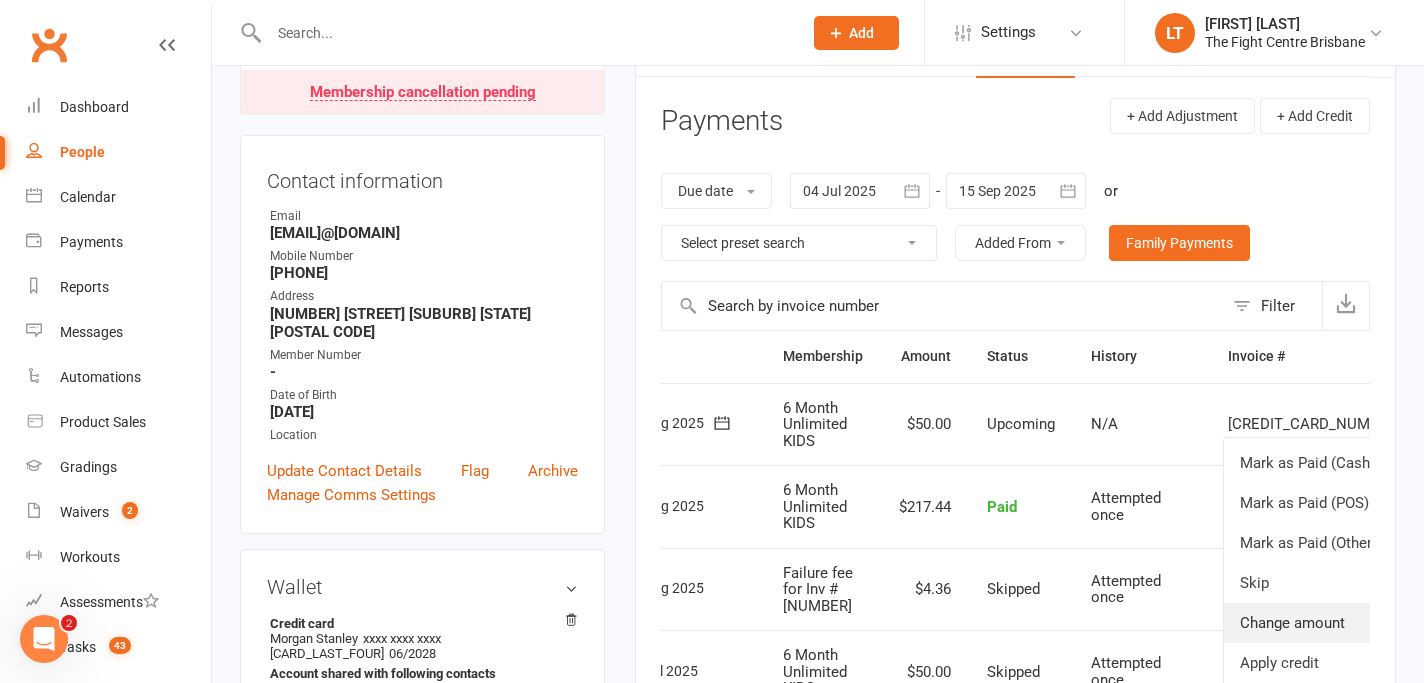 click on "Change amount" at bounding box center (1342, 623) 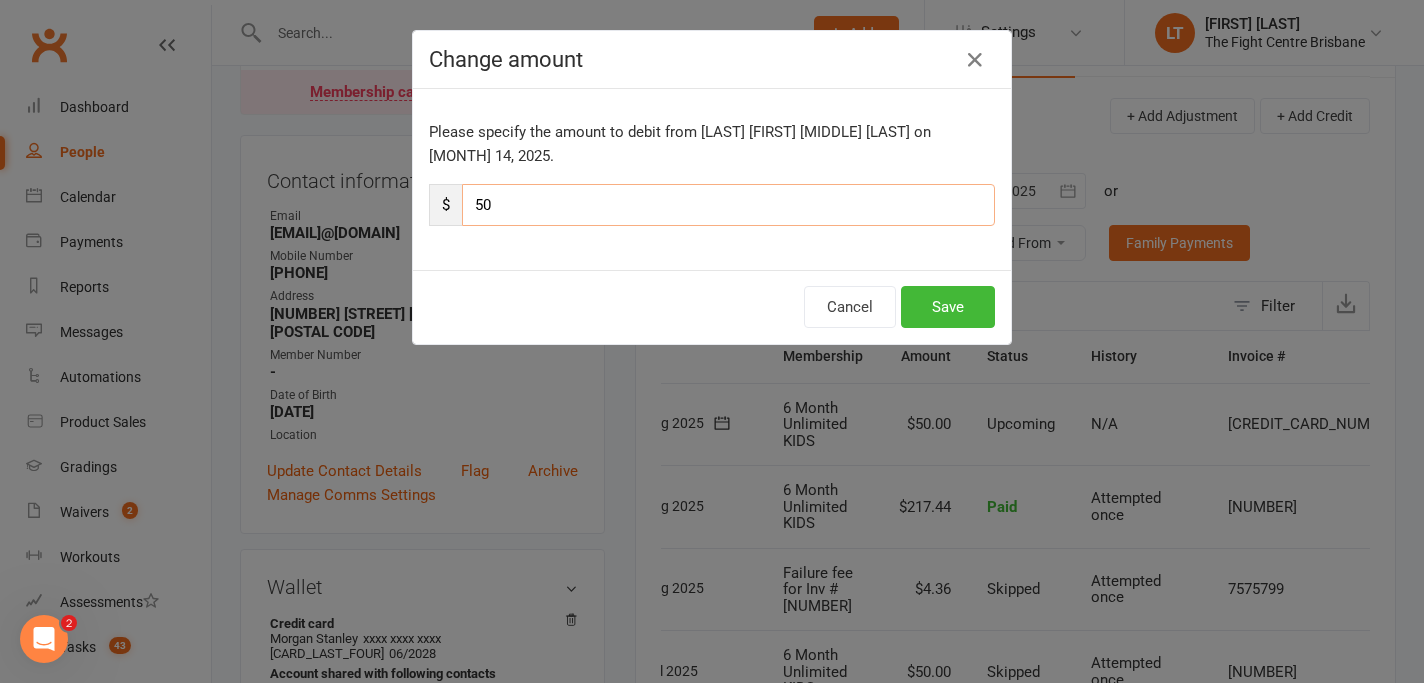 click on "50" at bounding box center (728, 205) 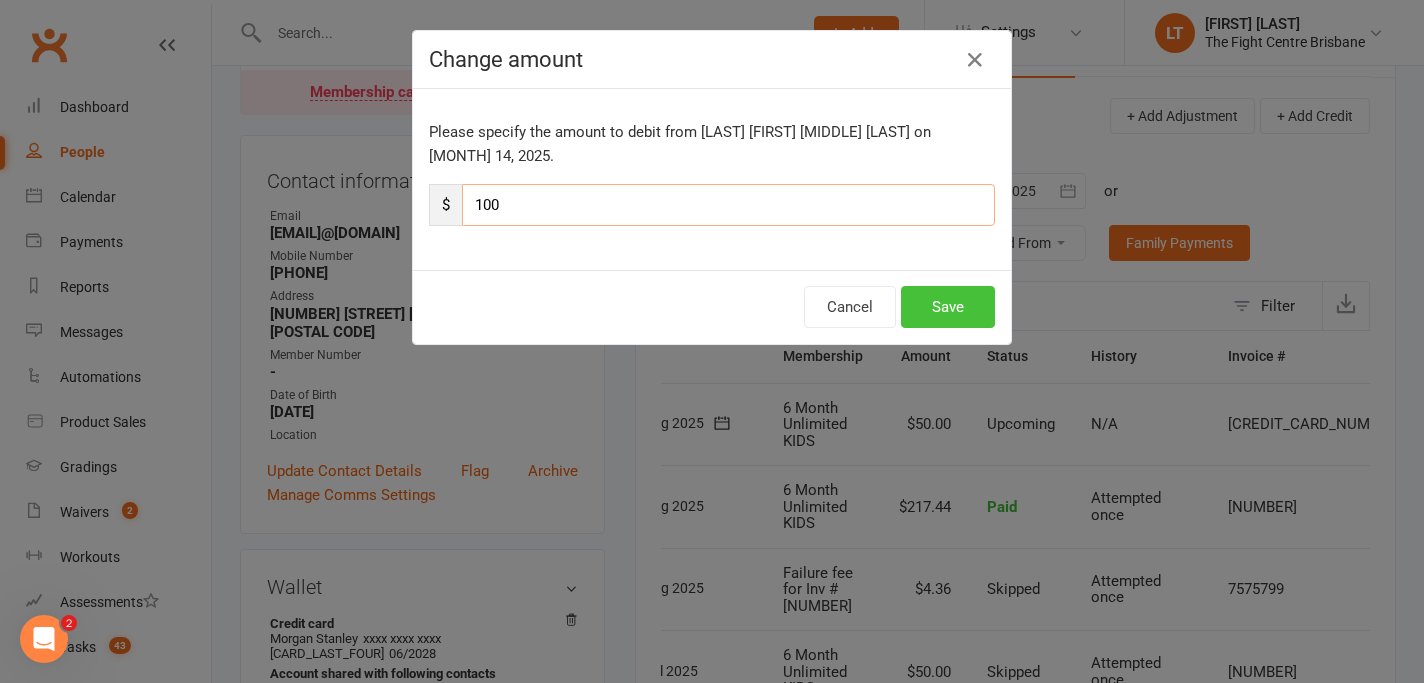 type on "100" 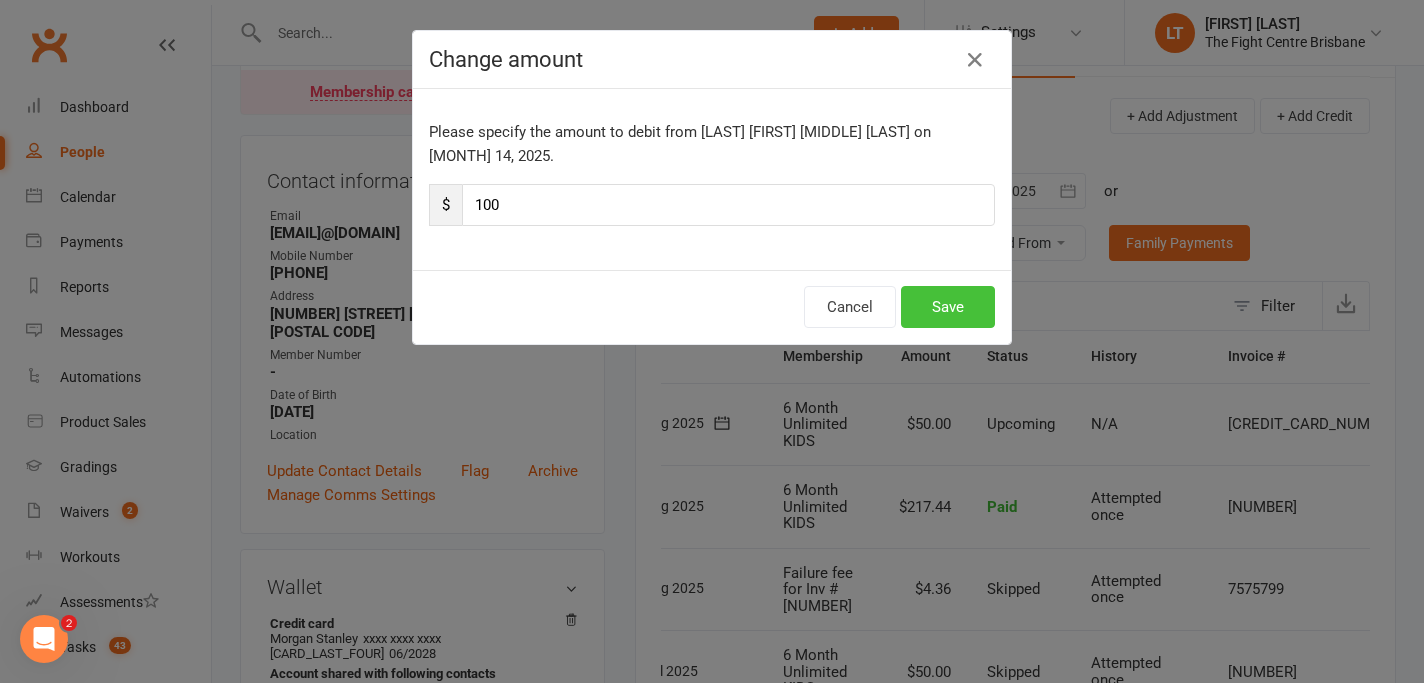 click on "Save" at bounding box center [948, 307] 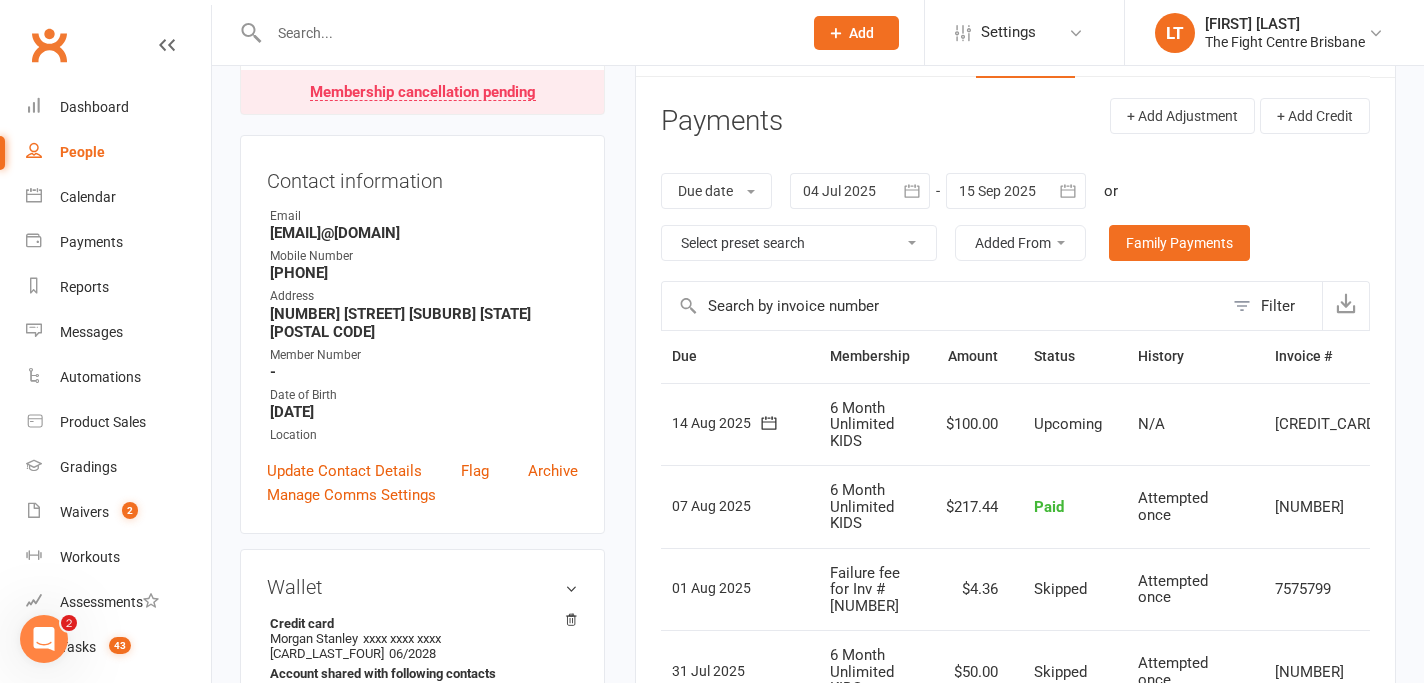 scroll, scrollTop: 0, scrollLeft: 118, axis: horizontal 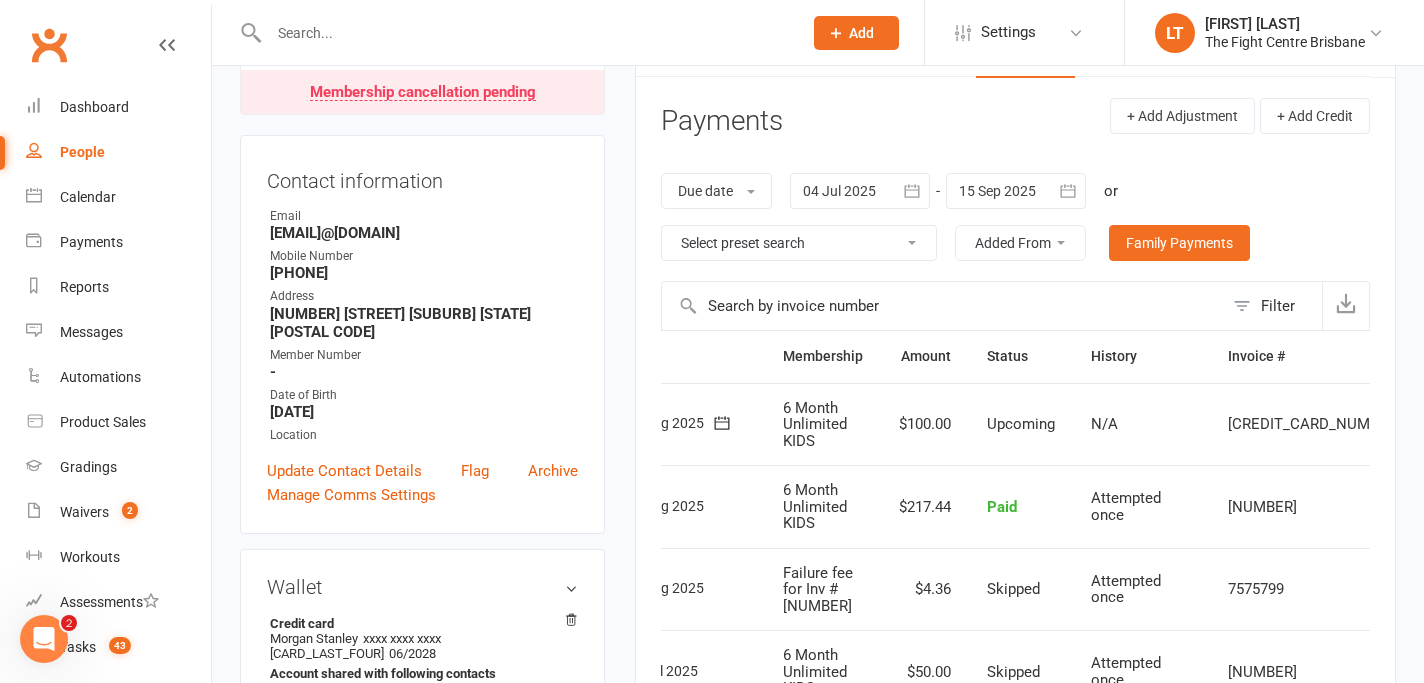 click at bounding box center (1449, 424) 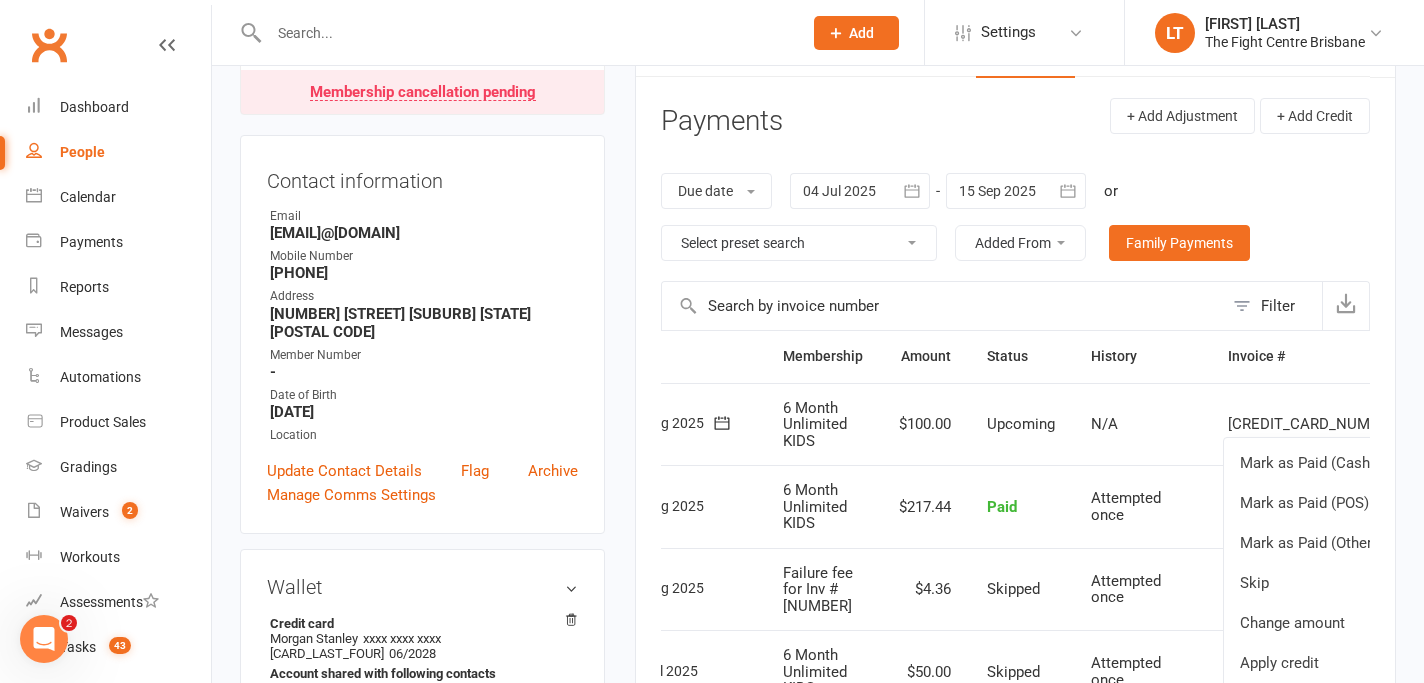 click on "Due date  Due date Date paid Date failed Date settled 04 Jul 2025
July 2025
Sun Mon Tue Wed Thu Fri Sat
27
29
30
01
02
03
04
05
28
06
07
08
09
10
11
12
29
13
14
15
16
17
18
19
30
20
21
22
23
24
25
26
31
27
28
29
30
31
01 02 32" at bounding box center [1015, 217] 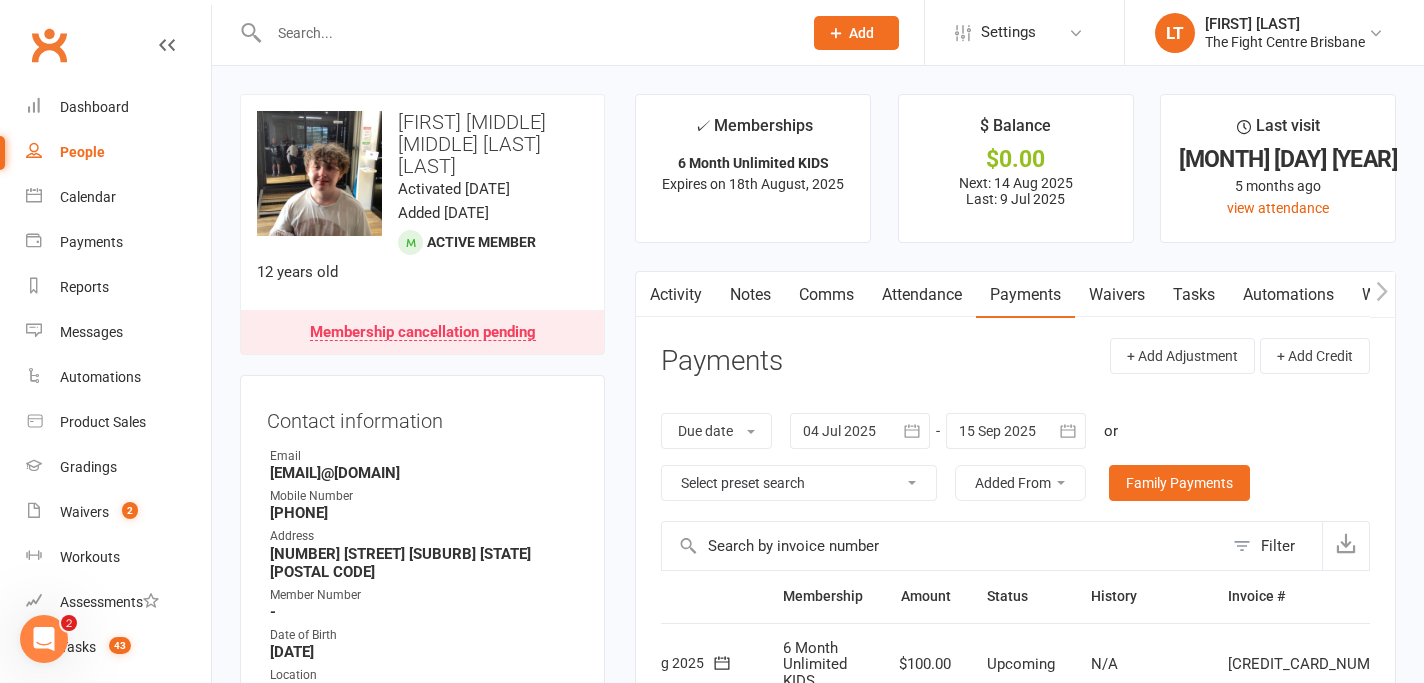 scroll, scrollTop: 10, scrollLeft: 0, axis: vertical 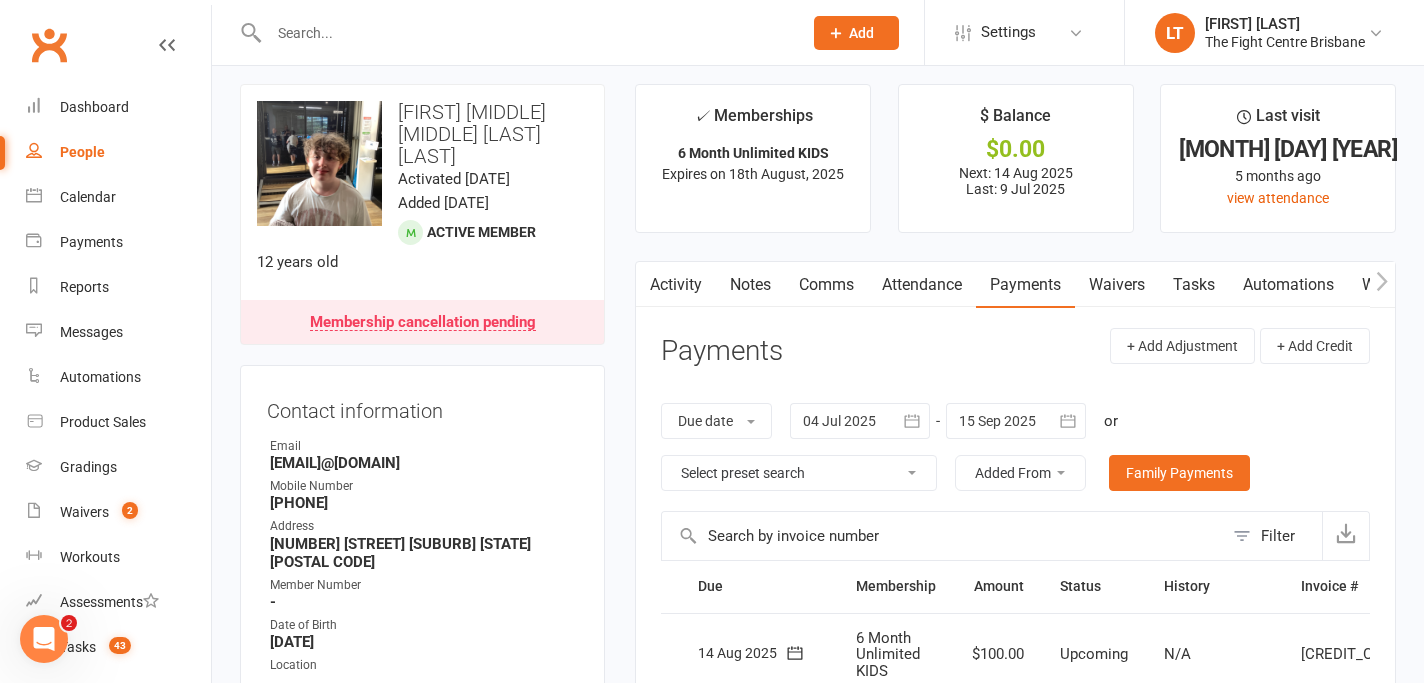 click on "Notes" at bounding box center (750, 285) 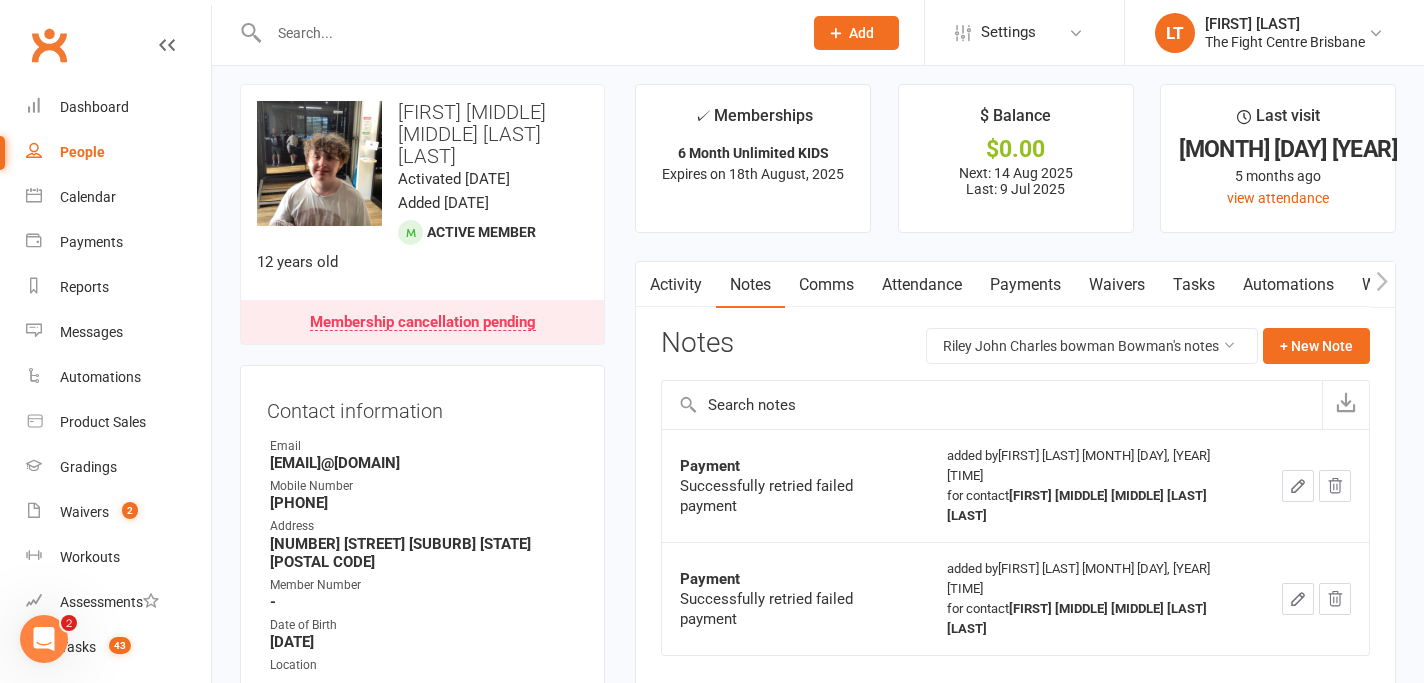click on "Comms" at bounding box center (826, 285) 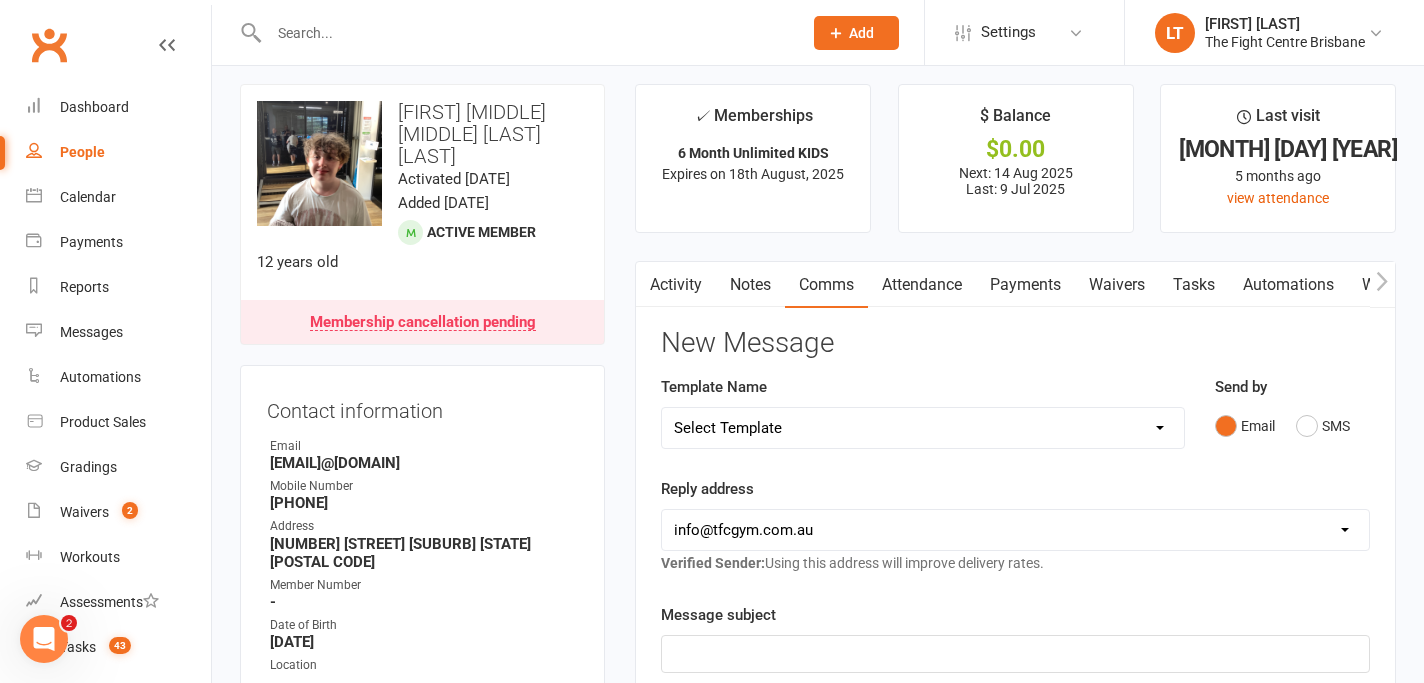 click on "Payments" at bounding box center [1025, 285] 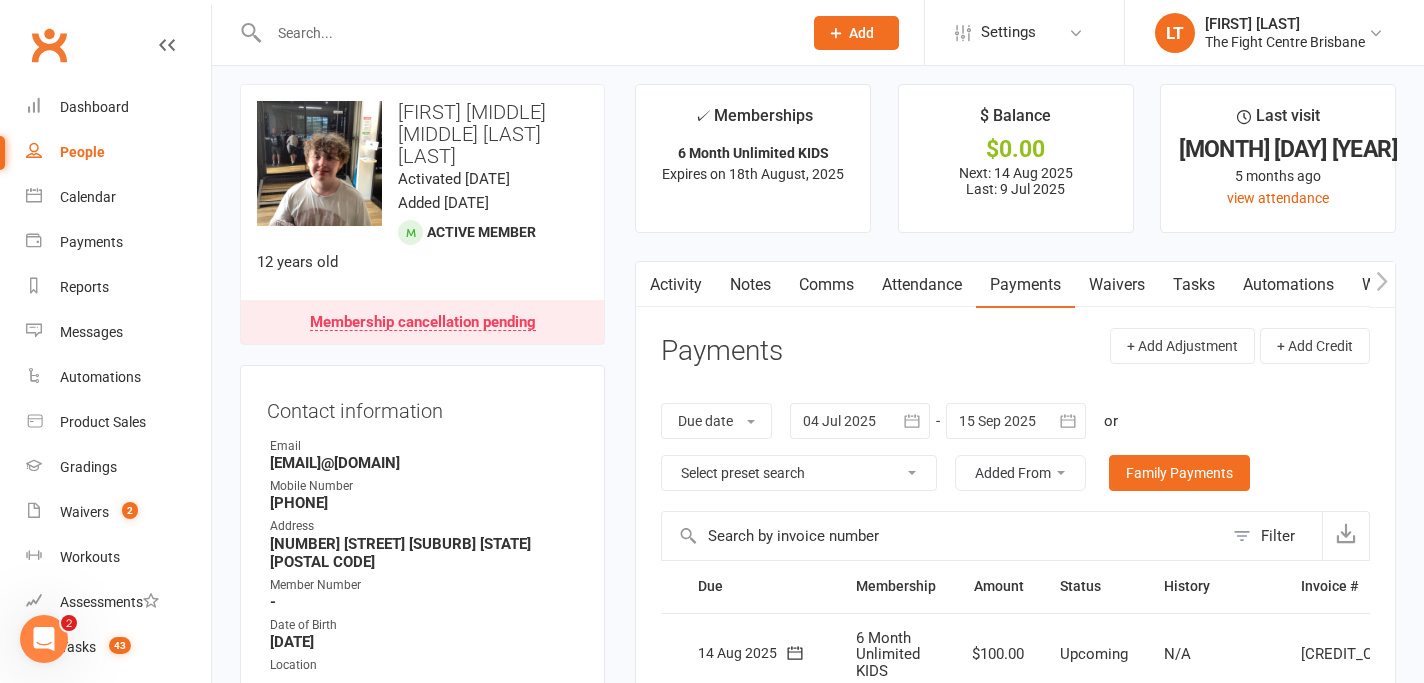 scroll, scrollTop: 293, scrollLeft: 0, axis: vertical 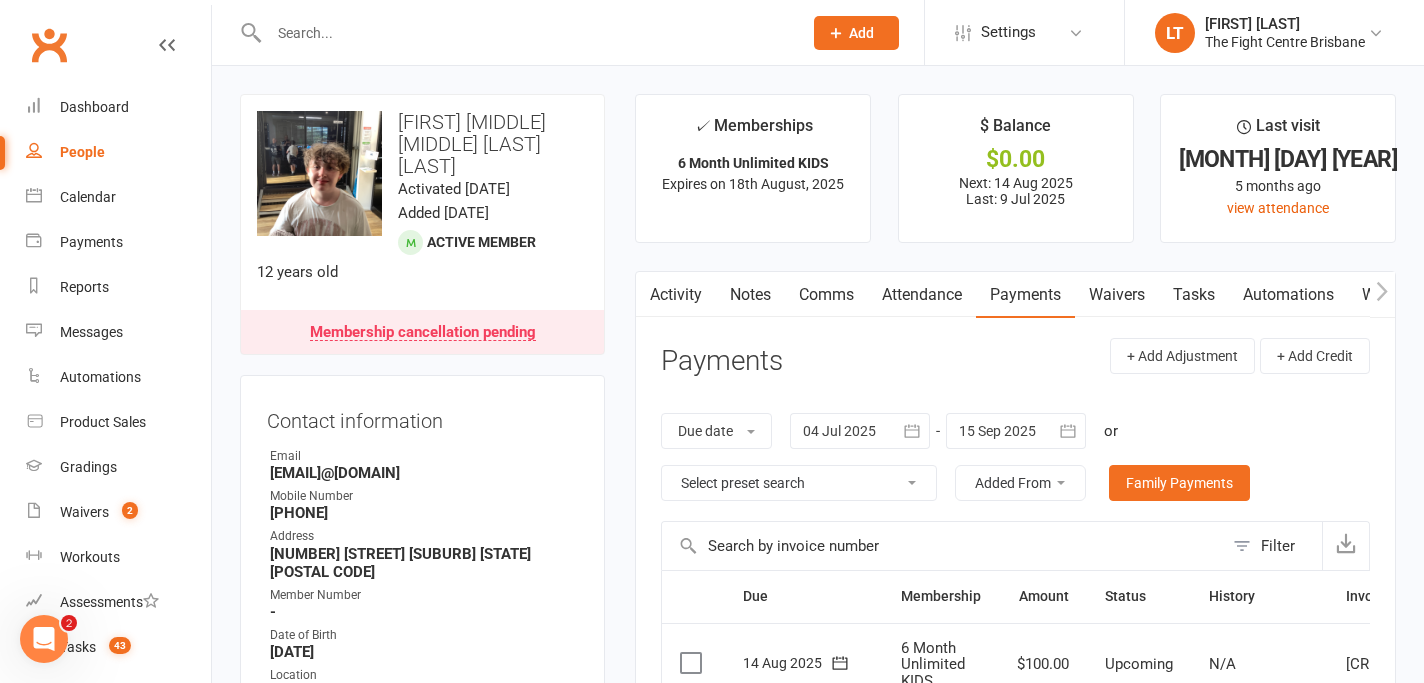 click on "Notes" at bounding box center (750, 295) 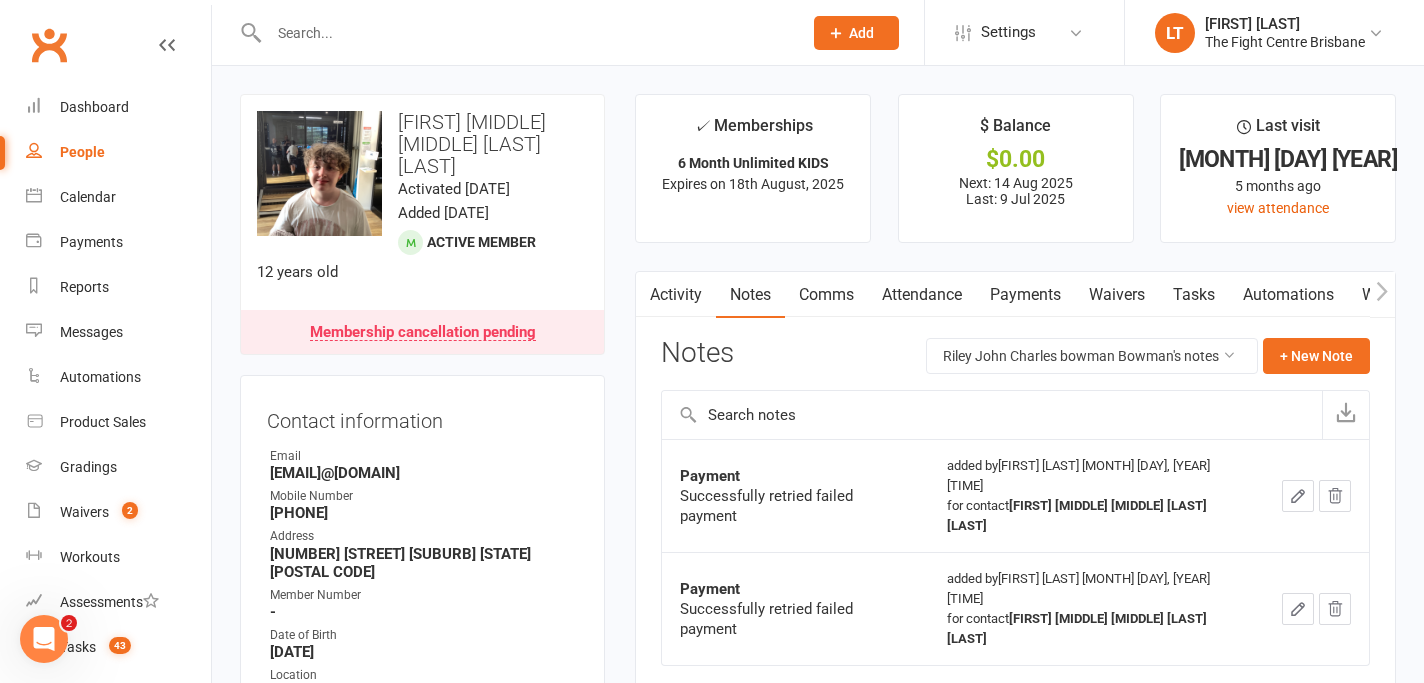 click on "Comms" at bounding box center [826, 295] 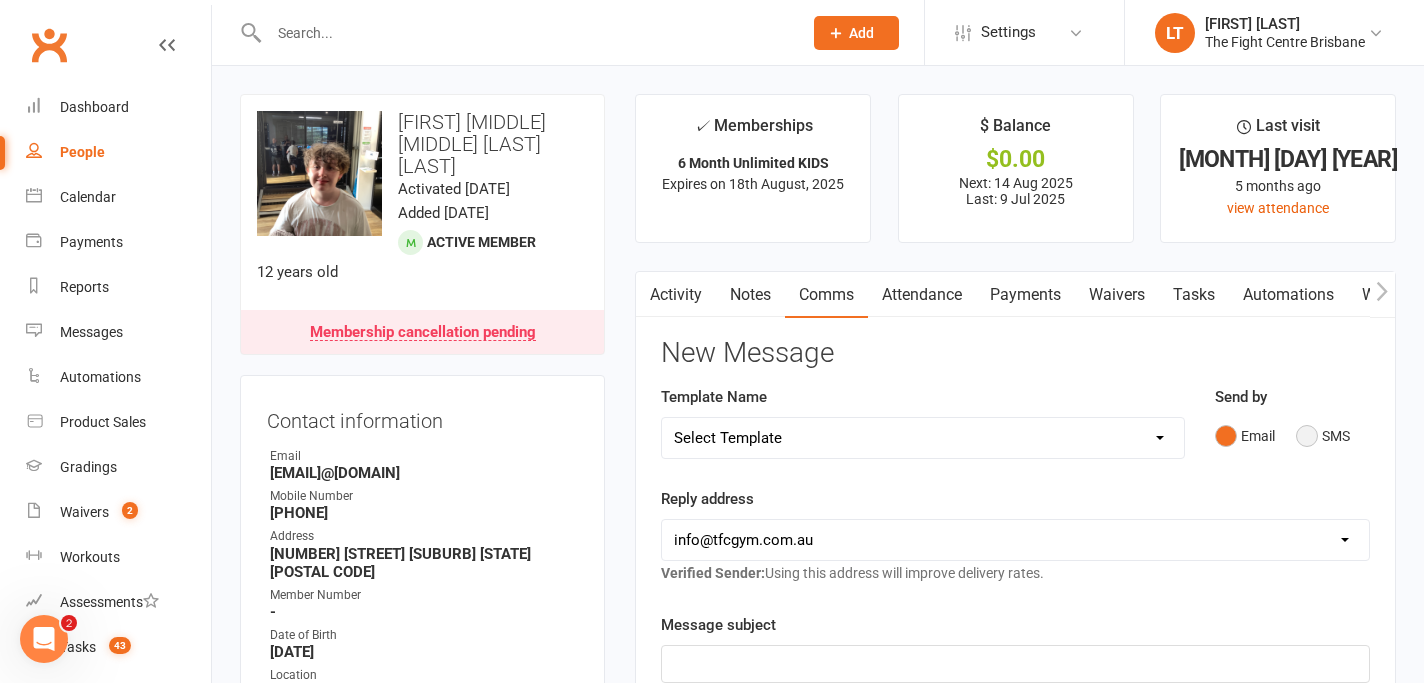 click on "SMS" at bounding box center (1323, 436) 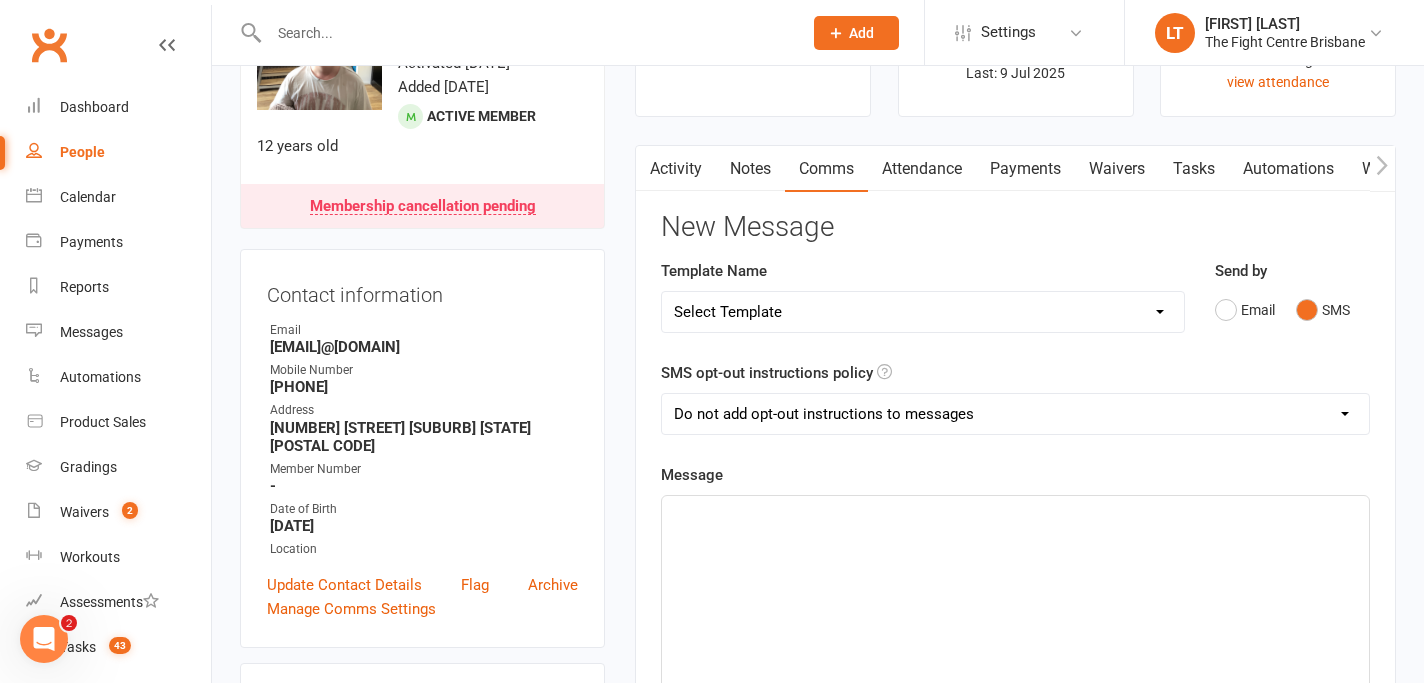 scroll, scrollTop: 211, scrollLeft: 0, axis: vertical 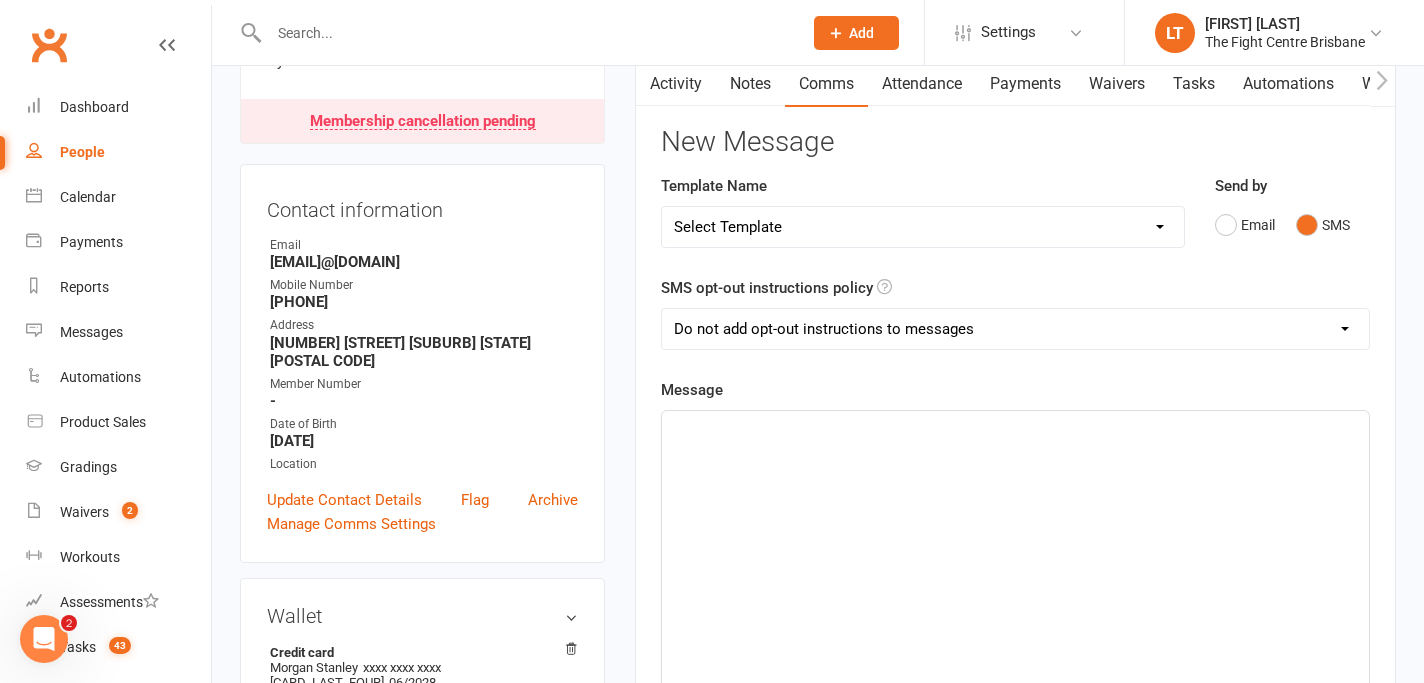 click on "﻿" 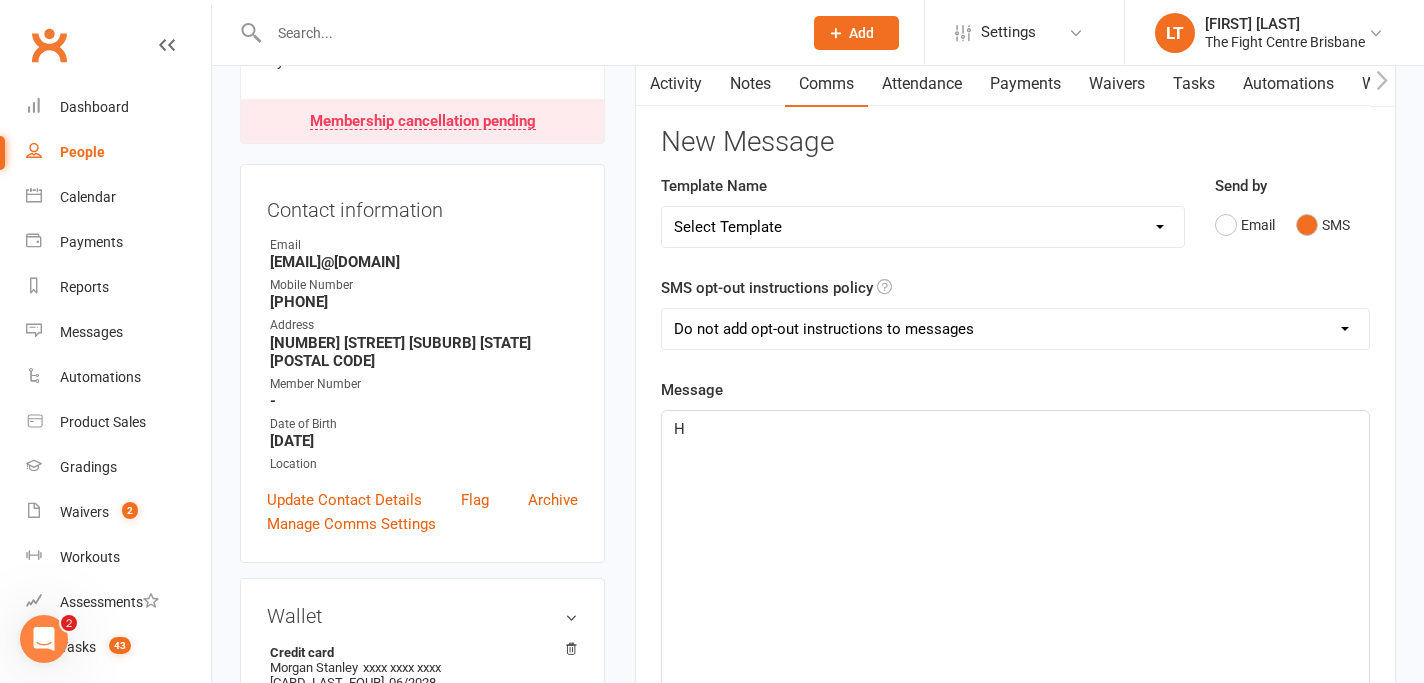 type 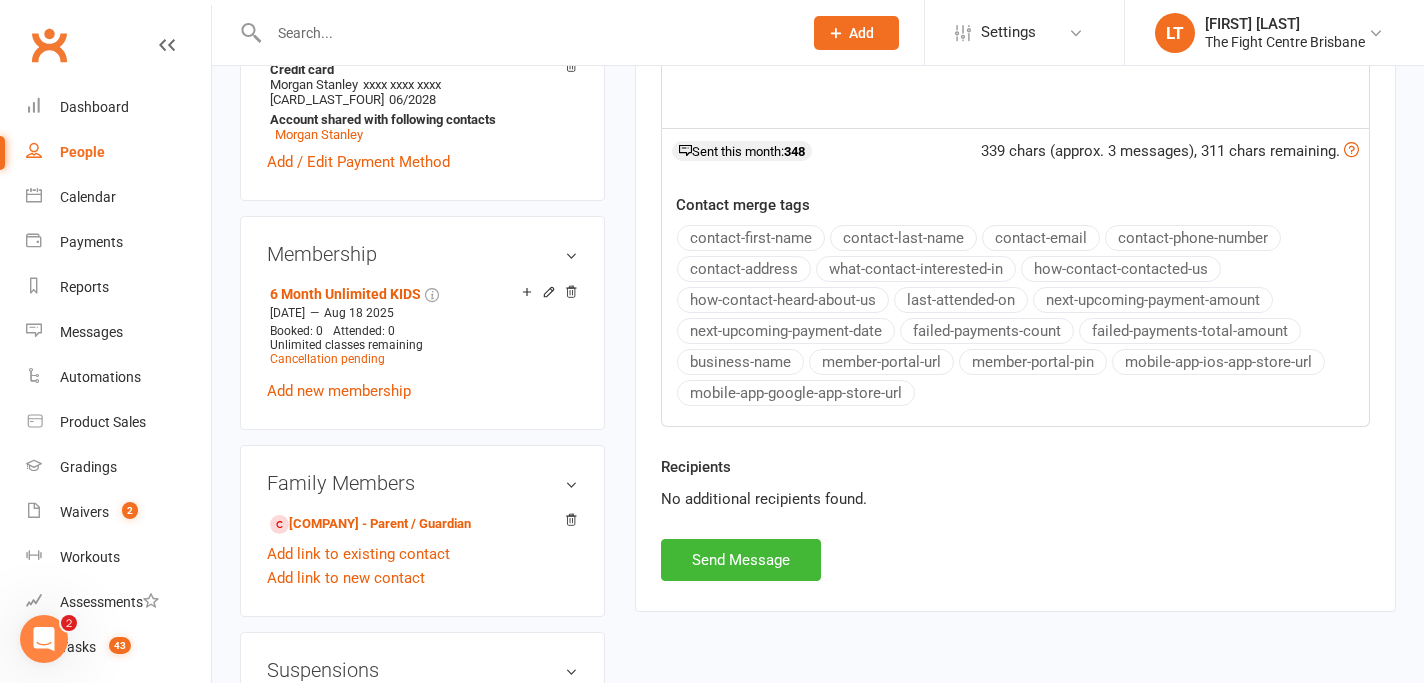 scroll, scrollTop: 1014, scrollLeft: 0, axis: vertical 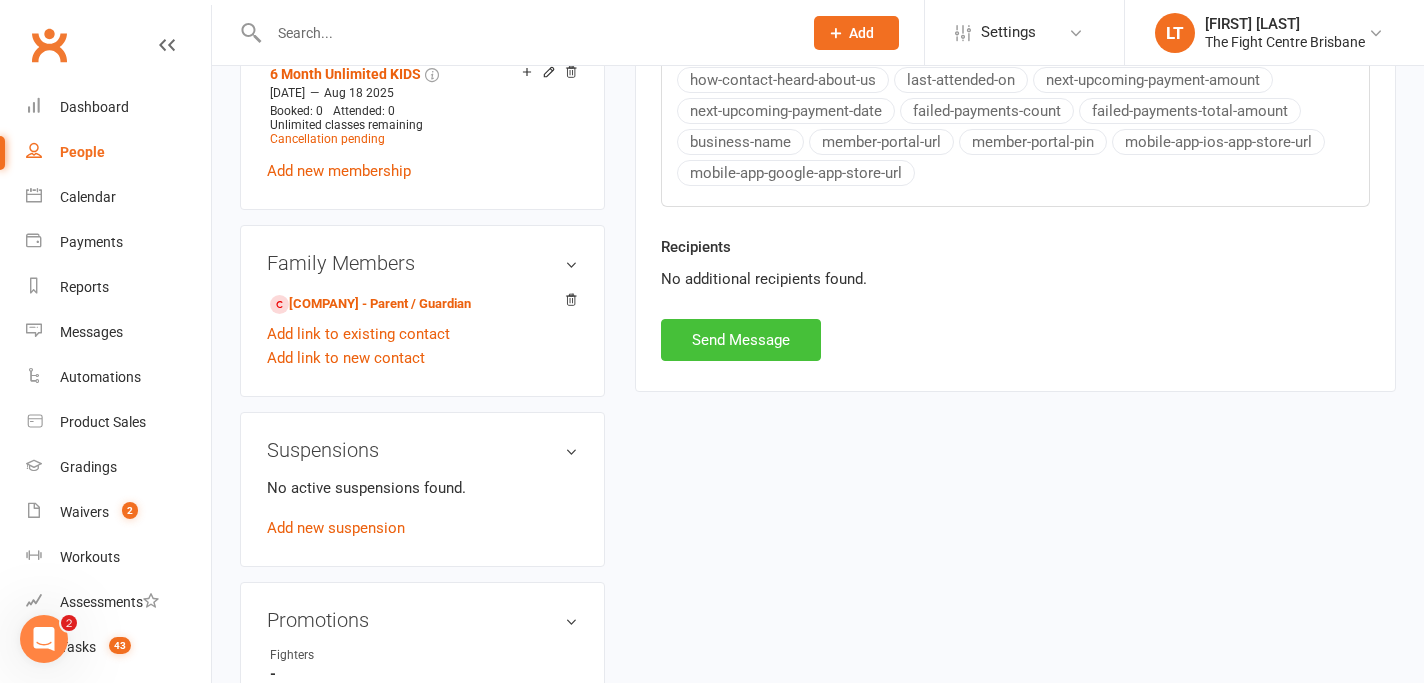 click on "Send Message" at bounding box center [741, 340] 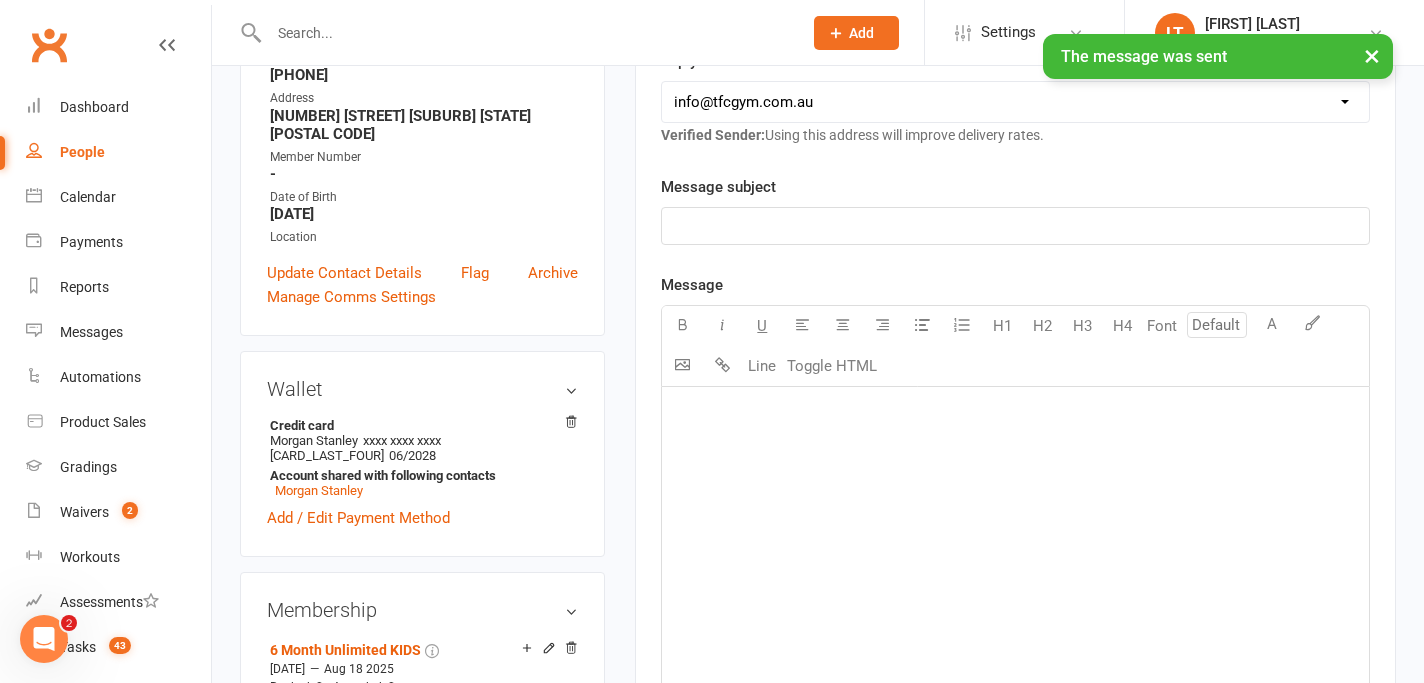 scroll, scrollTop: 0, scrollLeft: 0, axis: both 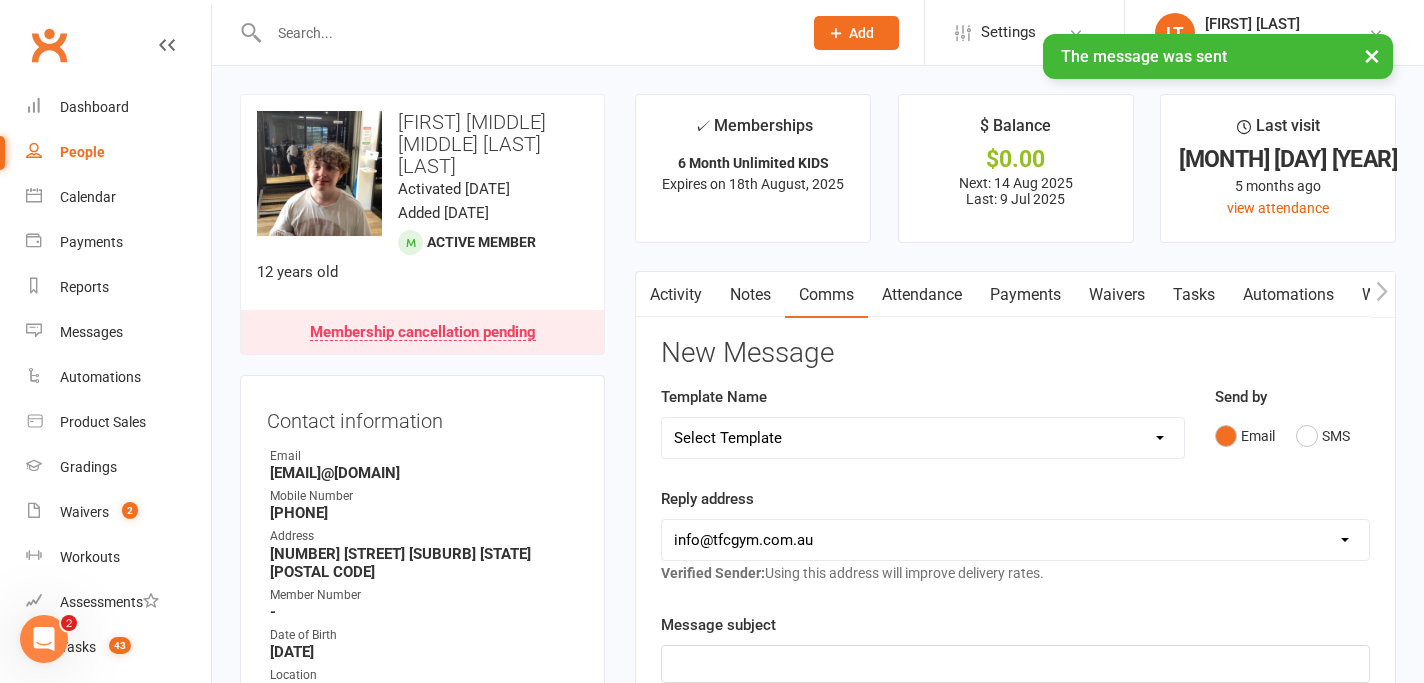click on "×" at bounding box center [1372, 55] 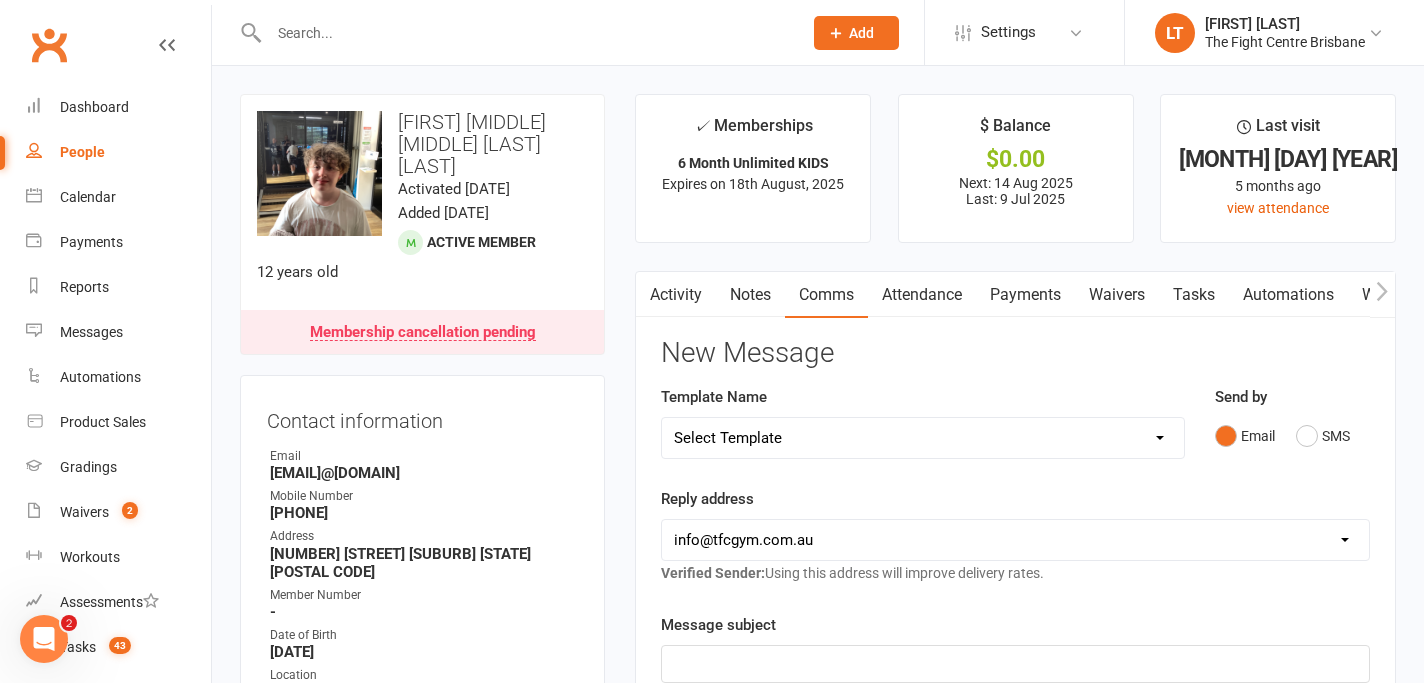 click on "Notes" at bounding box center [750, 295] 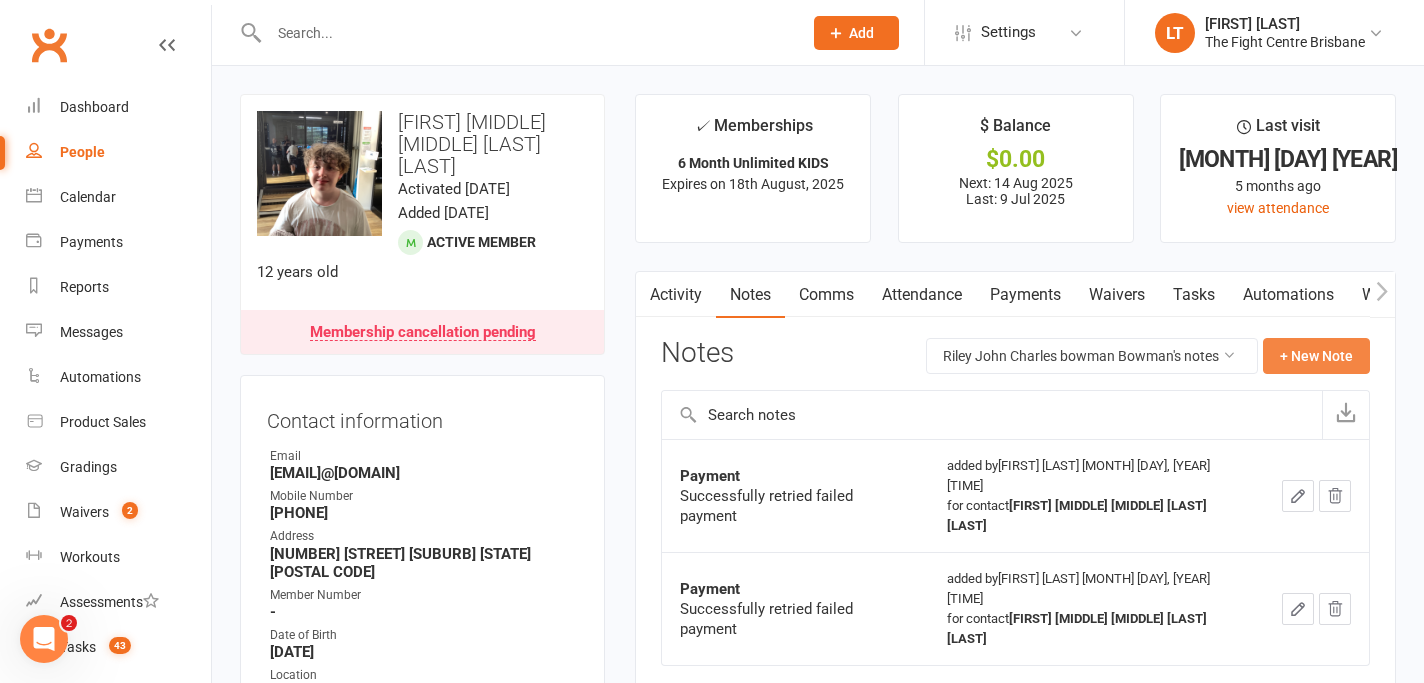 click on "+ New Note" 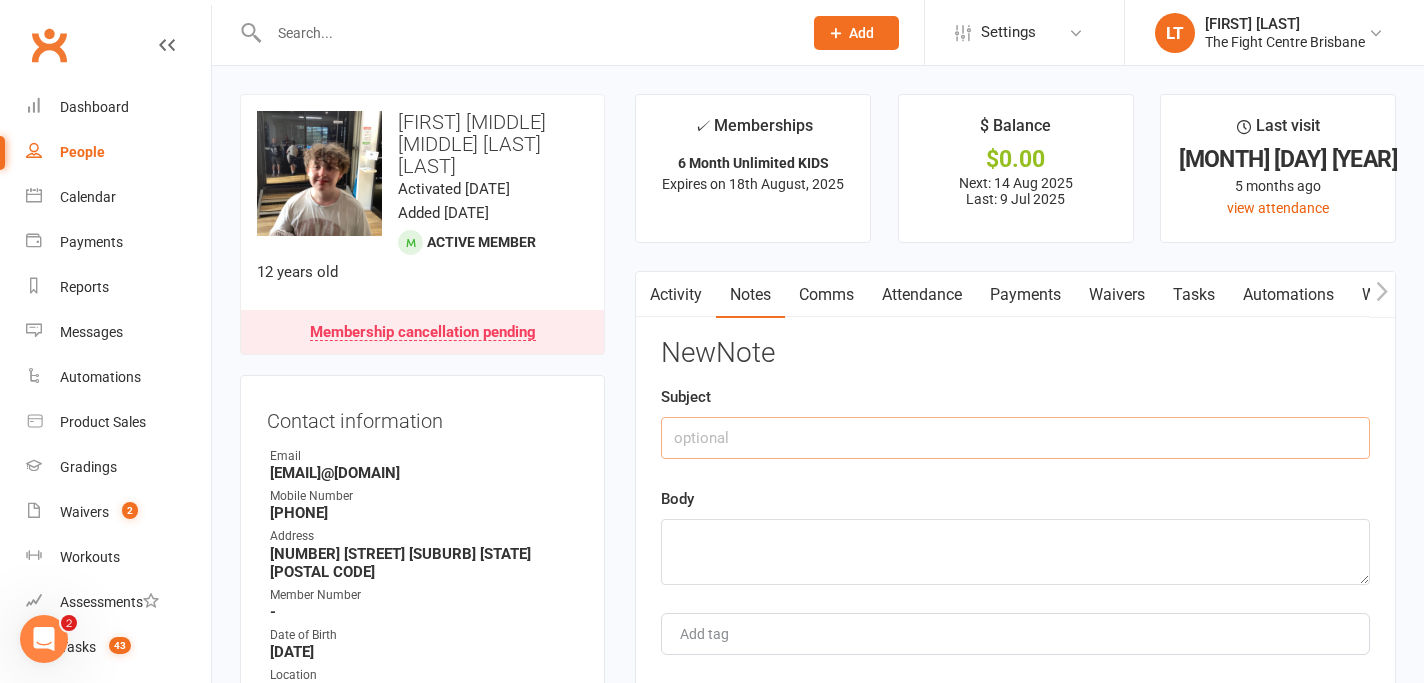 click 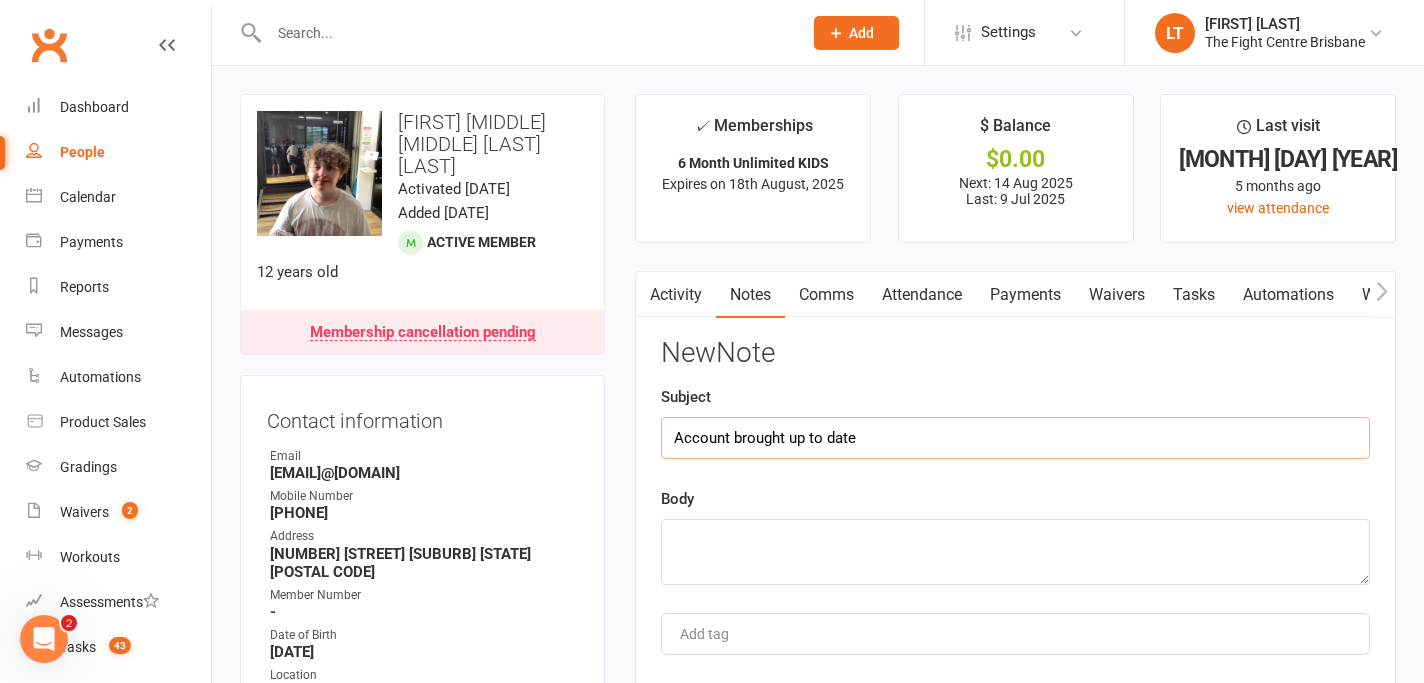 type on "Account brought up to date" 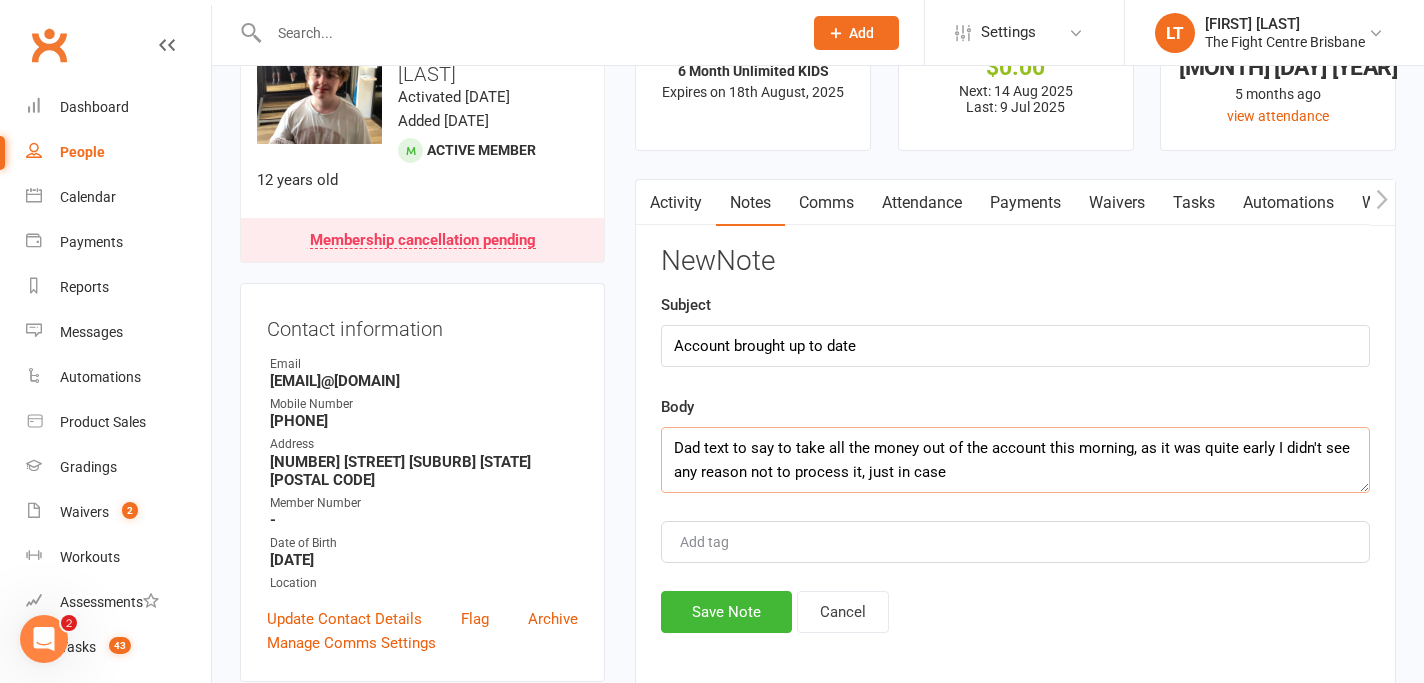 scroll, scrollTop: 94, scrollLeft: 0, axis: vertical 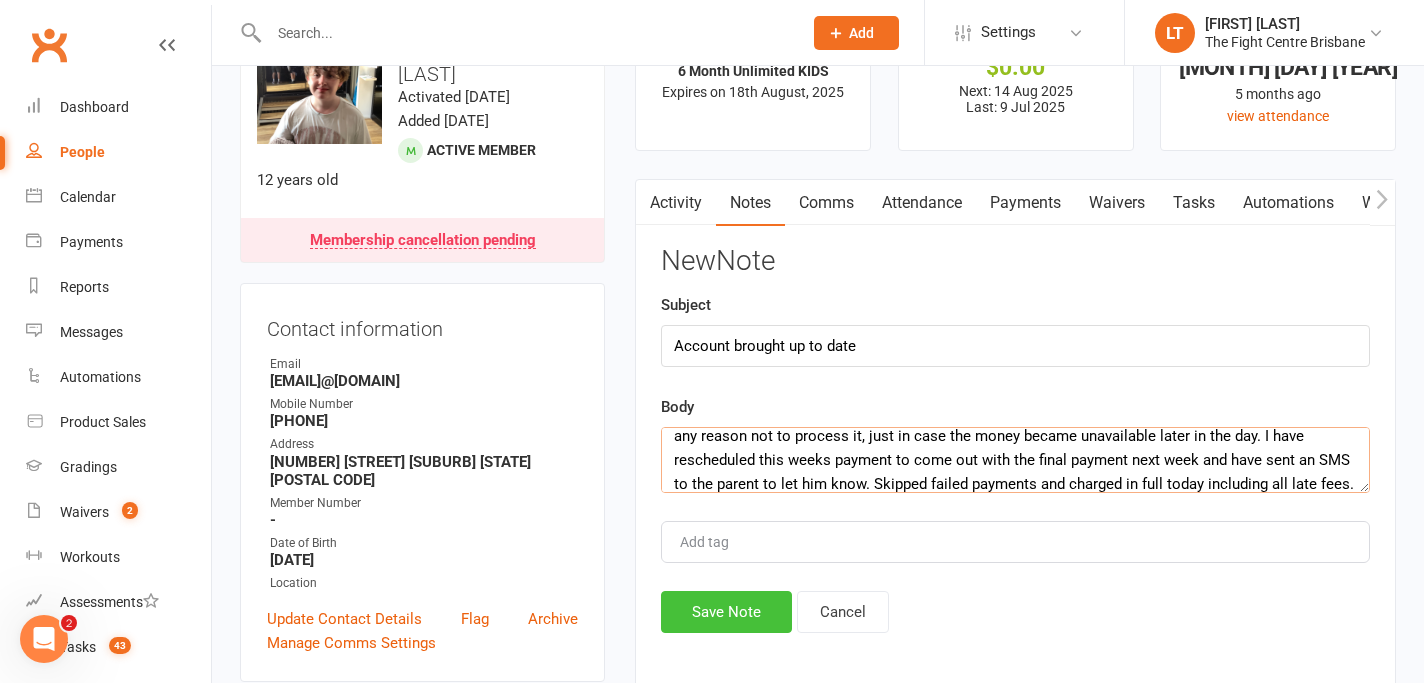 type on "Dad text to say to take all the money out of the account this morning, as it was quite early I didn't see any reason not to process it, just in case the money became unavailable later in the day. I have rescheduled this weeks payment to come out with the final payment next week and have sent an SMS to the parent to let him know. Skipped failed payments and charged in full today including all late fees." 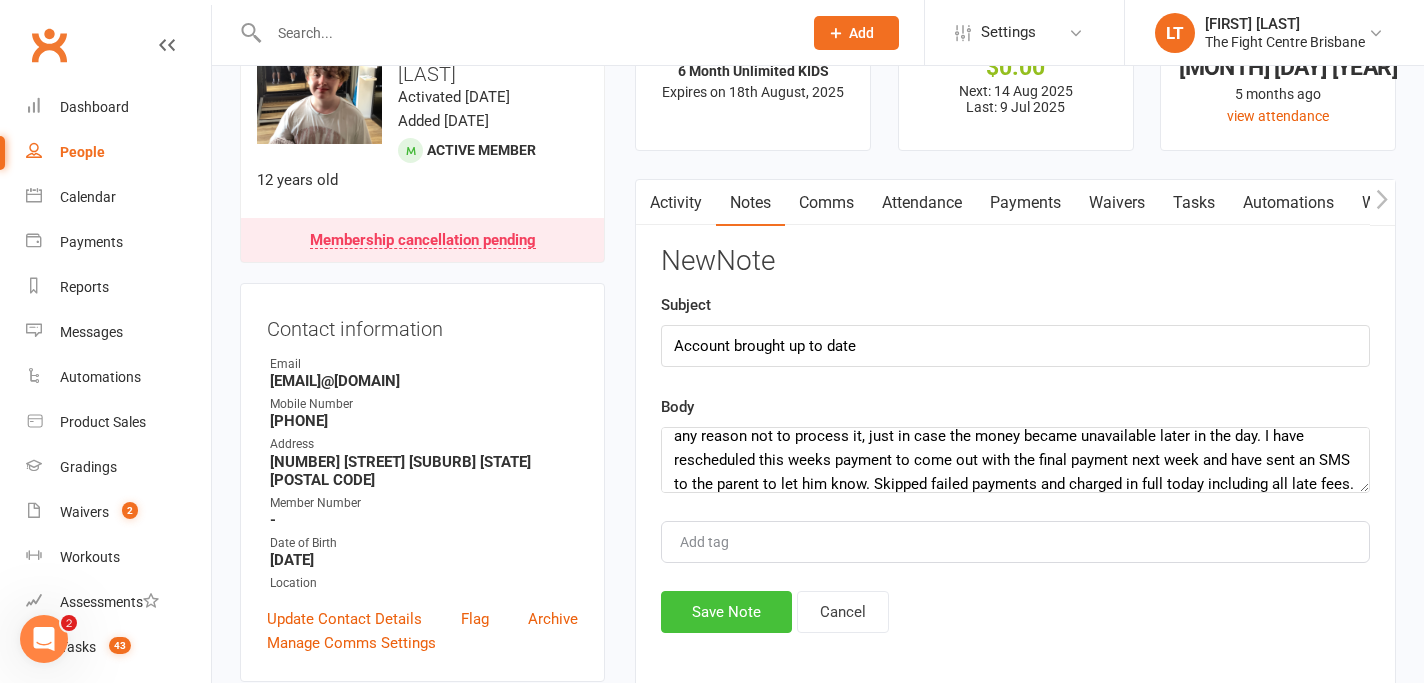 click on "Save Note" 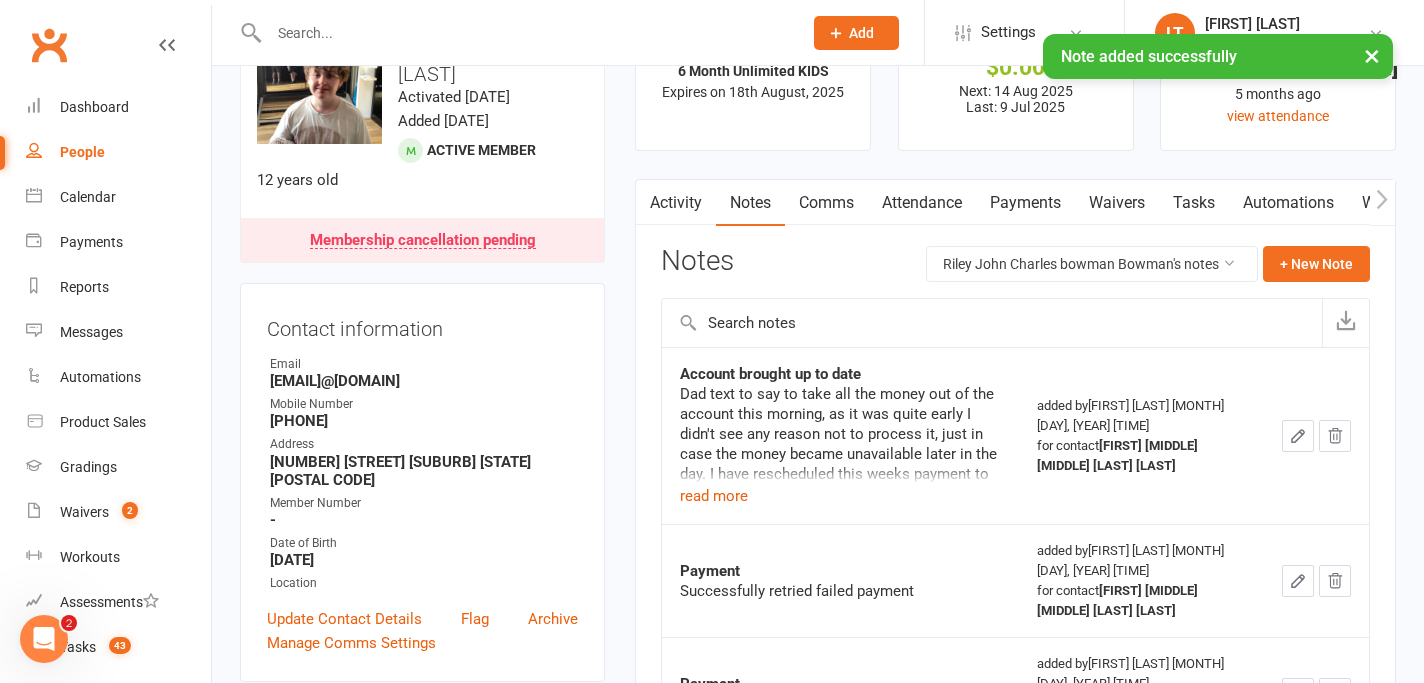 click on "×" at bounding box center [1372, 55] 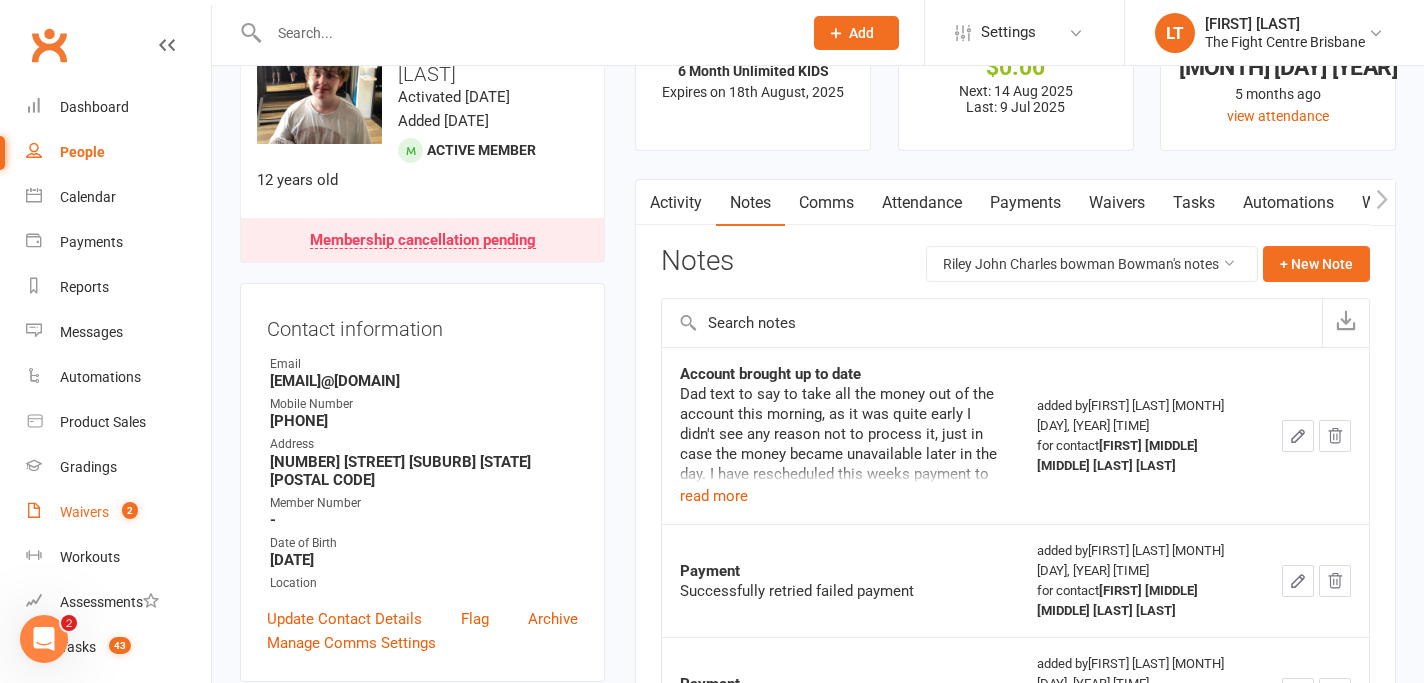 click on "2" at bounding box center [125, 512] 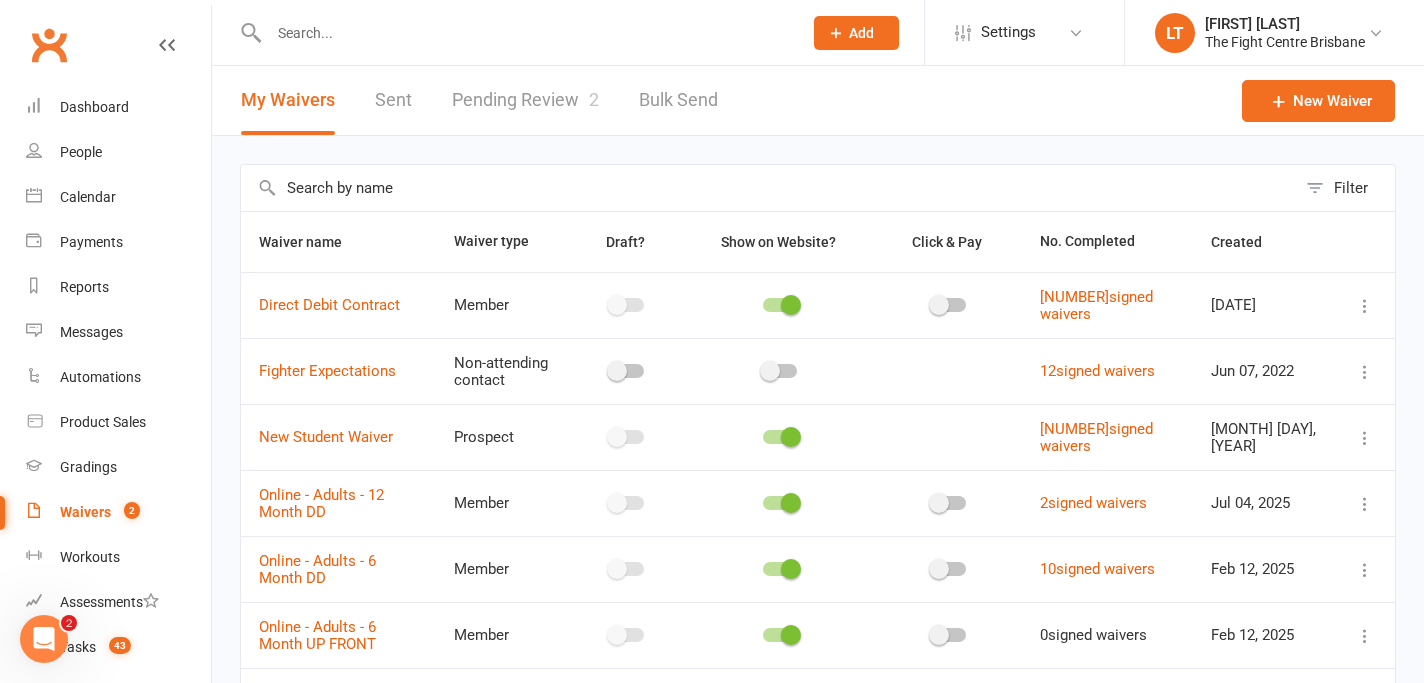 click on "Pending Review 2" at bounding box center [525, 100] 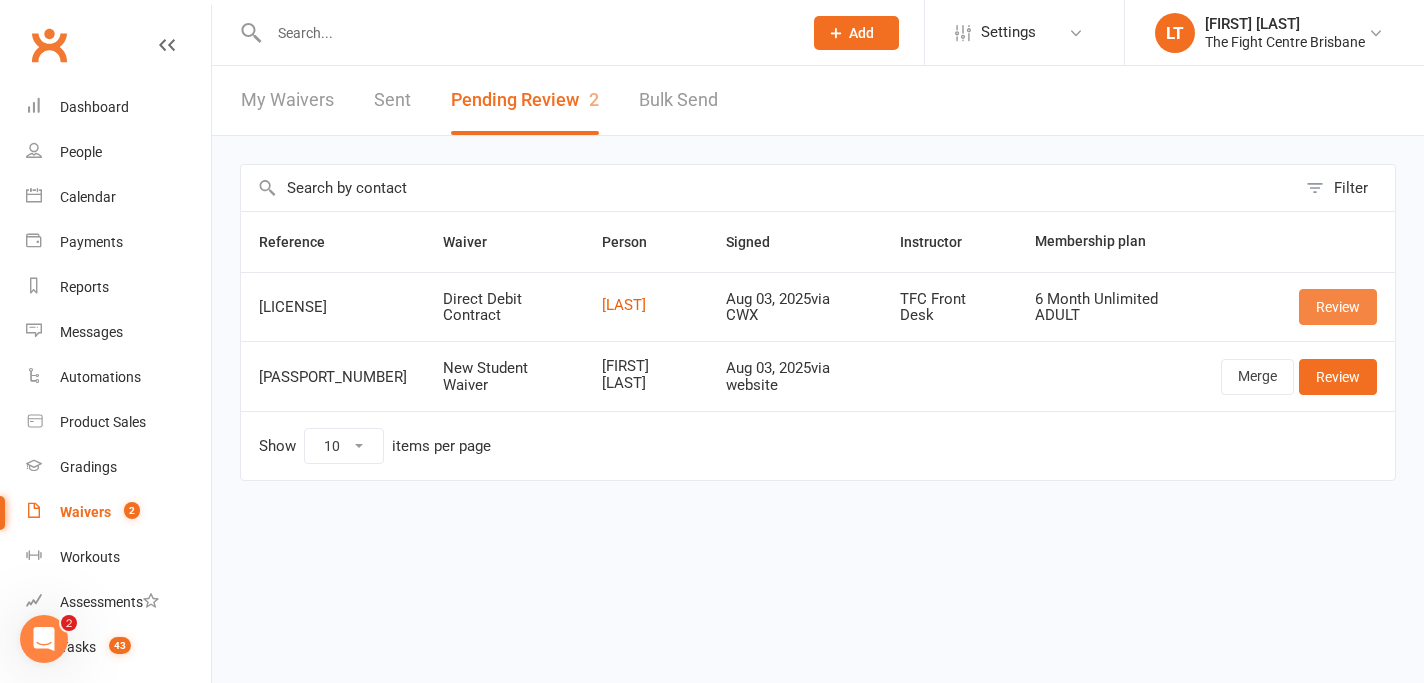 click on "Review" at bounding box center [1338, 307] 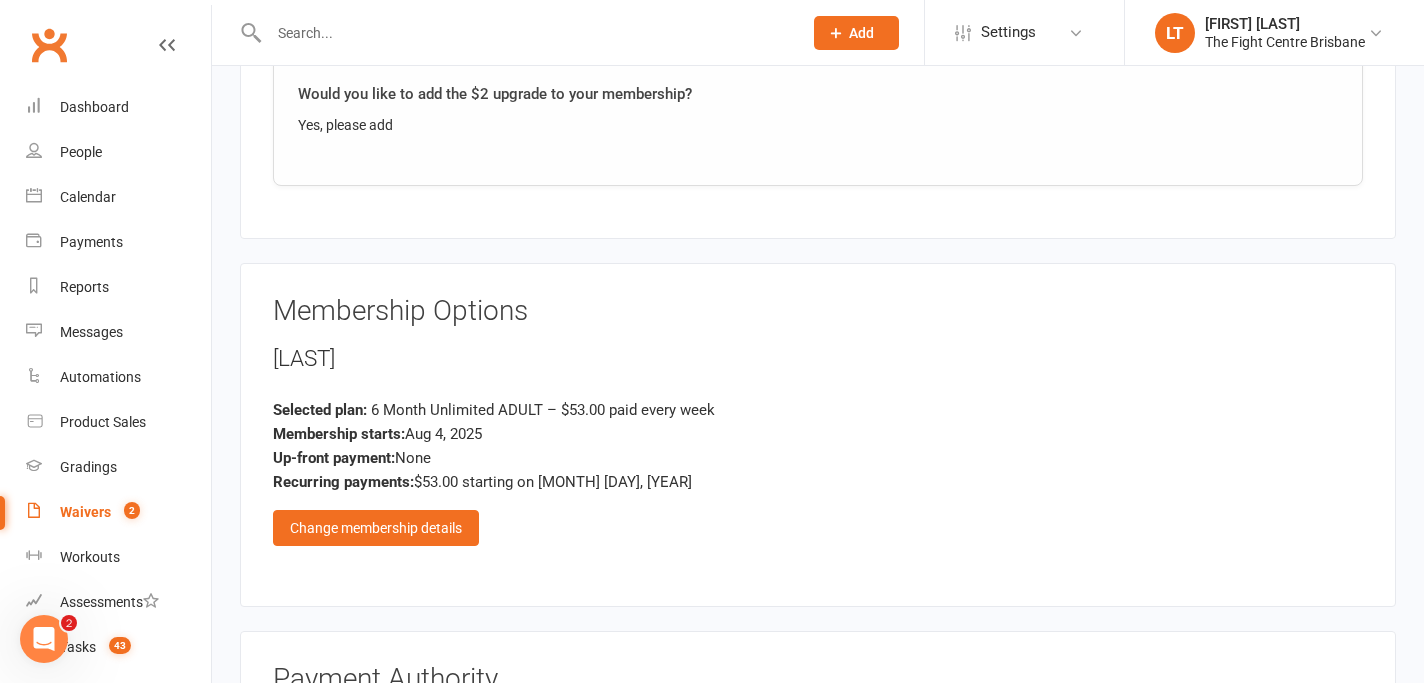 scroll, scrollTop: 3415, scrollLeft: 0, axis: vertical 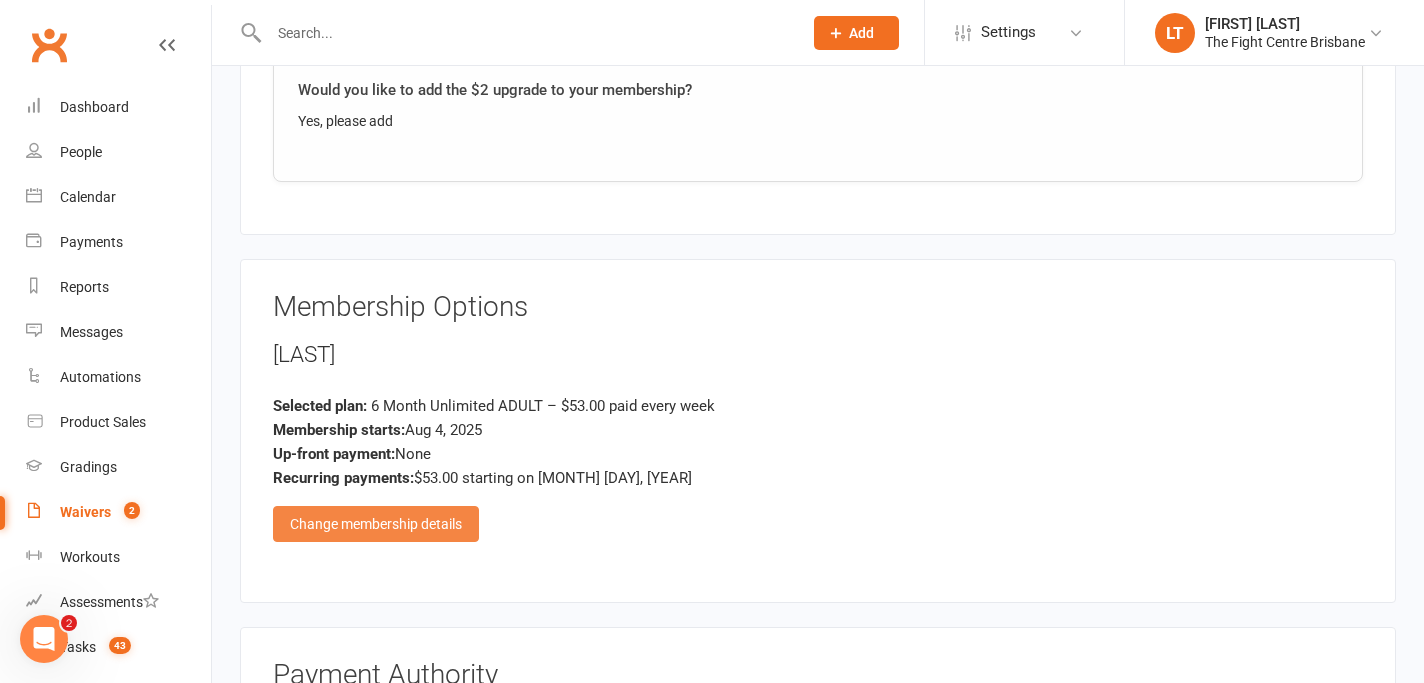 click on "Change membership details" at bounding box center (376, 524) 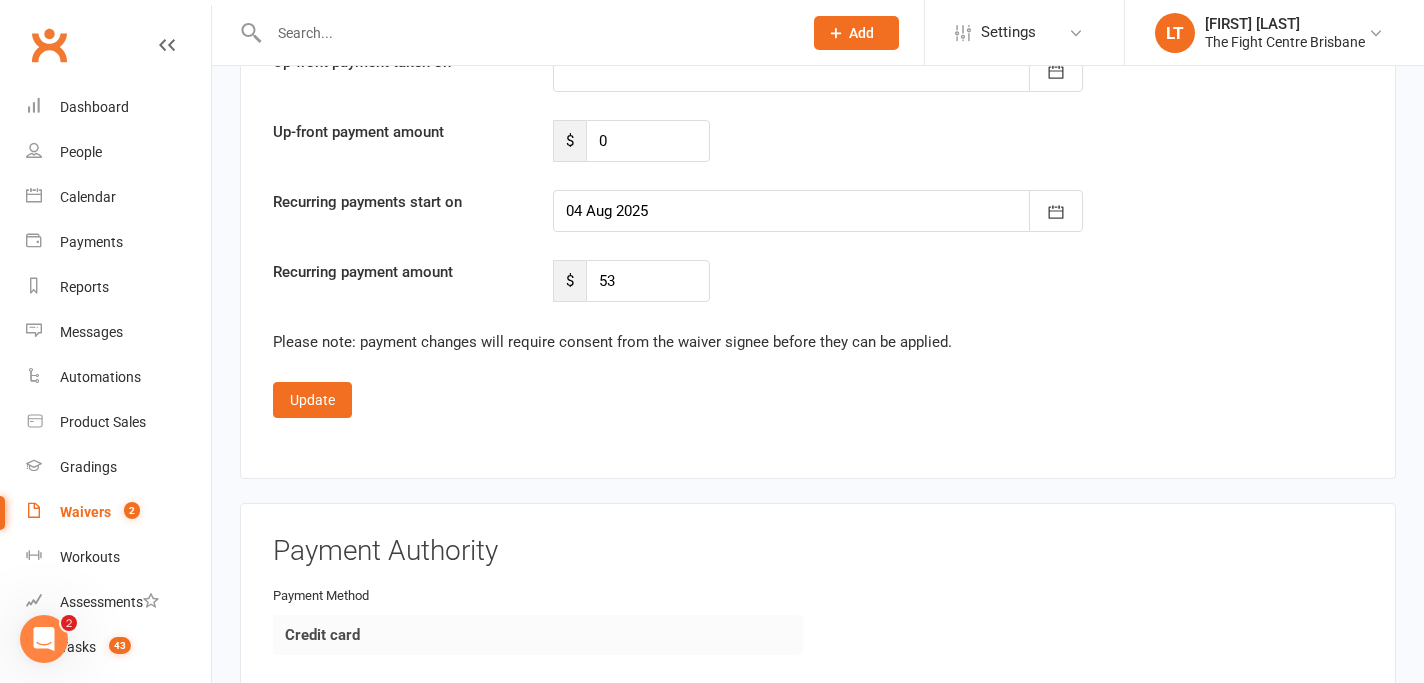 scroll, scrollTop: 5248, scrollLeft: 0, axis: vertical 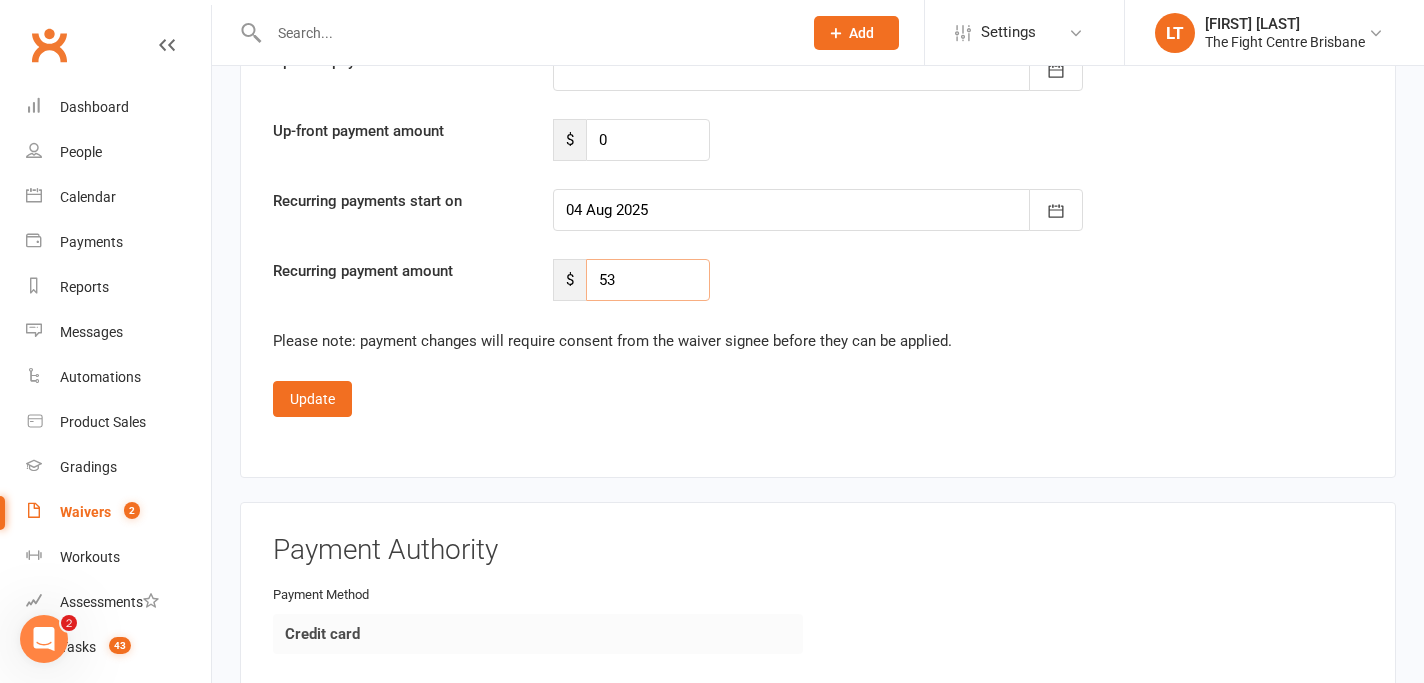click on "53" at bounding box center (648, 280) 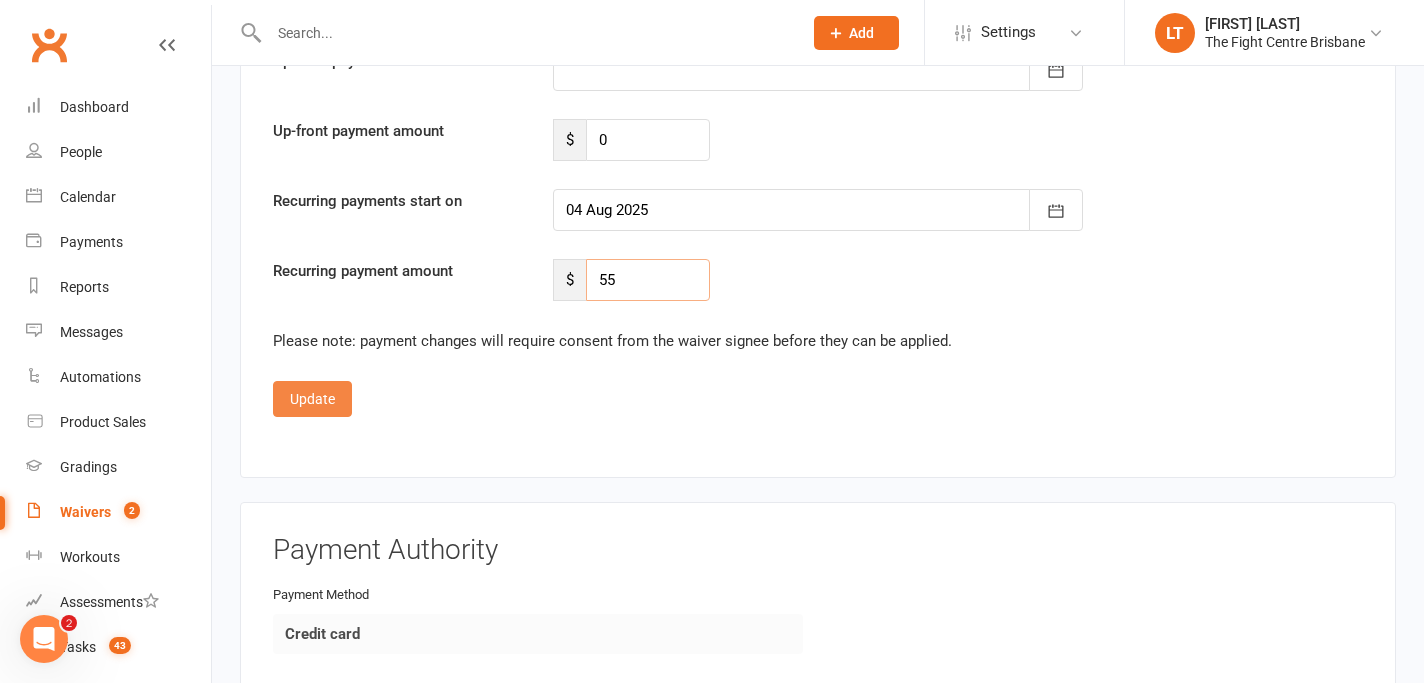 type on "55" 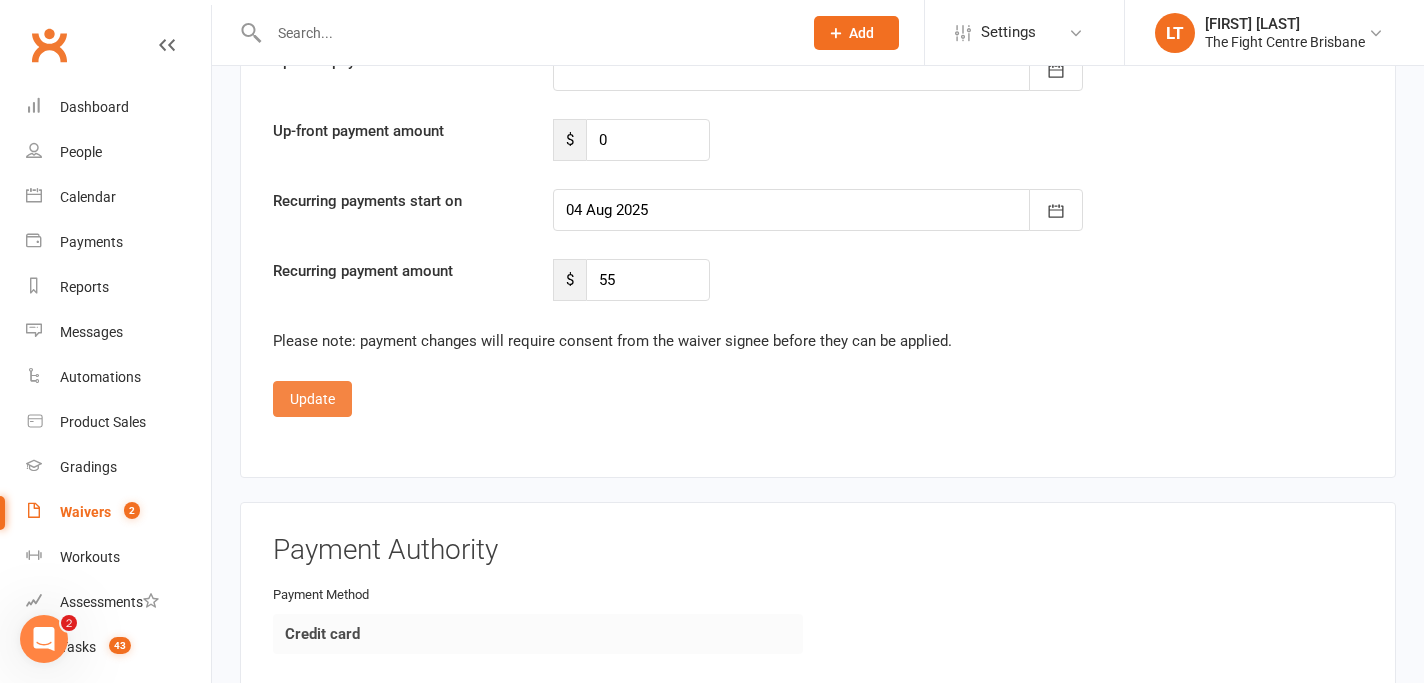 click on "Update" at bounding box center (312, 399) 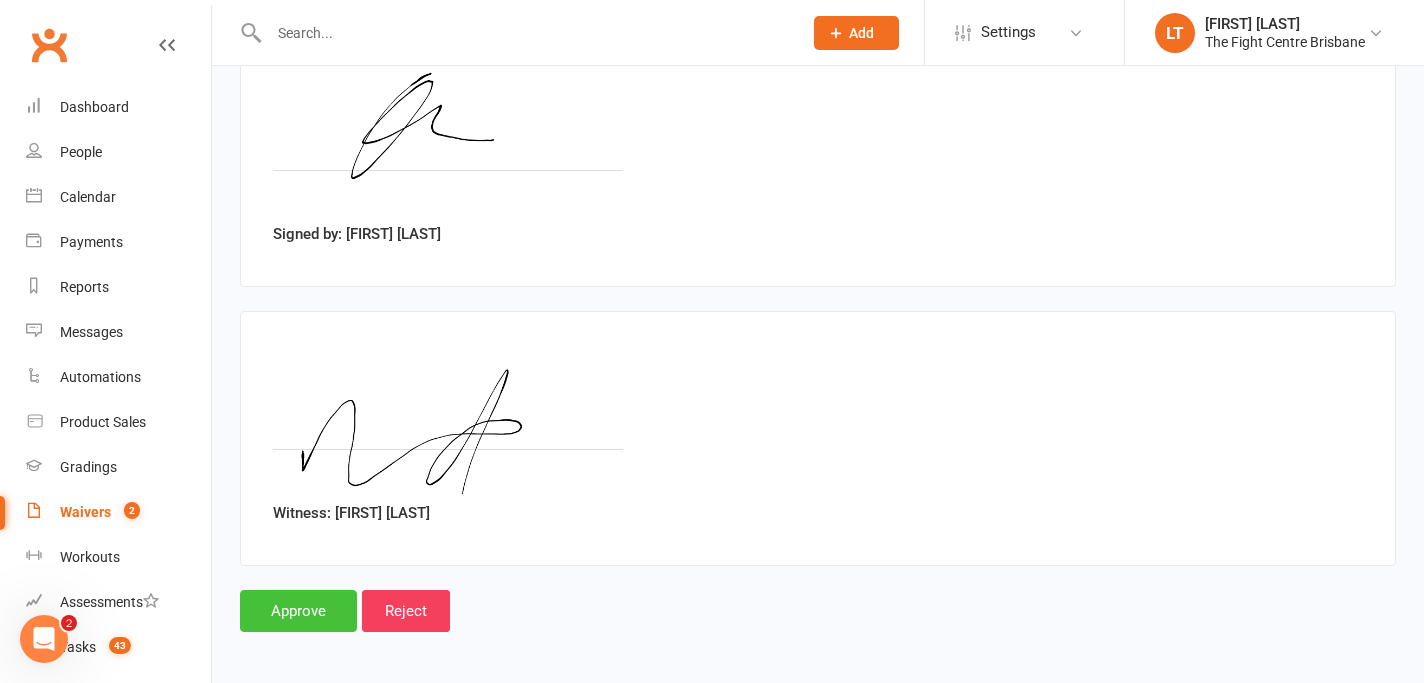 click on "Approve" at bounding box center (298, 611) 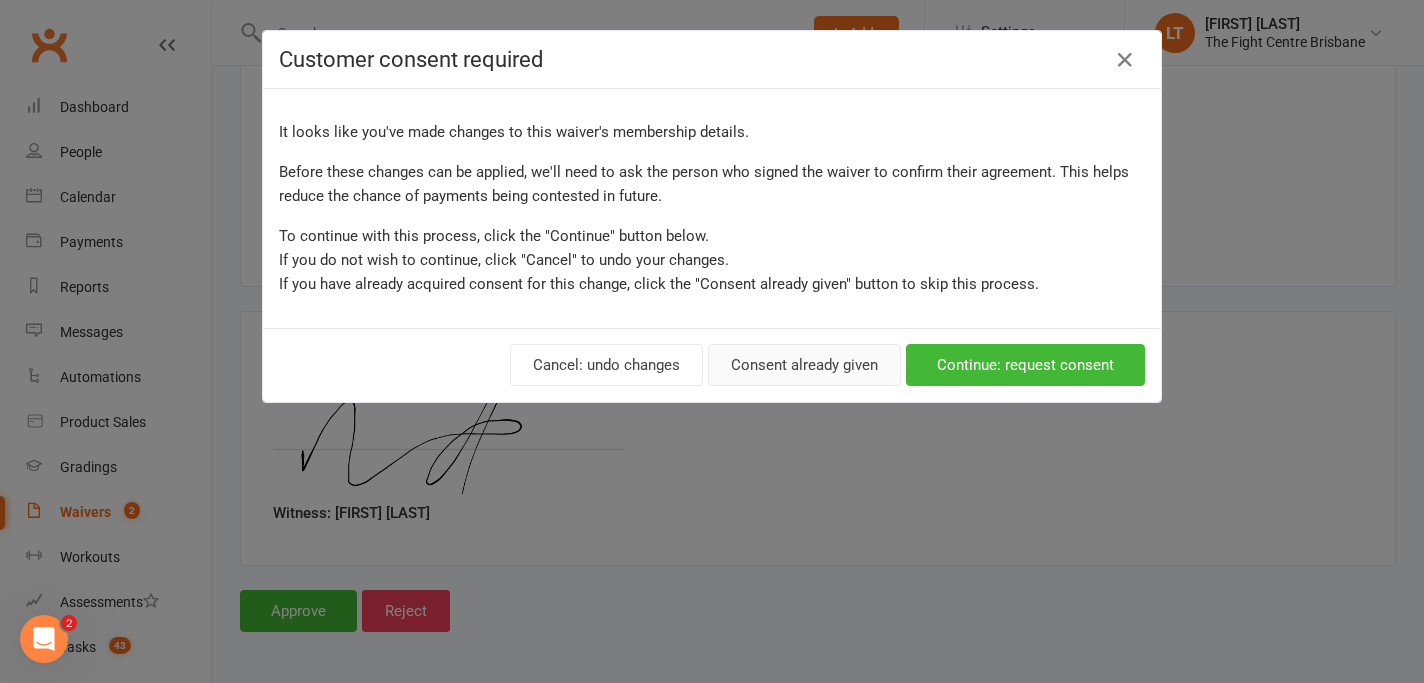 click on "Consent already given" at bounding box center [804, 365] 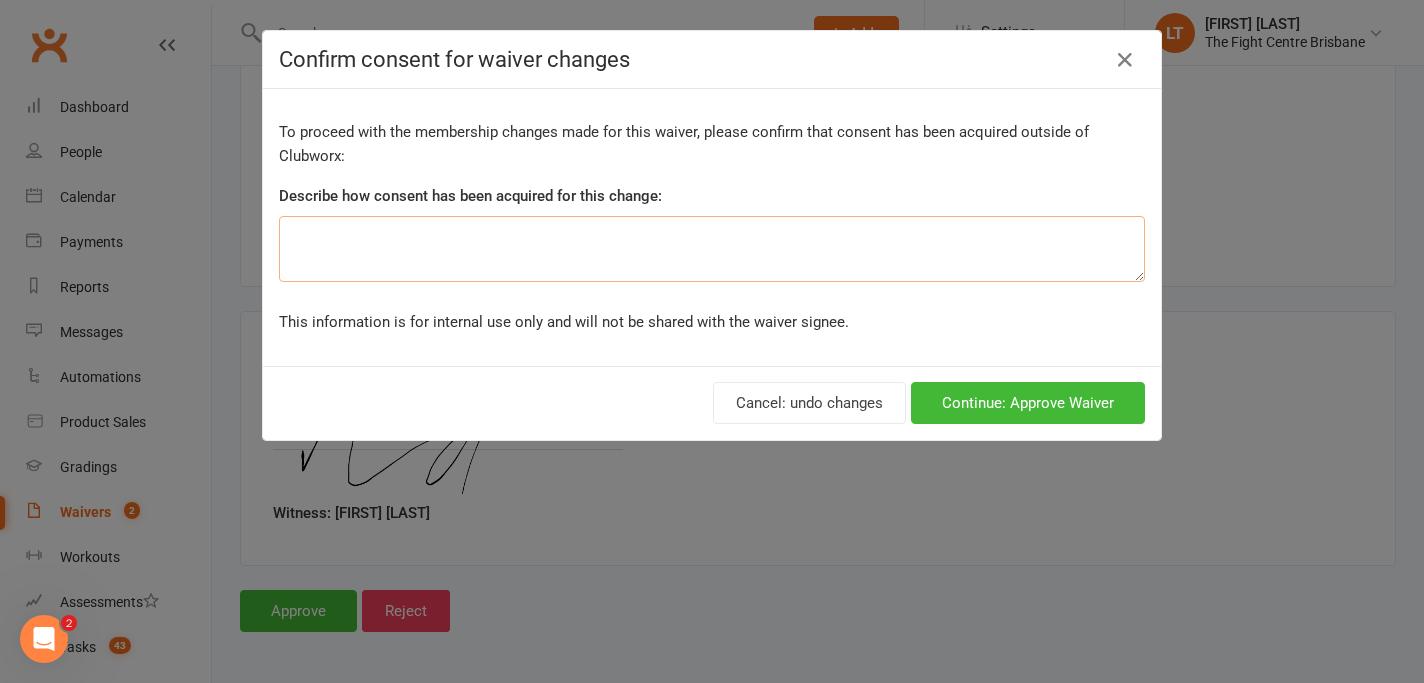 click at bounding box center [712, 249] 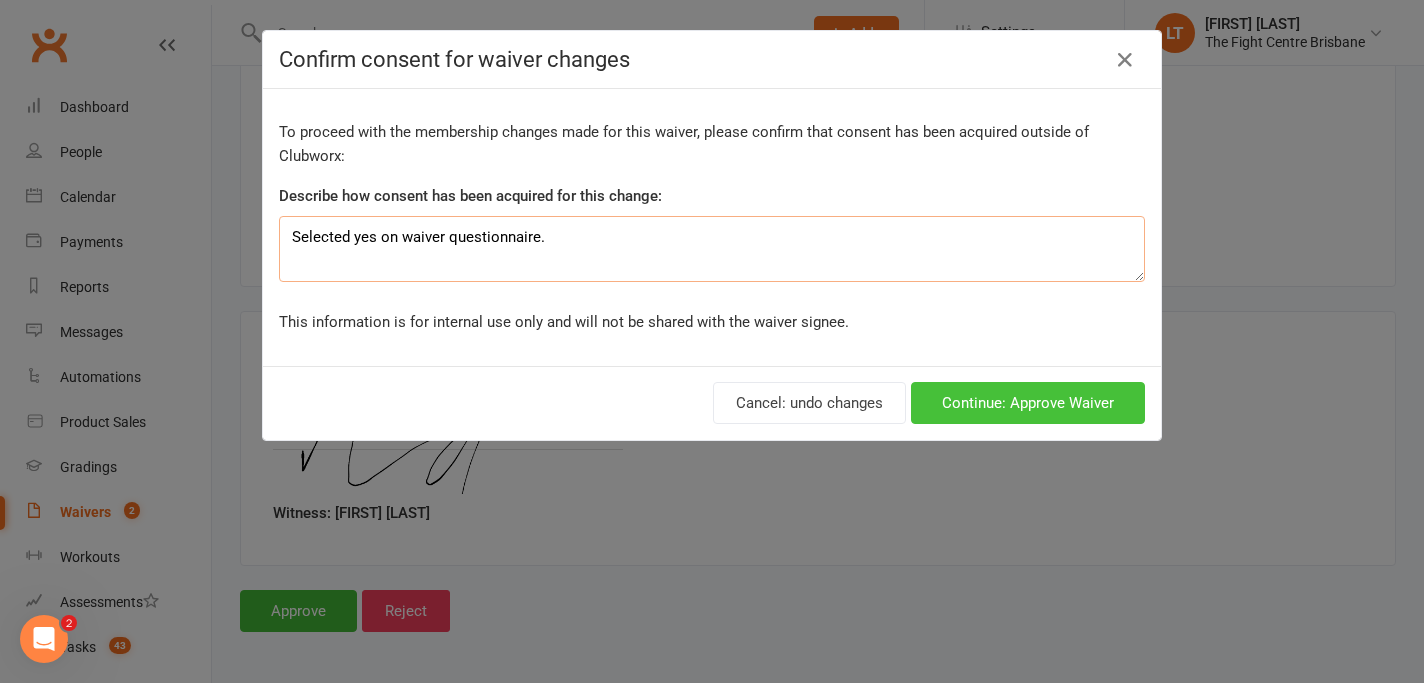 type on "Selected yes on waiver questionnaire." 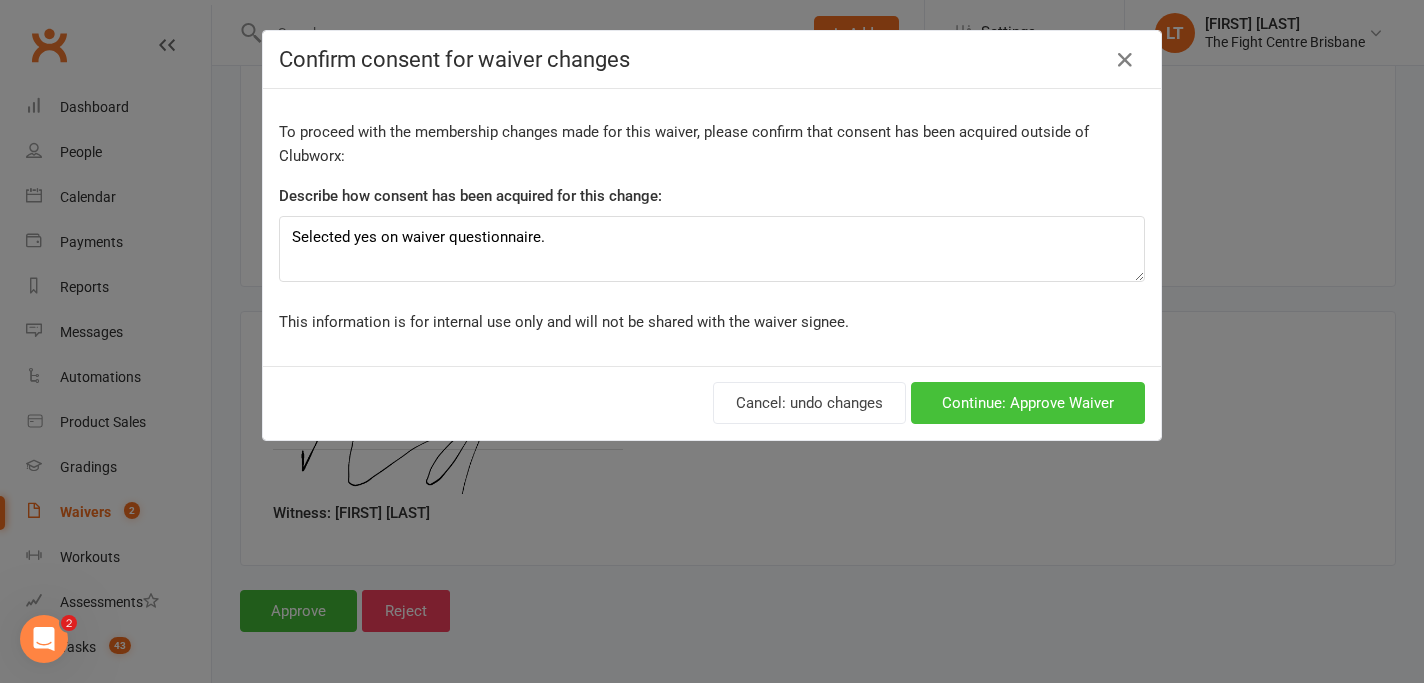 click on "Continue: Approve Waiver" at bounding box center [1028, 403] 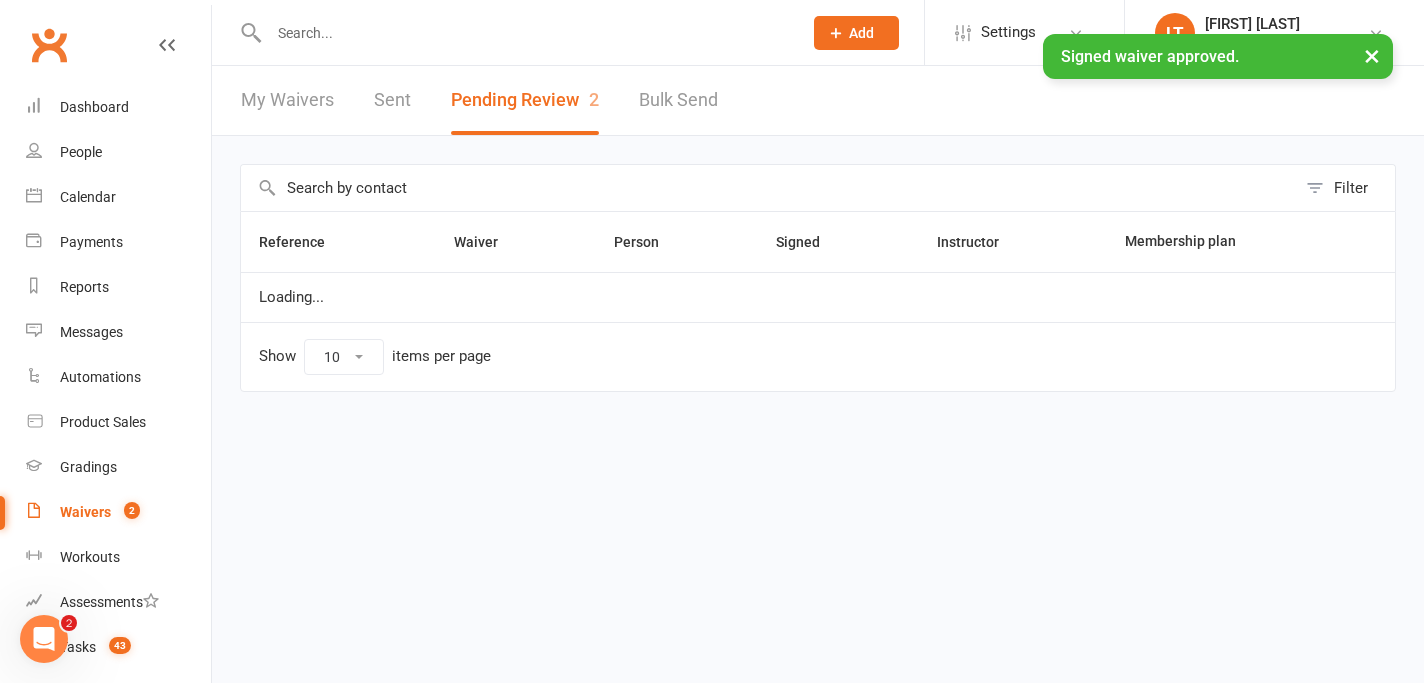 scroll, scrollTop: 0, scrollLeft: 0, axis: both 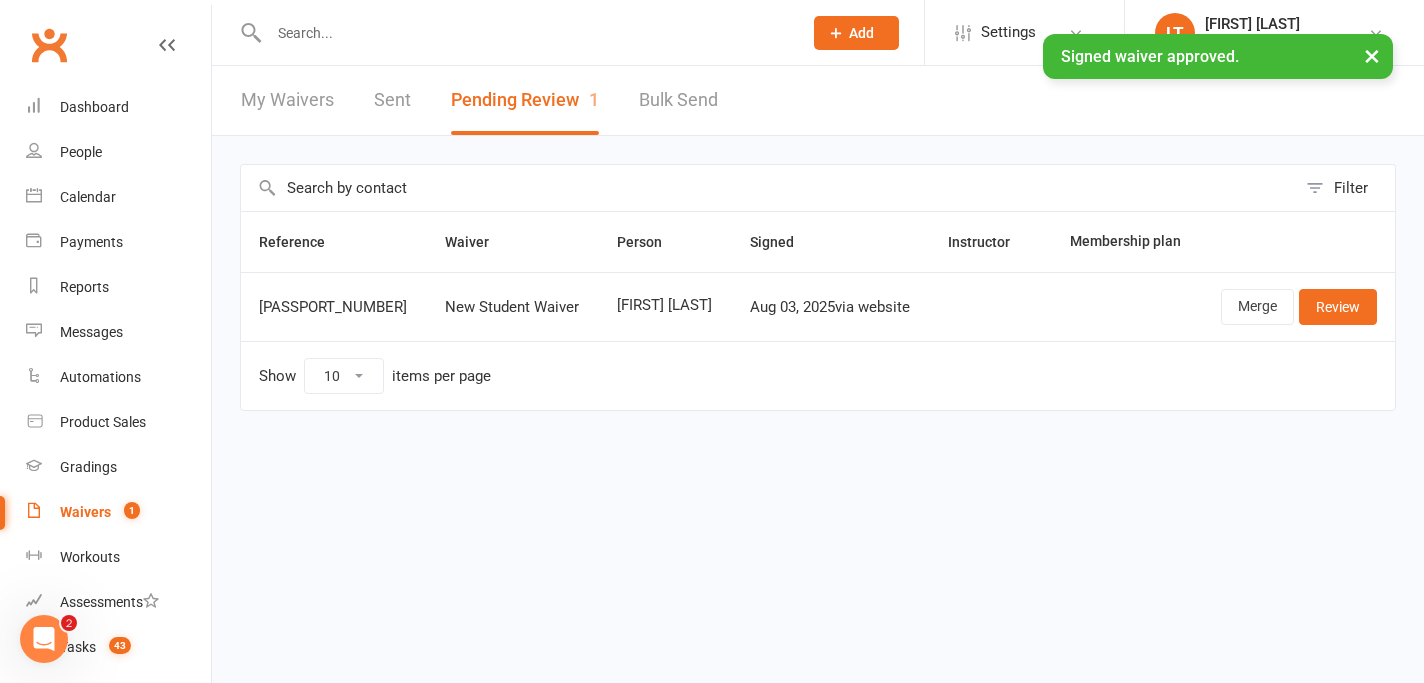 click at bounding box center (514, 32) 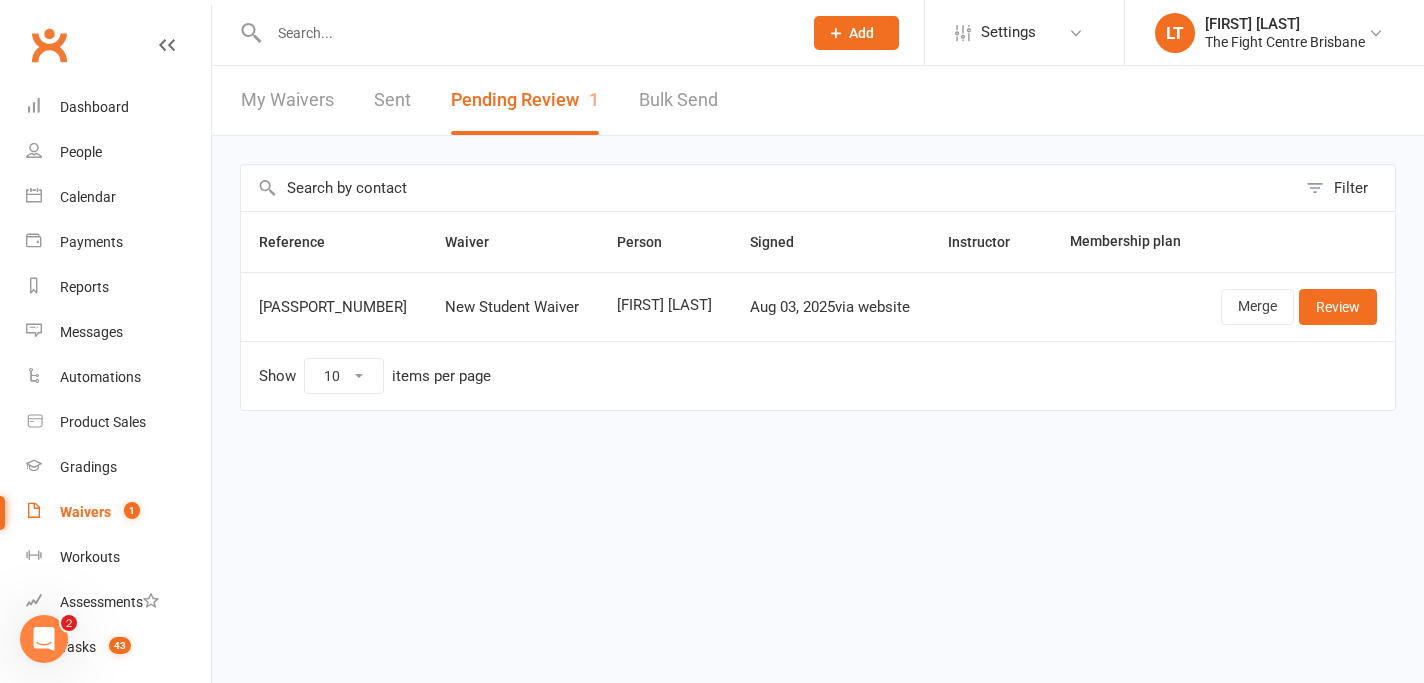 click at bounding box center (525, 33) 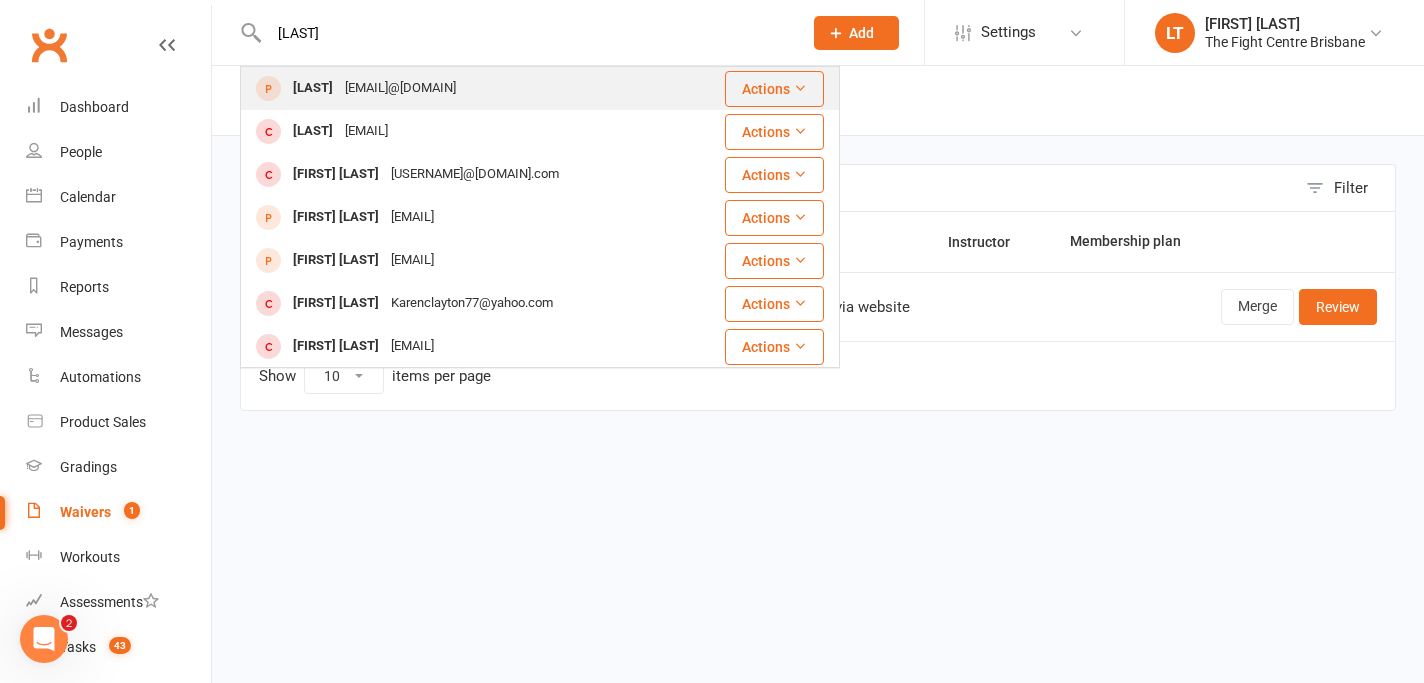 type on "[LAST]" 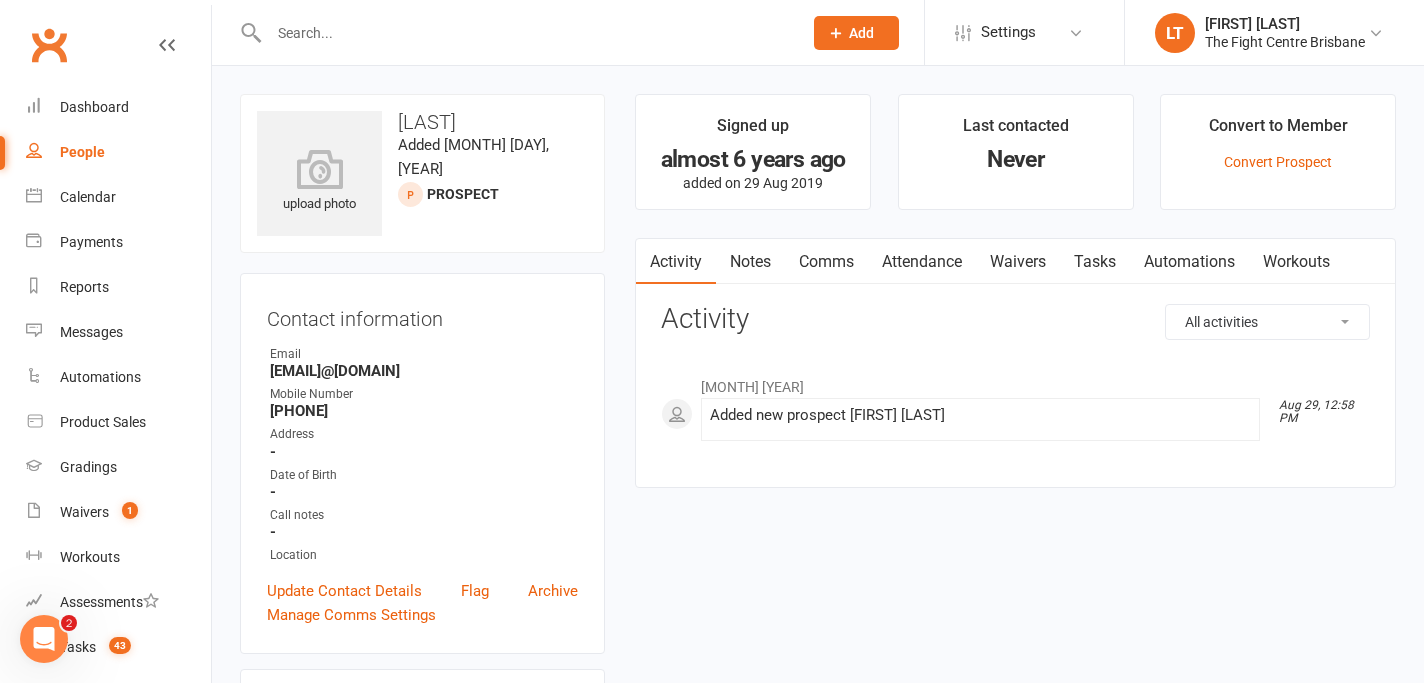 click at bounding box center (525, 33) 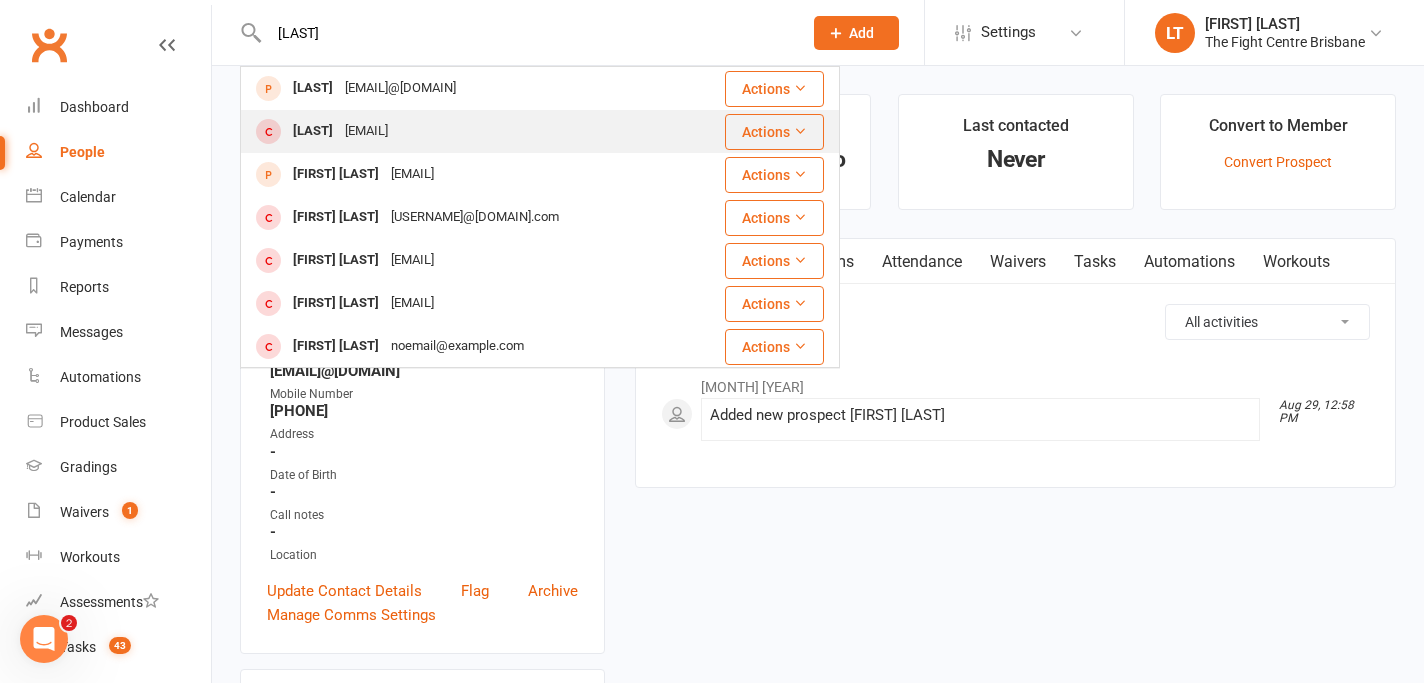 type on "[LAST]" 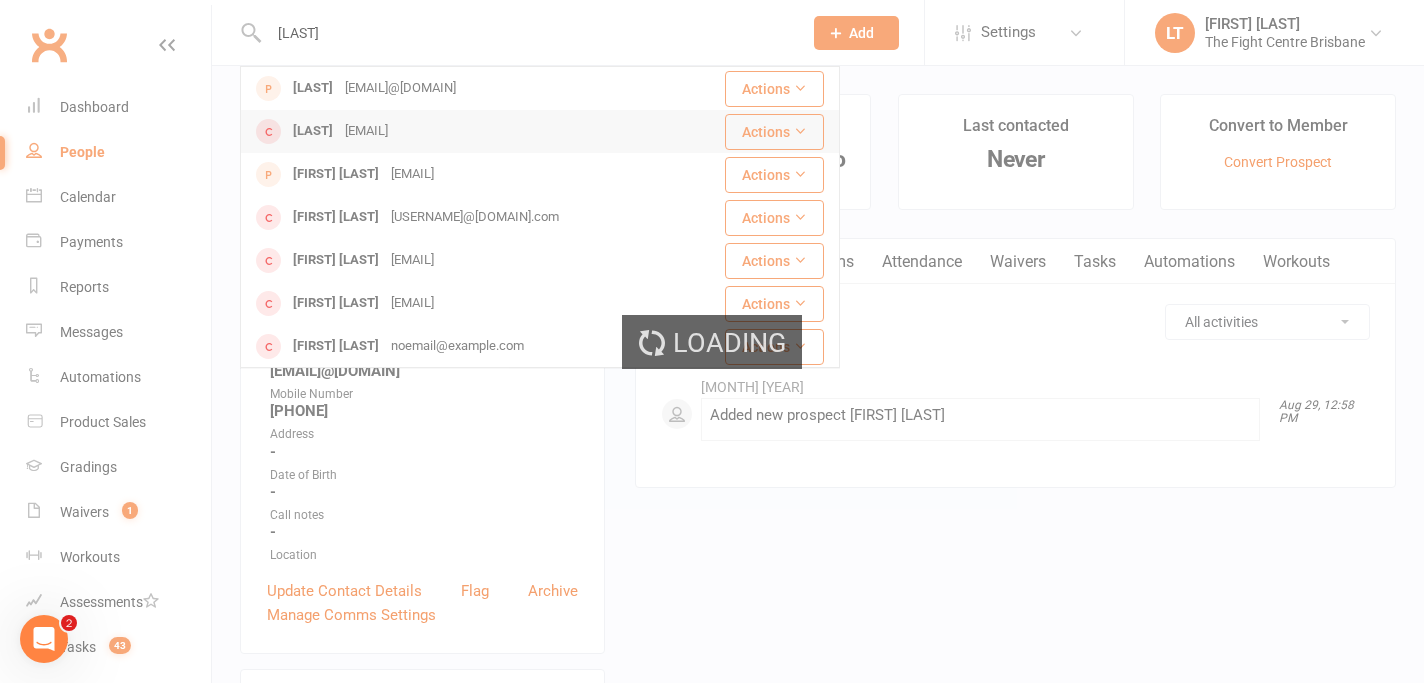 type 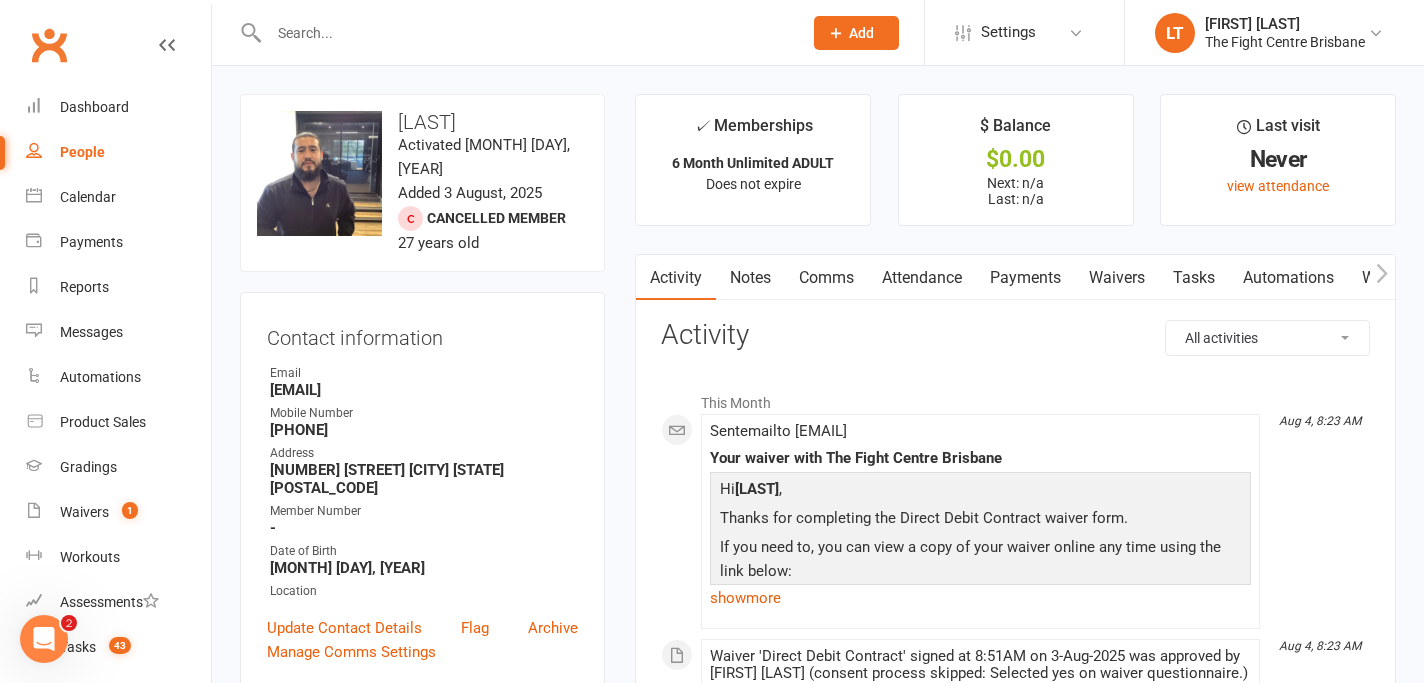 click 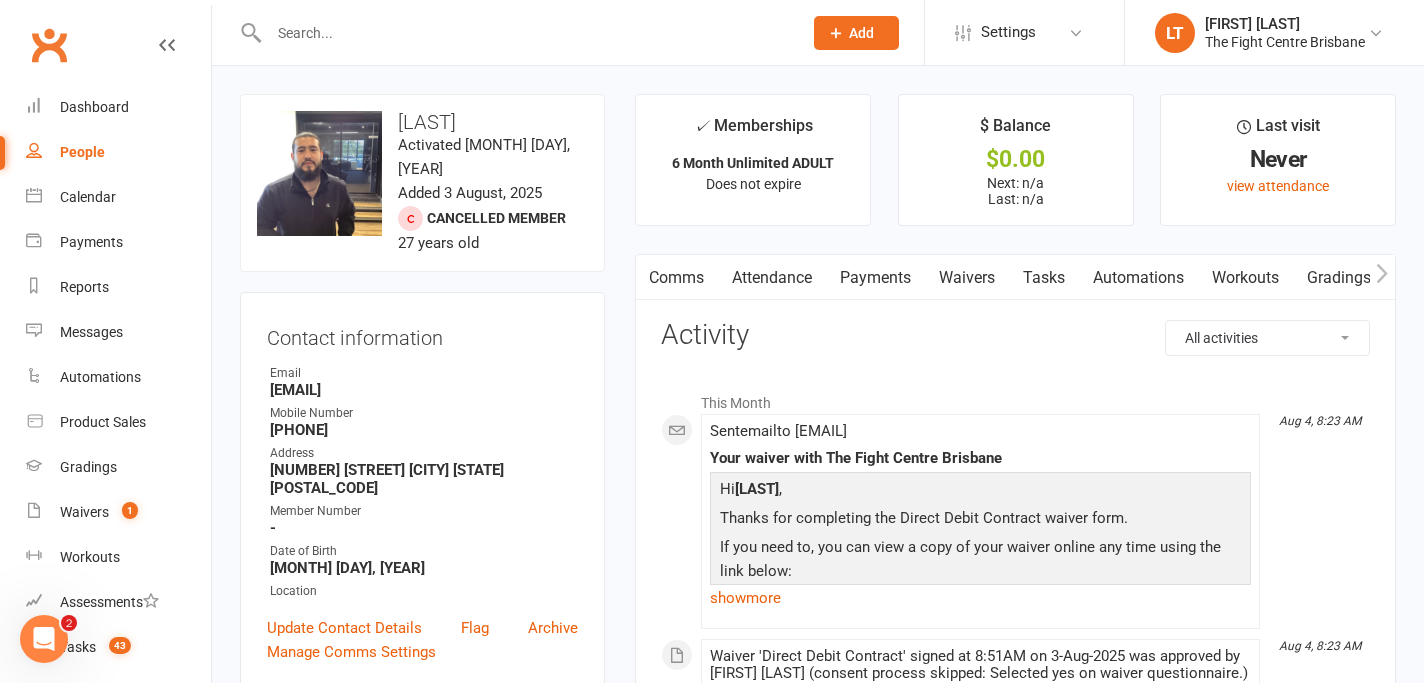 click 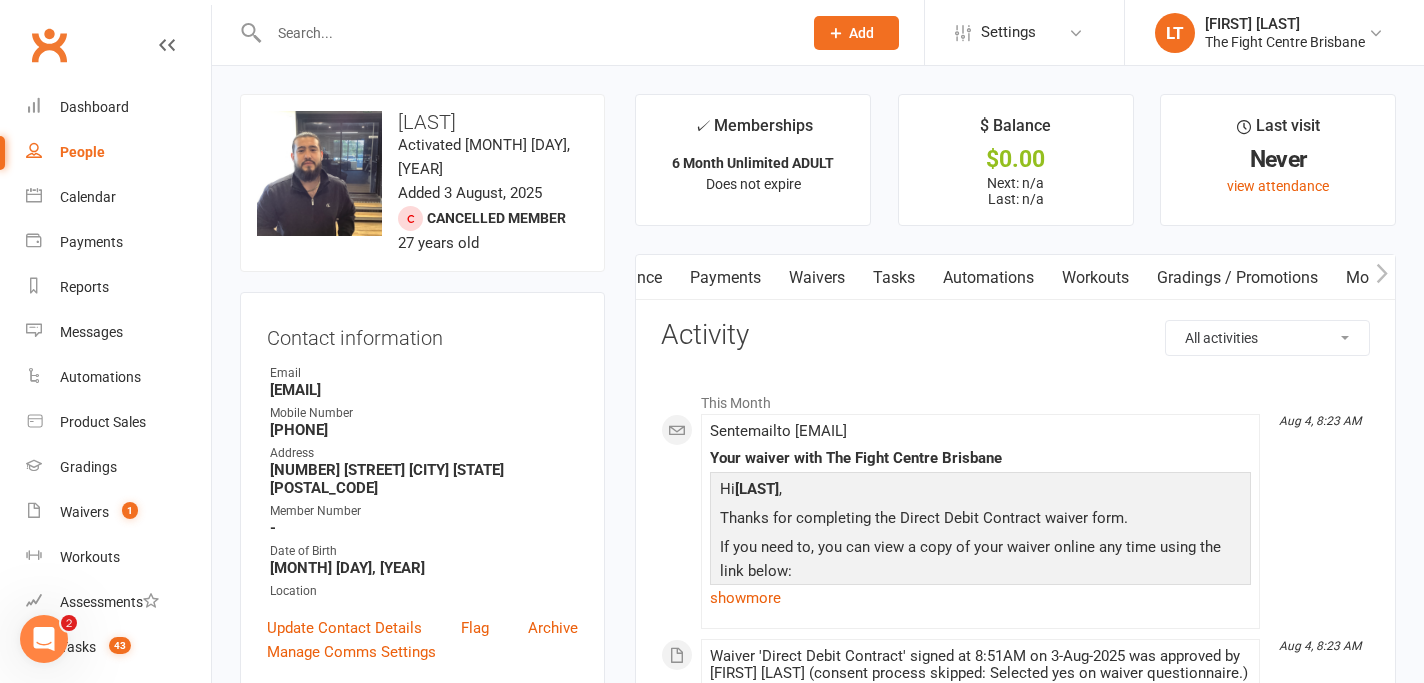 click 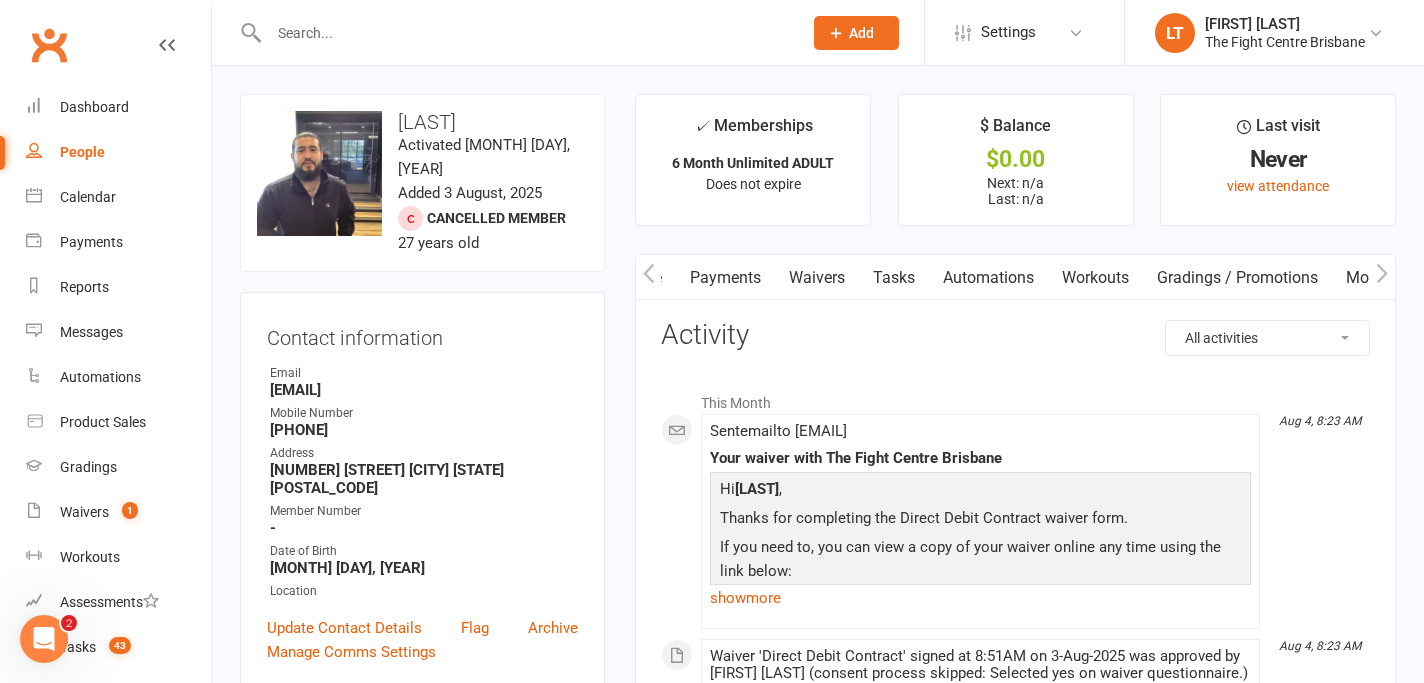 click 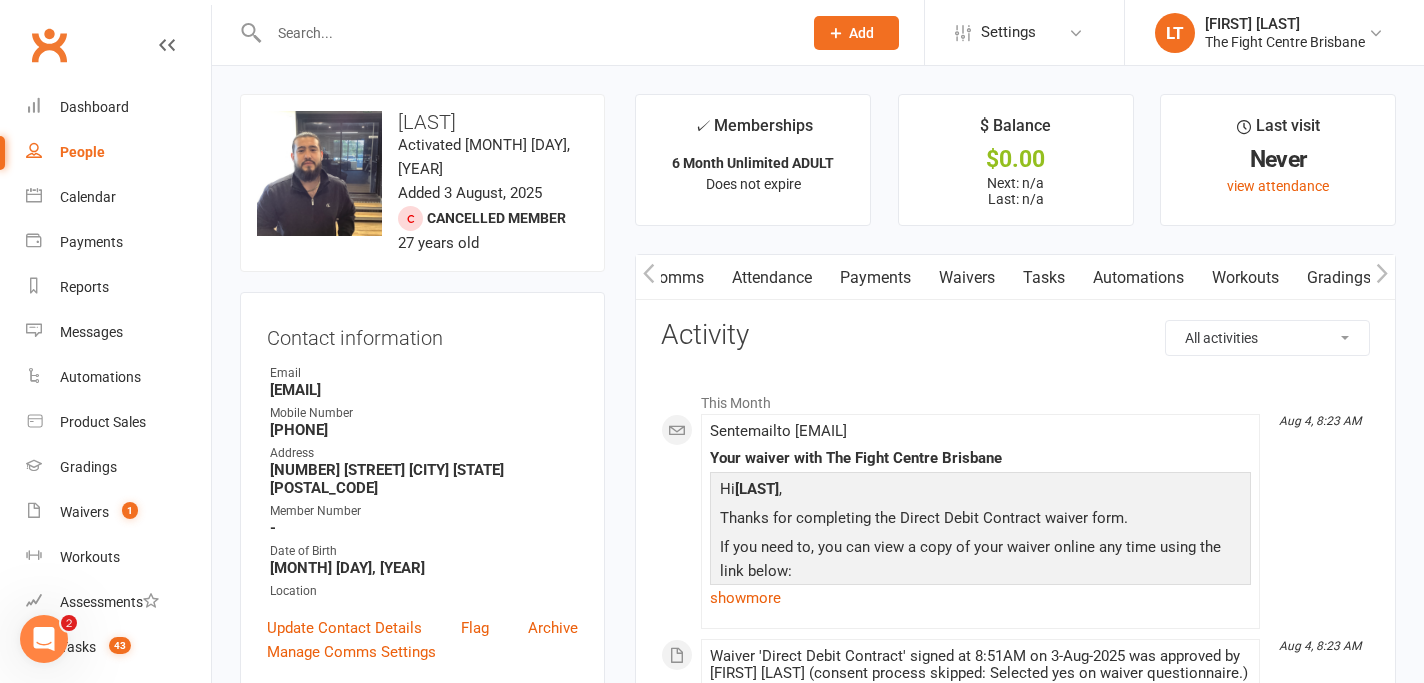 scroll, scrollTop: 0, scrollLeft: 300, axis: horizontal 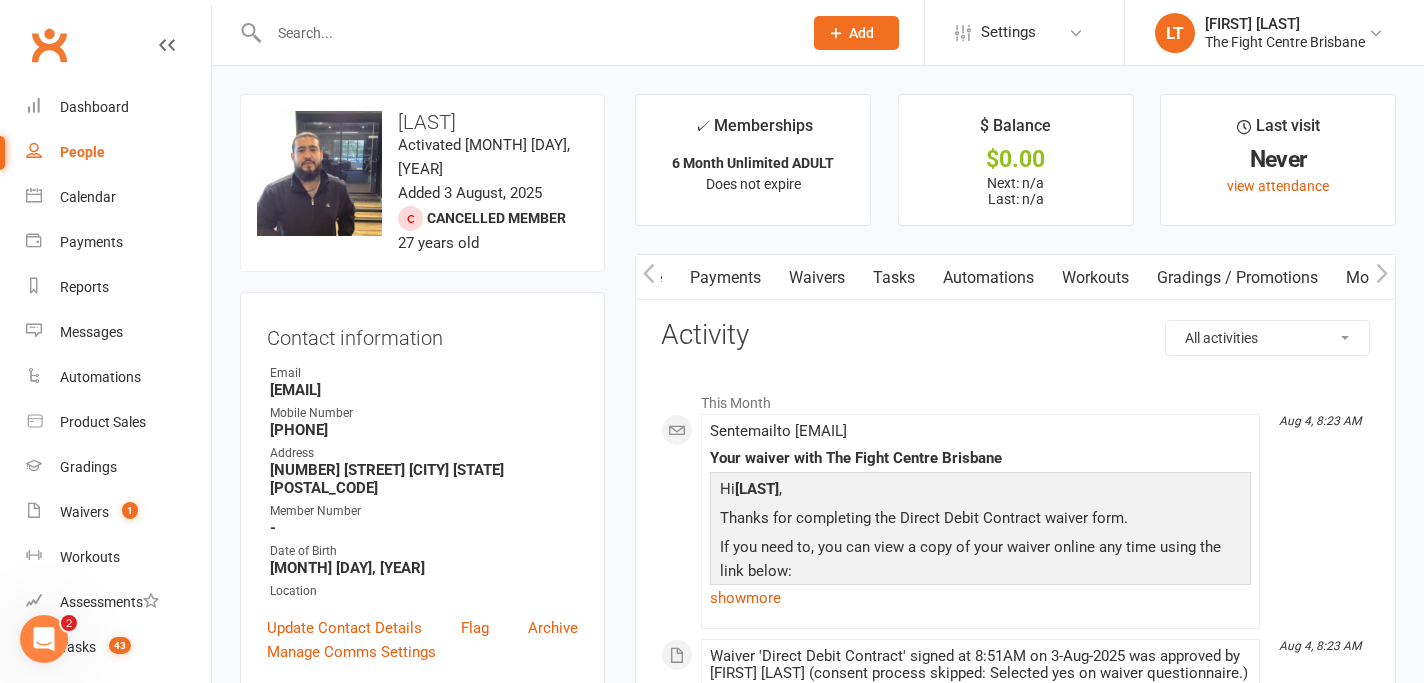 click on "Mobile App" at bounding box center (1386, 278) 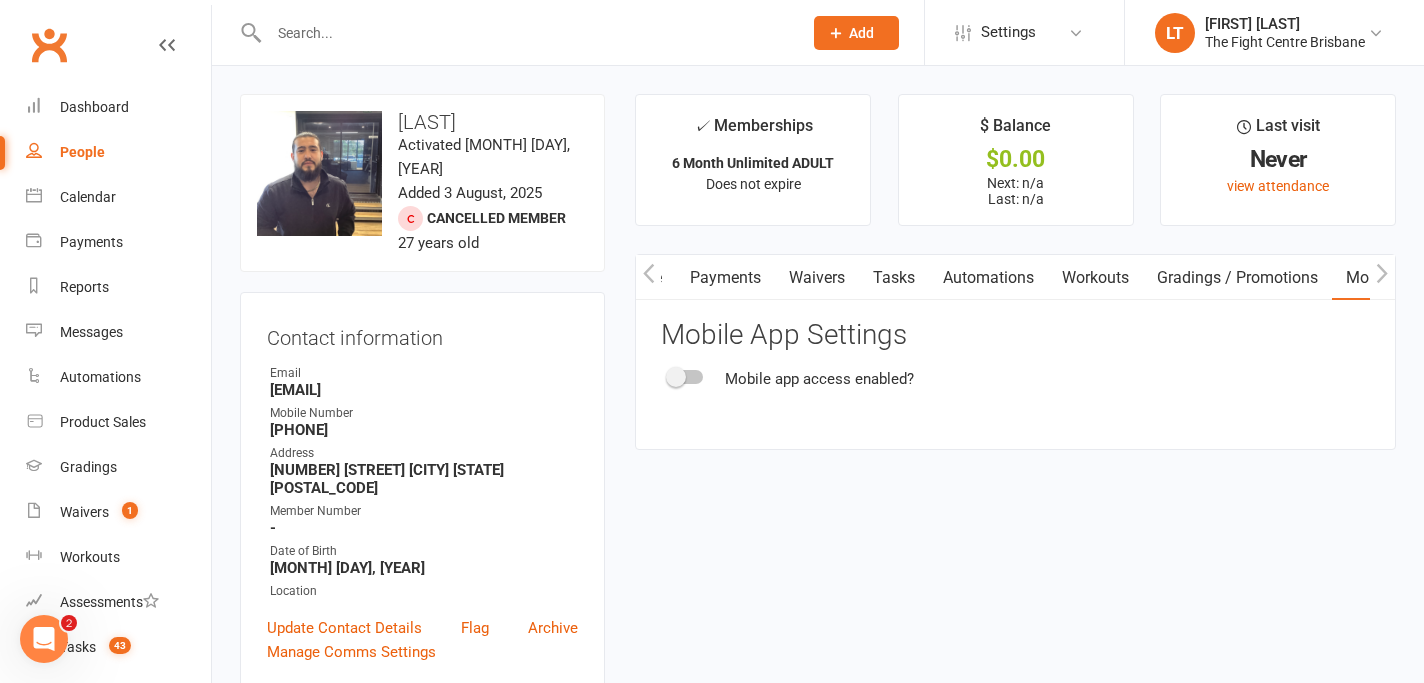 click at bounding box center (686, 377) 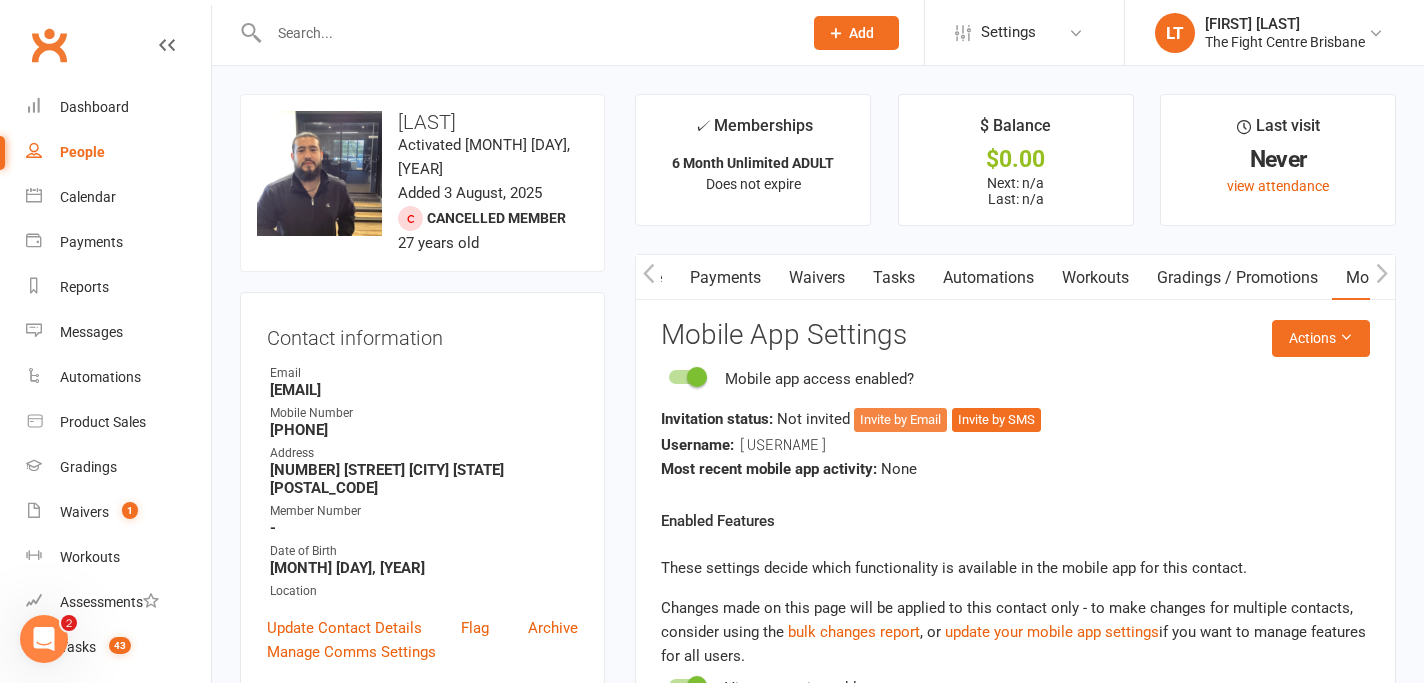 click on "Invite by Email" at bounding box center (900, 420) 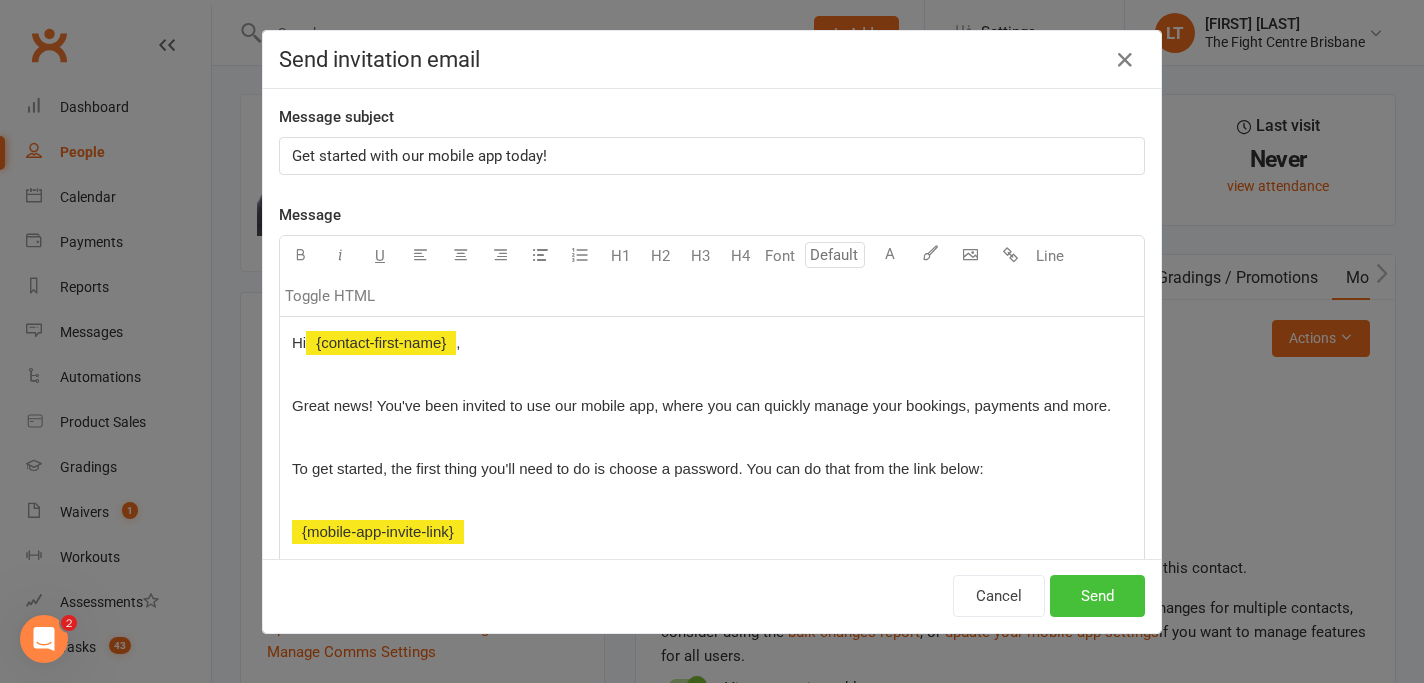 click on "Send" at bounding box center [1097, 596] 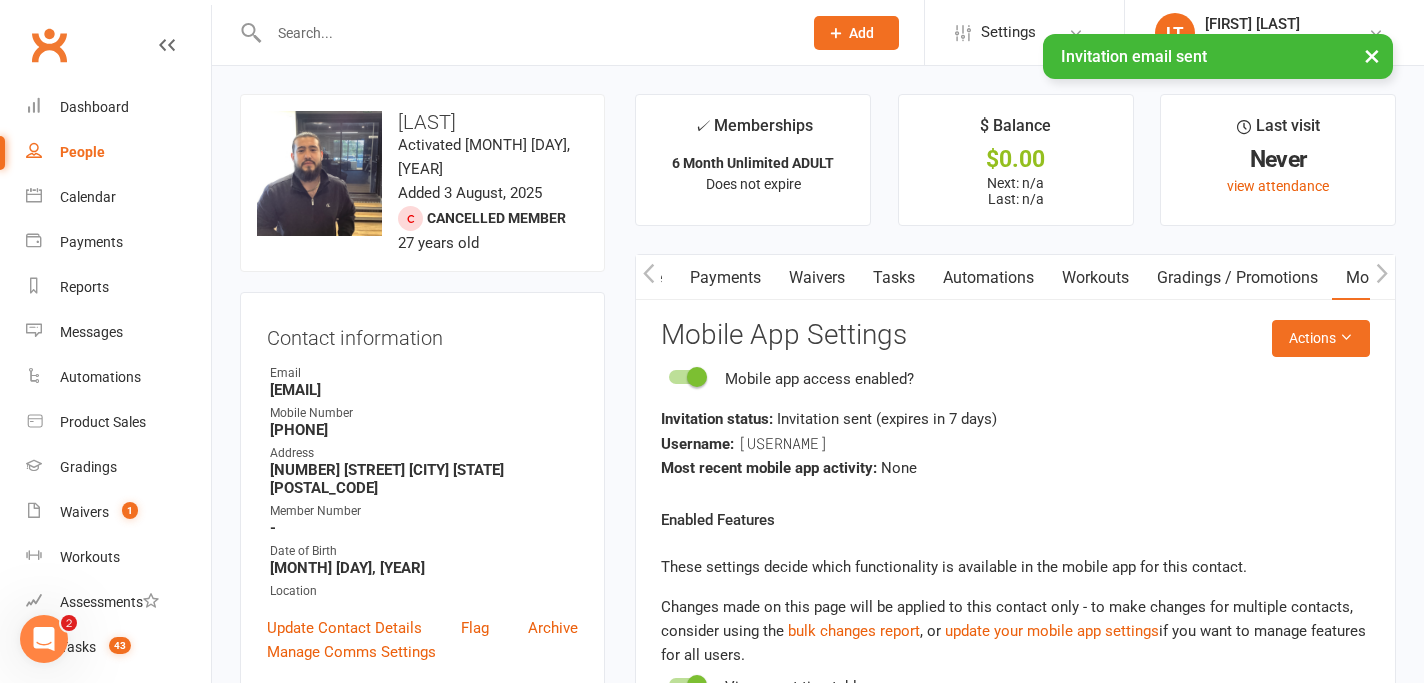 click at bounding box center [648, 277] 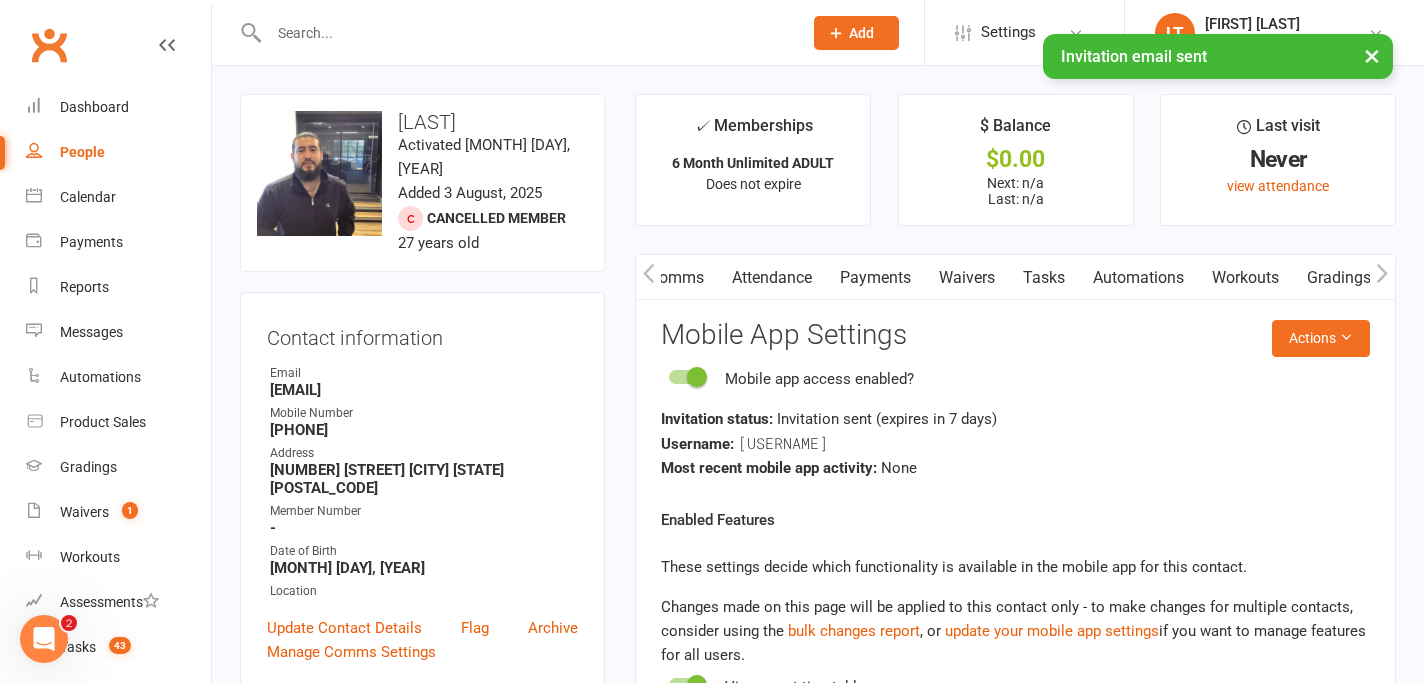 click at bounding box center [648, 277] 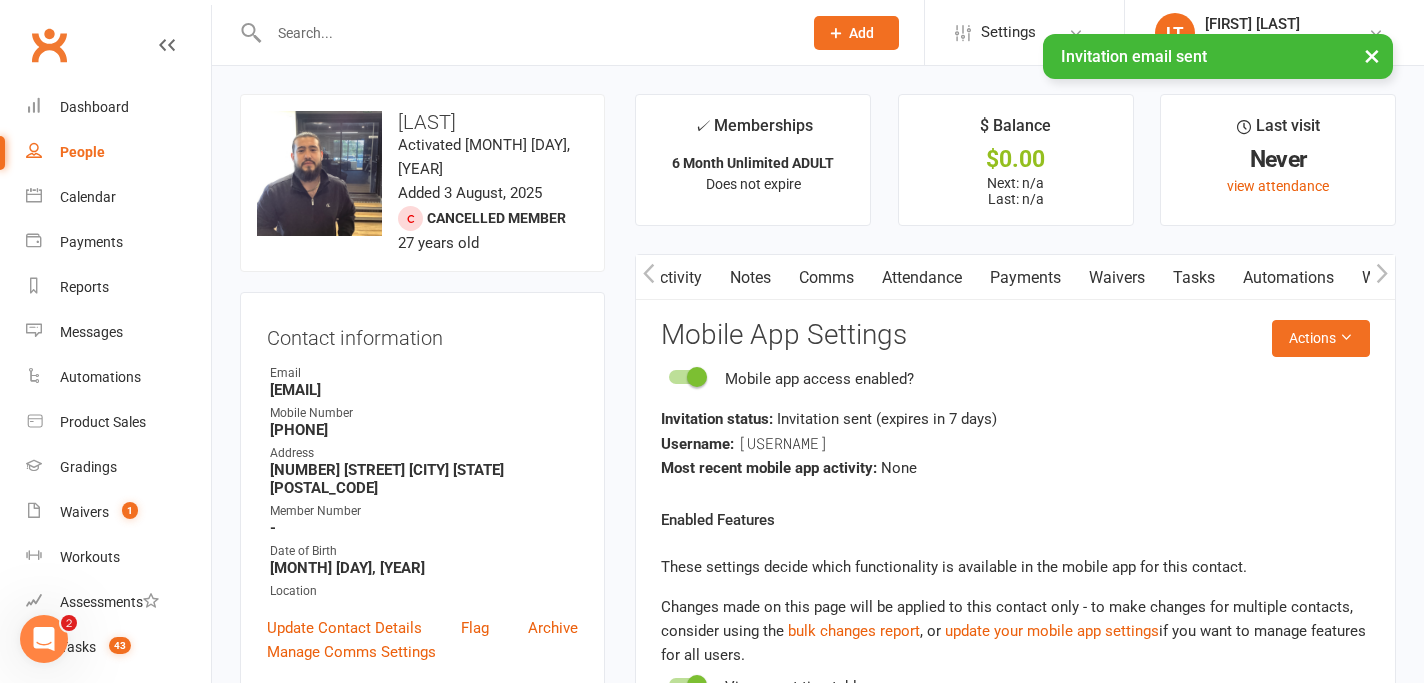click at bounding box center (648, 277) 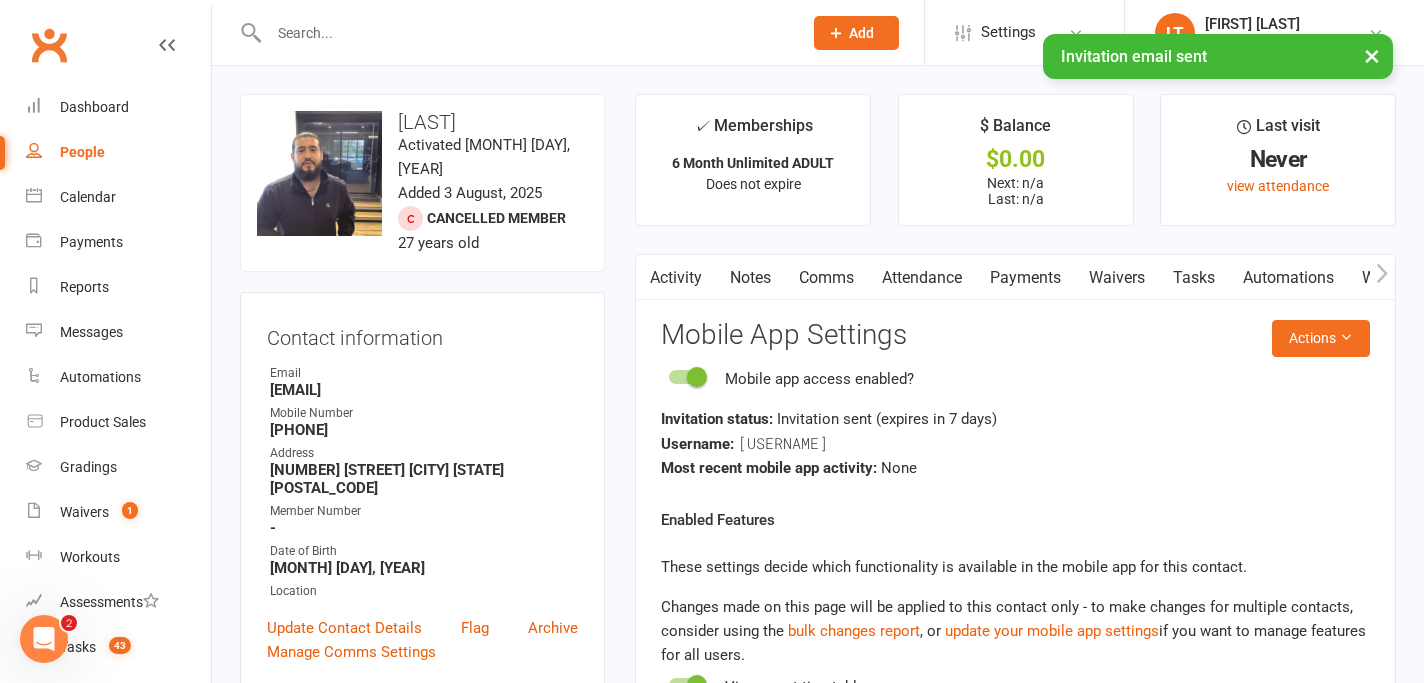 click on "Comms" at bounding box center [826, 278] 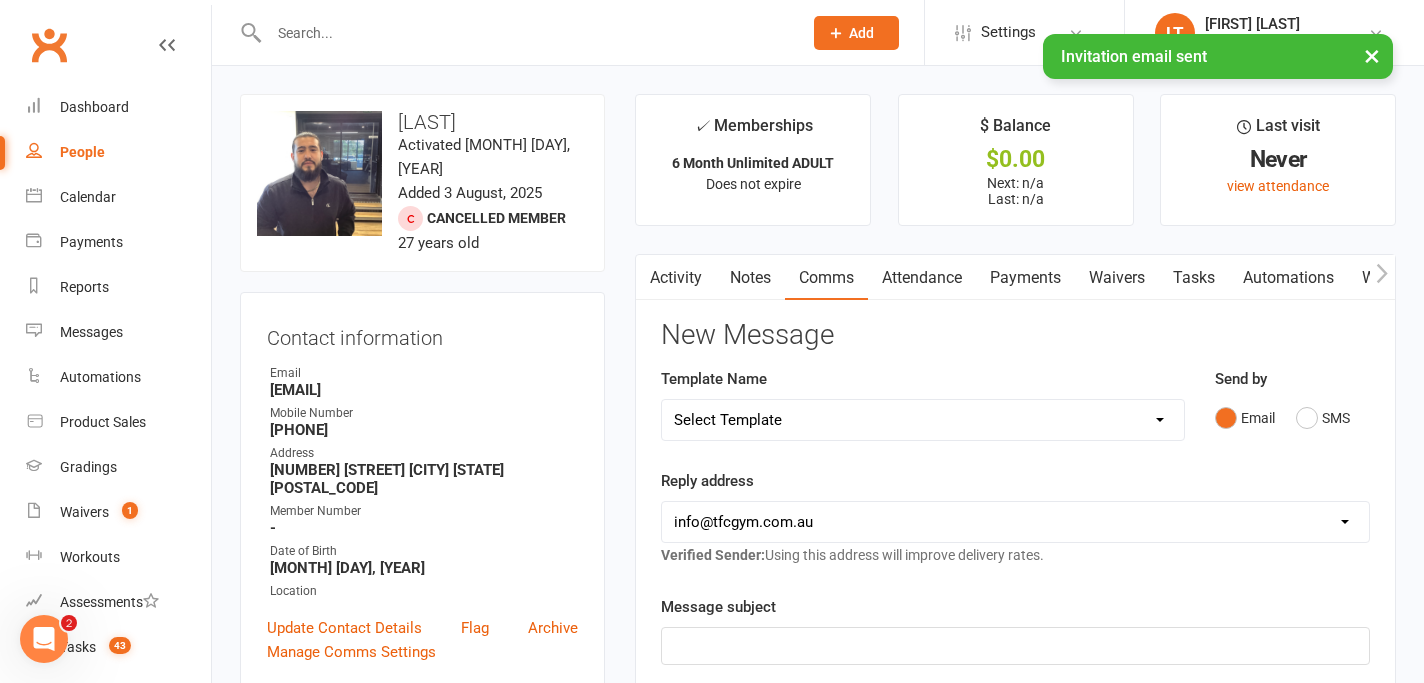 click on "Email SMS" at bounding box center (1292, 418) 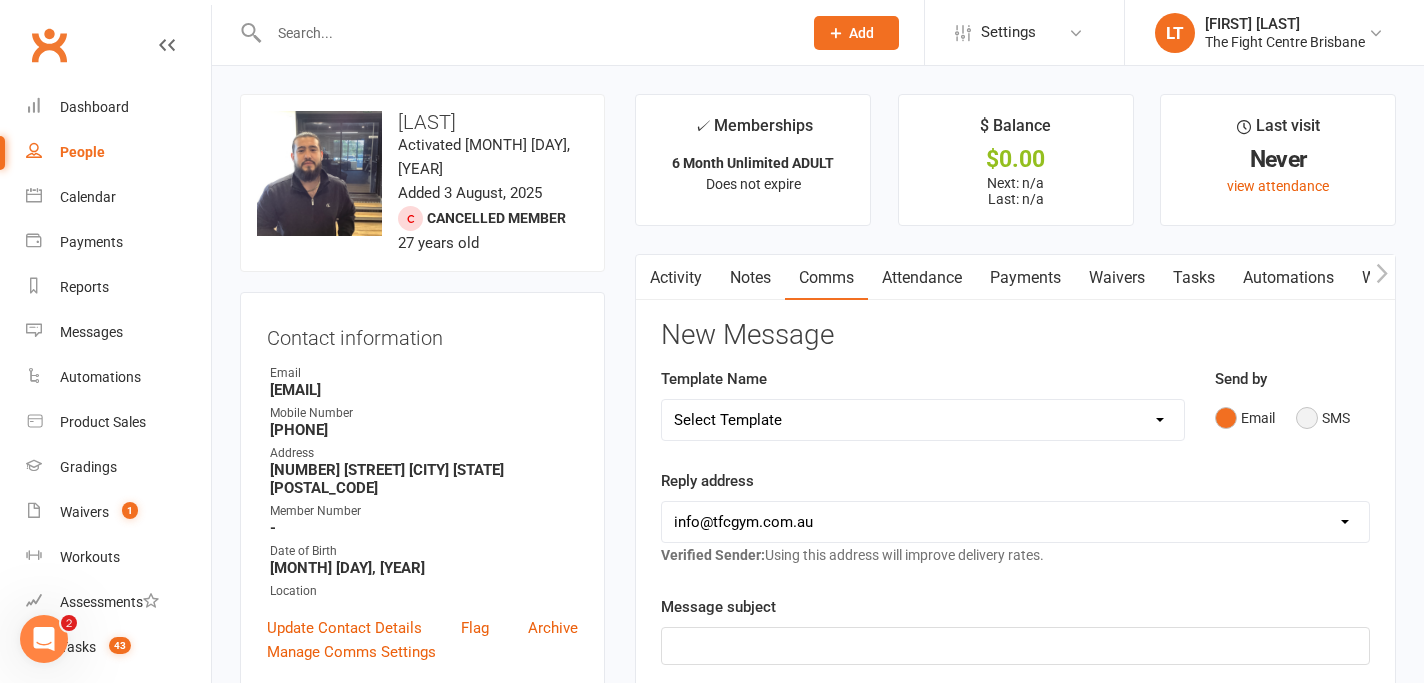 click on "SMS" at bounding box center [1323, 418] 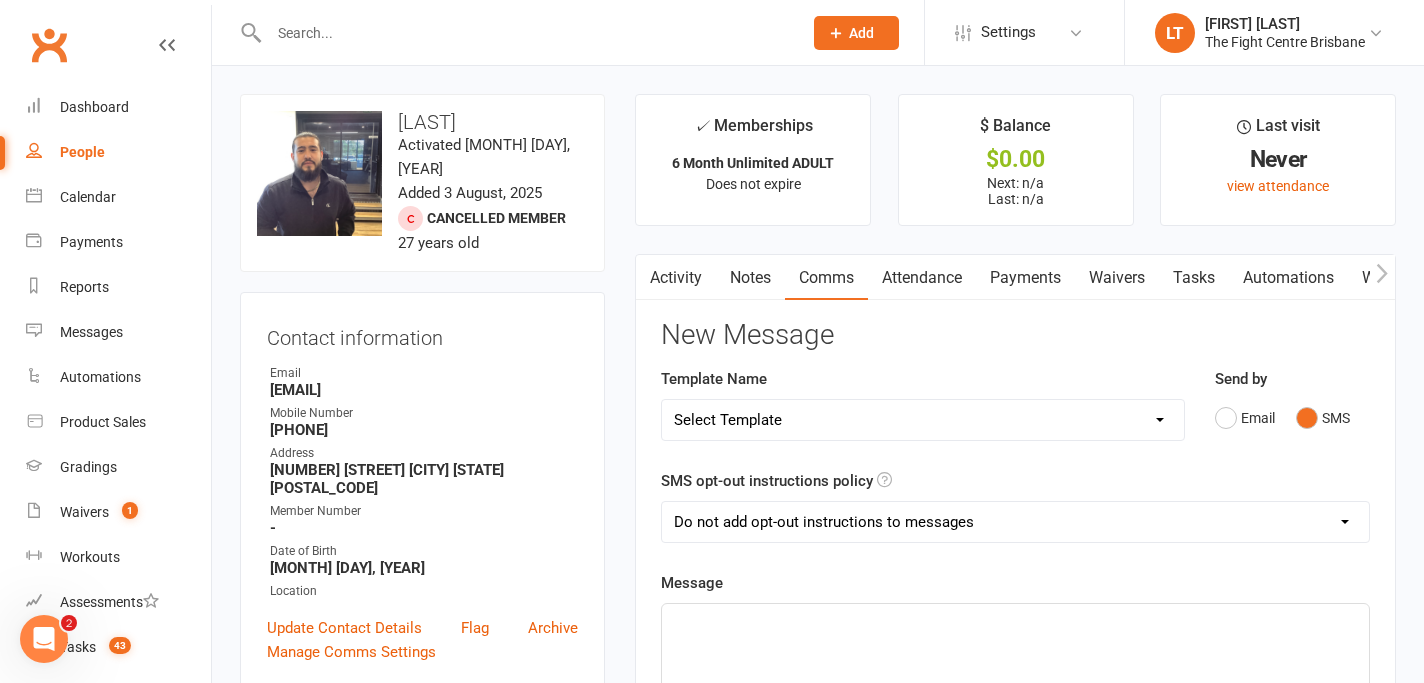 scroll, scrollTop: 313, scrollLeft: 0, axis: vertical 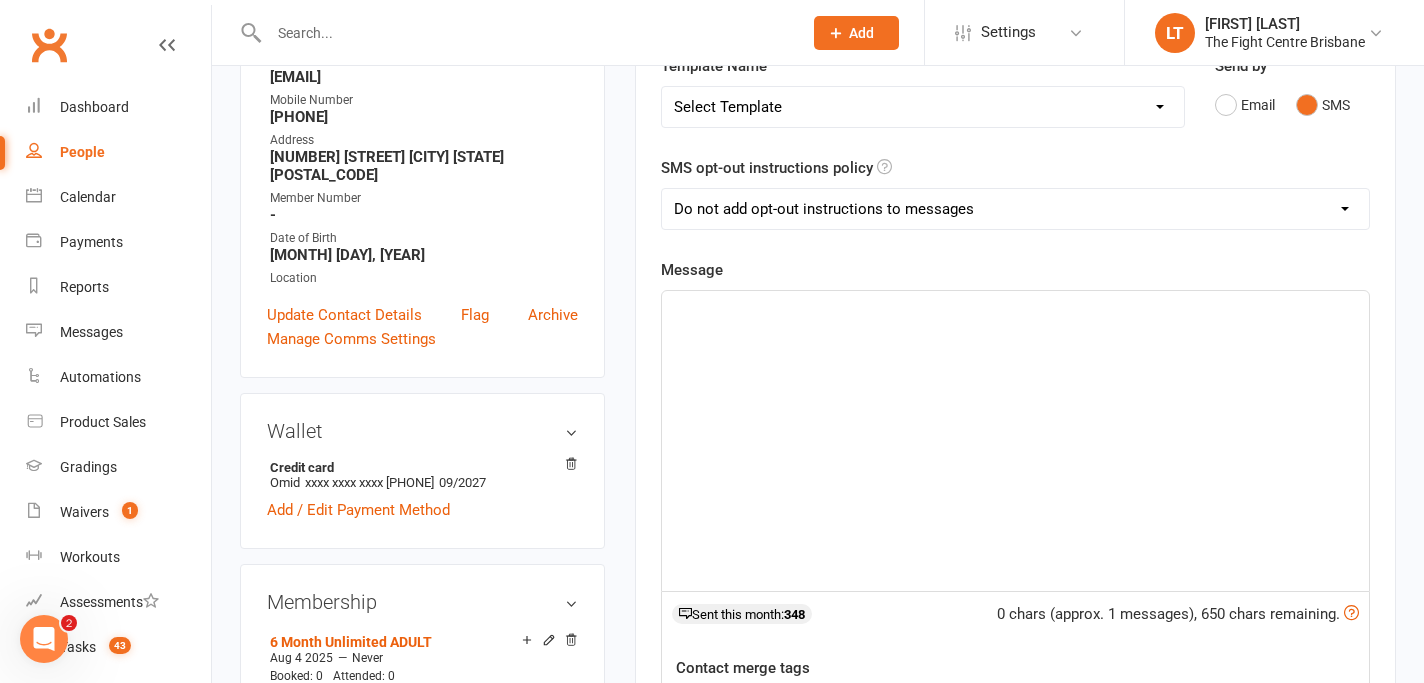 click on "﻿" 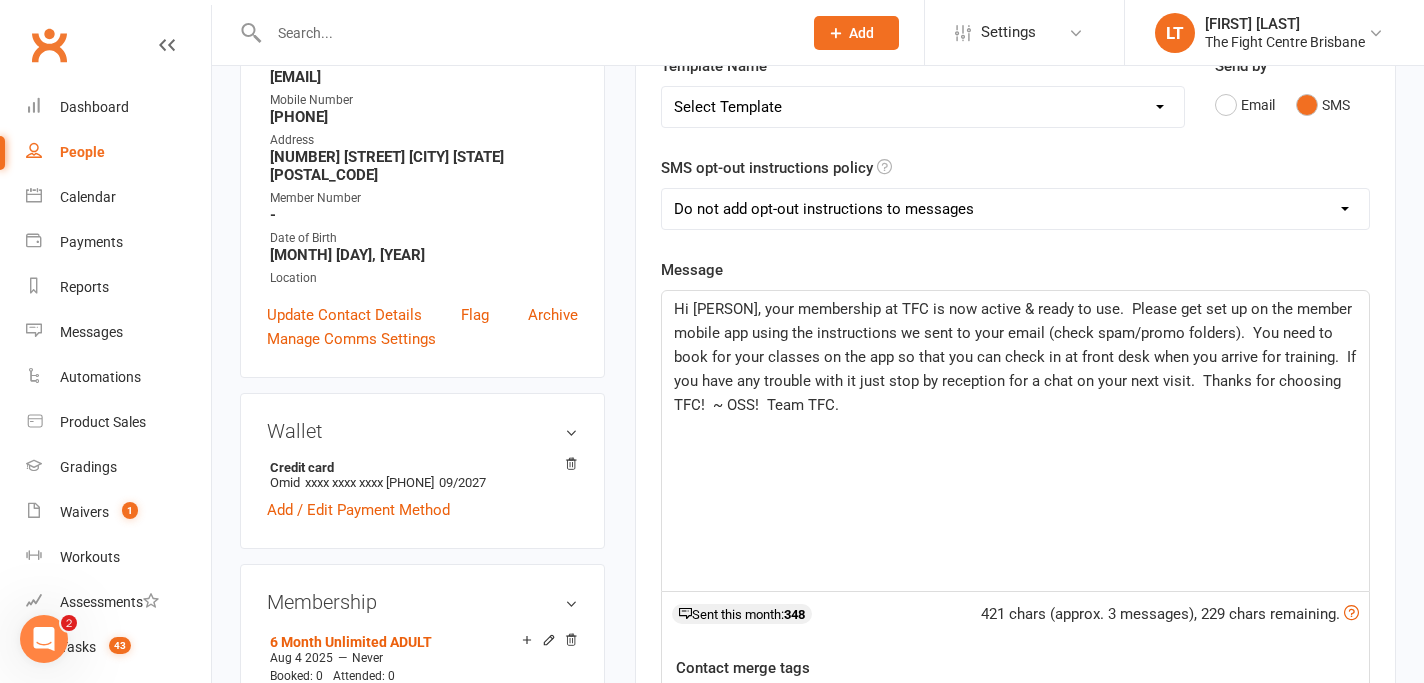 click on "Hi [PERSON], your membership at TFC is now active & ready to use.  Please get set up on the member mobile app using the instructions we sent to your email (check spam/promo folders).  You need to book for your classes on the app so that you can check in at front desk when you arrive for training.  If you have any trouble with it just stop by reception for a chat on your next visit.  Thanks for choosing TFC!  ~ OSS!  Team TFC." 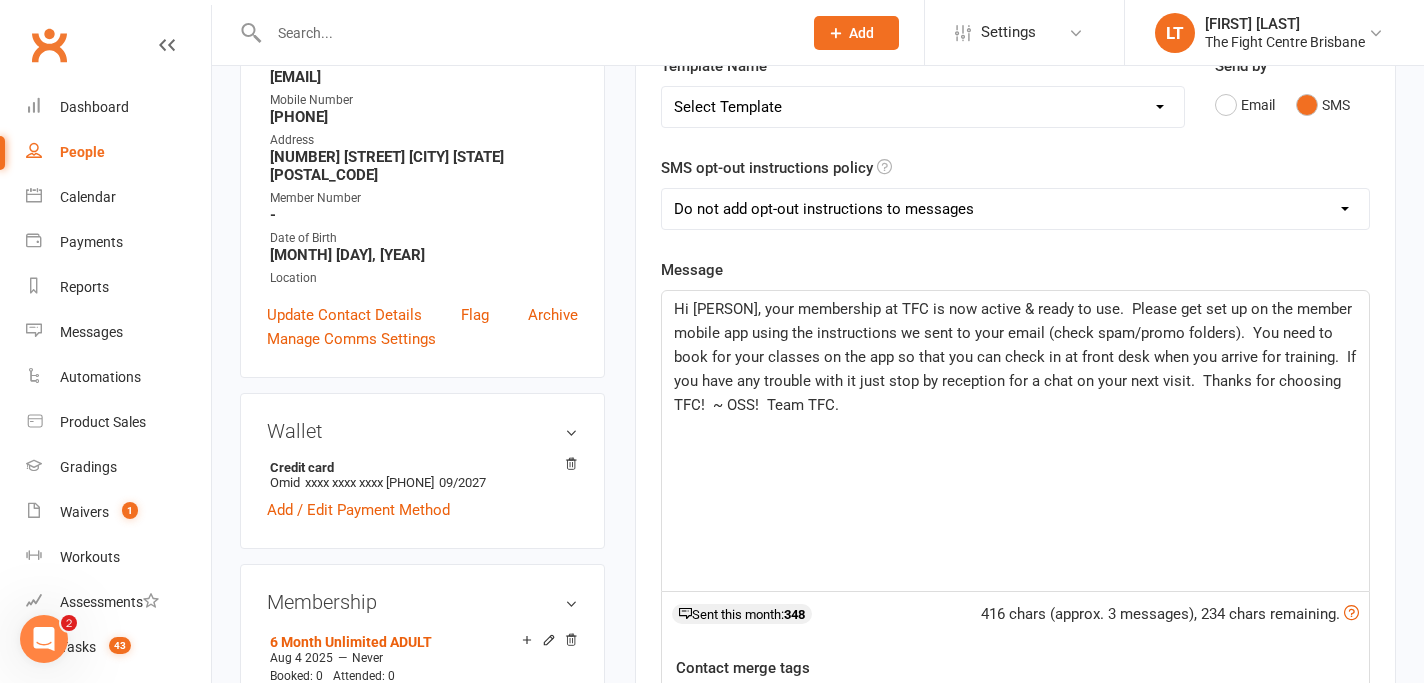 type 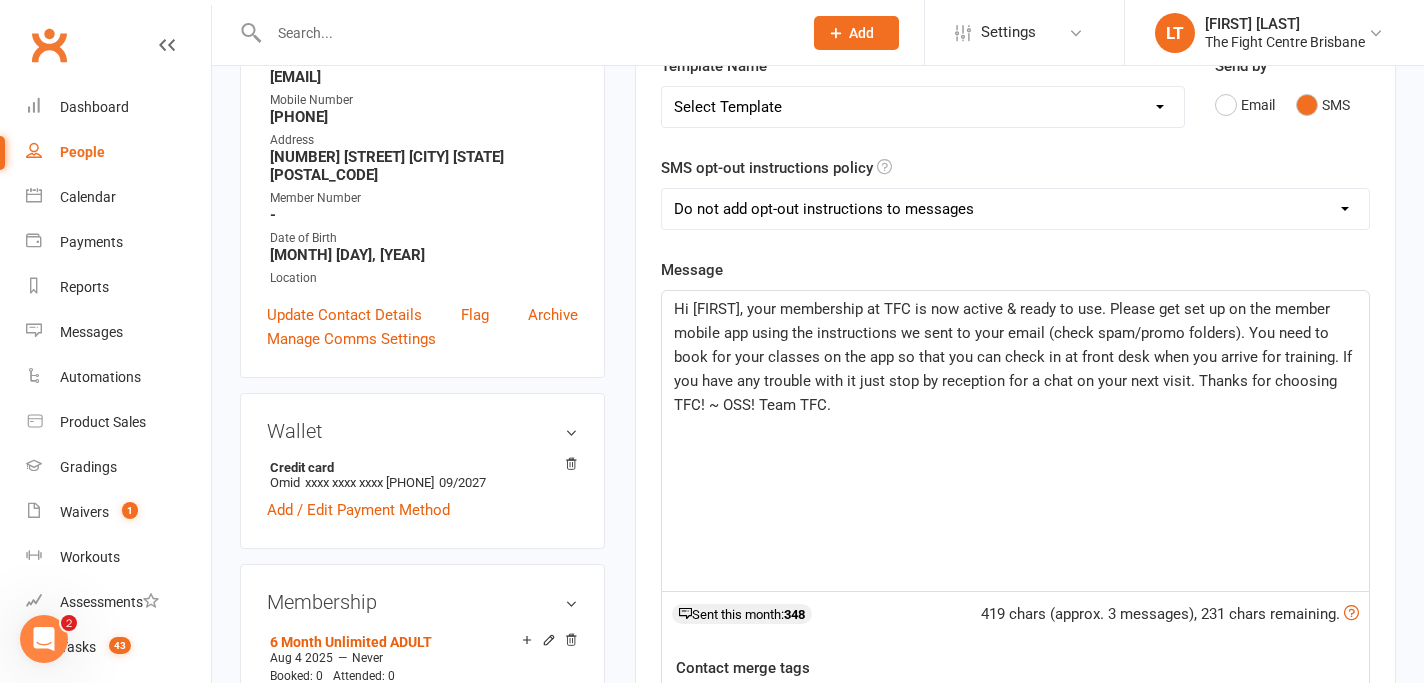 click on "Hi [FIRST], your membership at TFC is now active & ready to use. Please get set up on the member mobile app using the instructions we sent to your email (check spam/promo folders). You need to book for your classes on the app so that you can check in at front desk when you arrive for training. If you have any trouble with it just stop by reception for a chat on your next visit. Thanks for choosing TFC! ~ OSS! Team TFC." 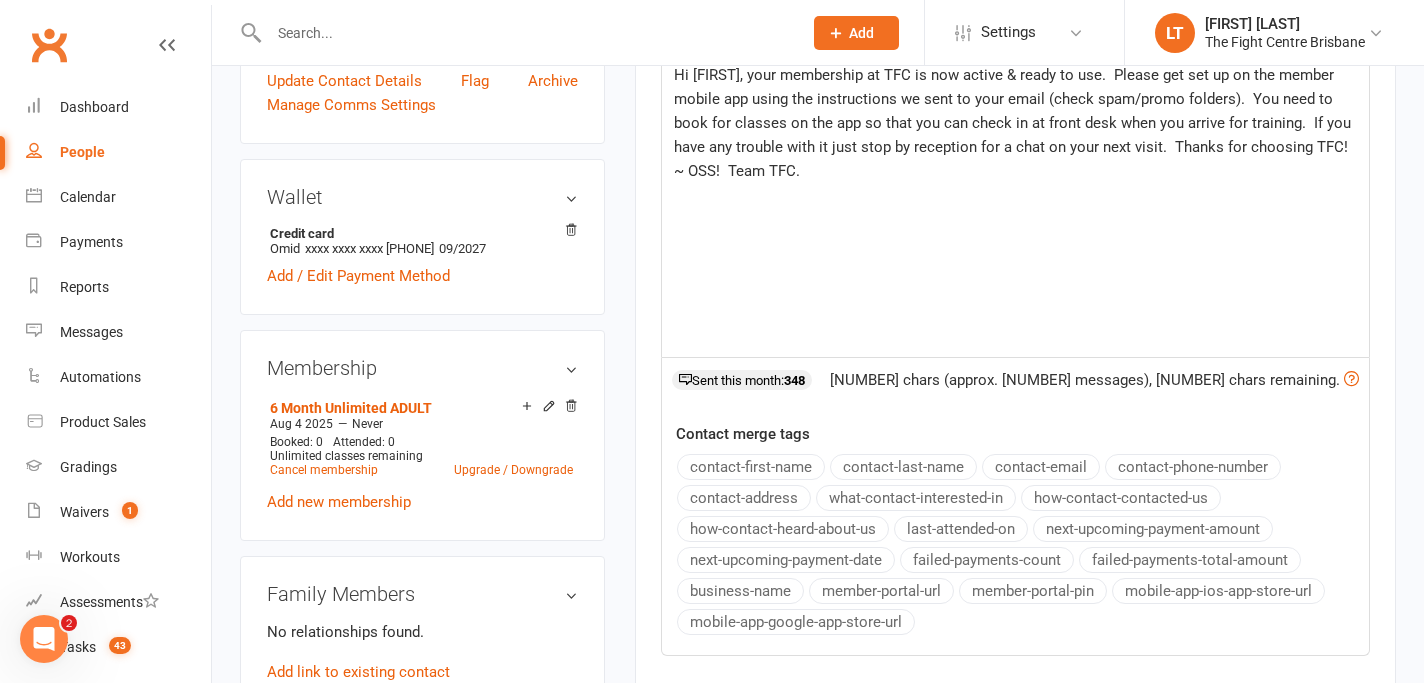 scroll, scrollTop: 710, scrollLeft: 0, axis: vertical 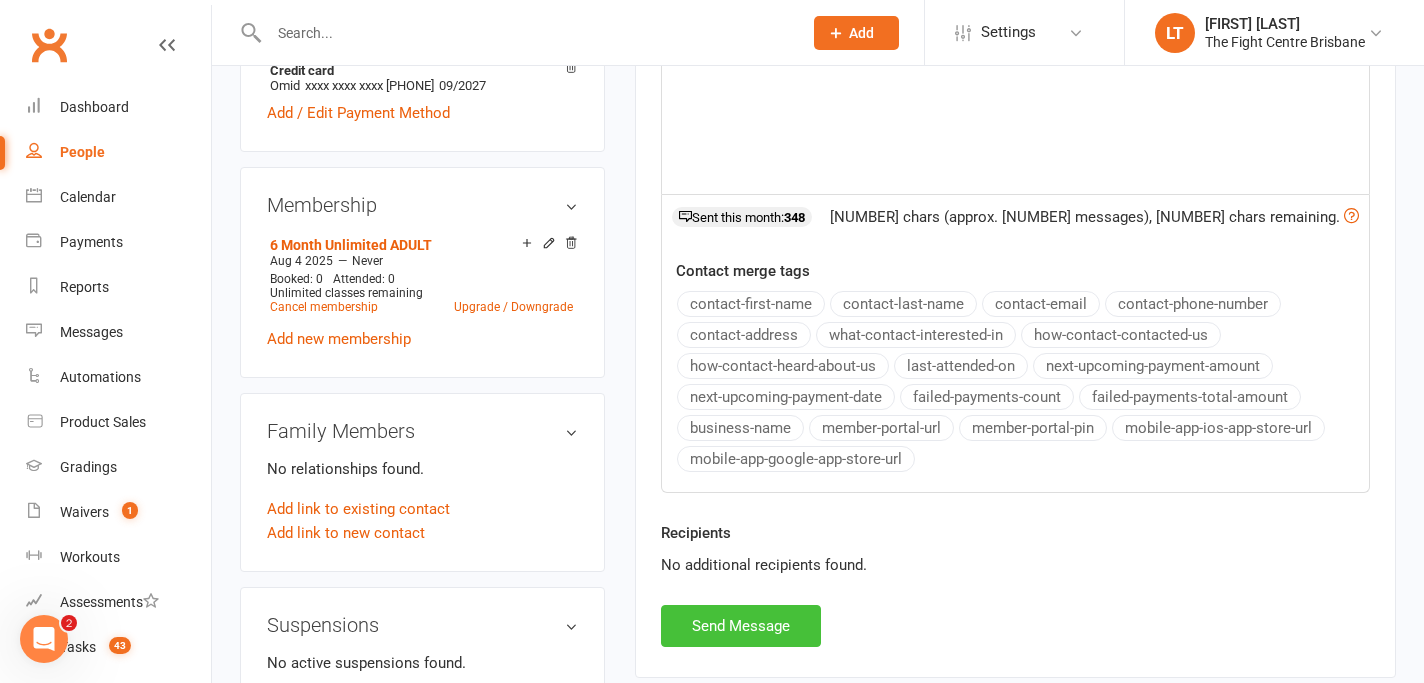 click on "Send Message" at bounding box center (741, 626) 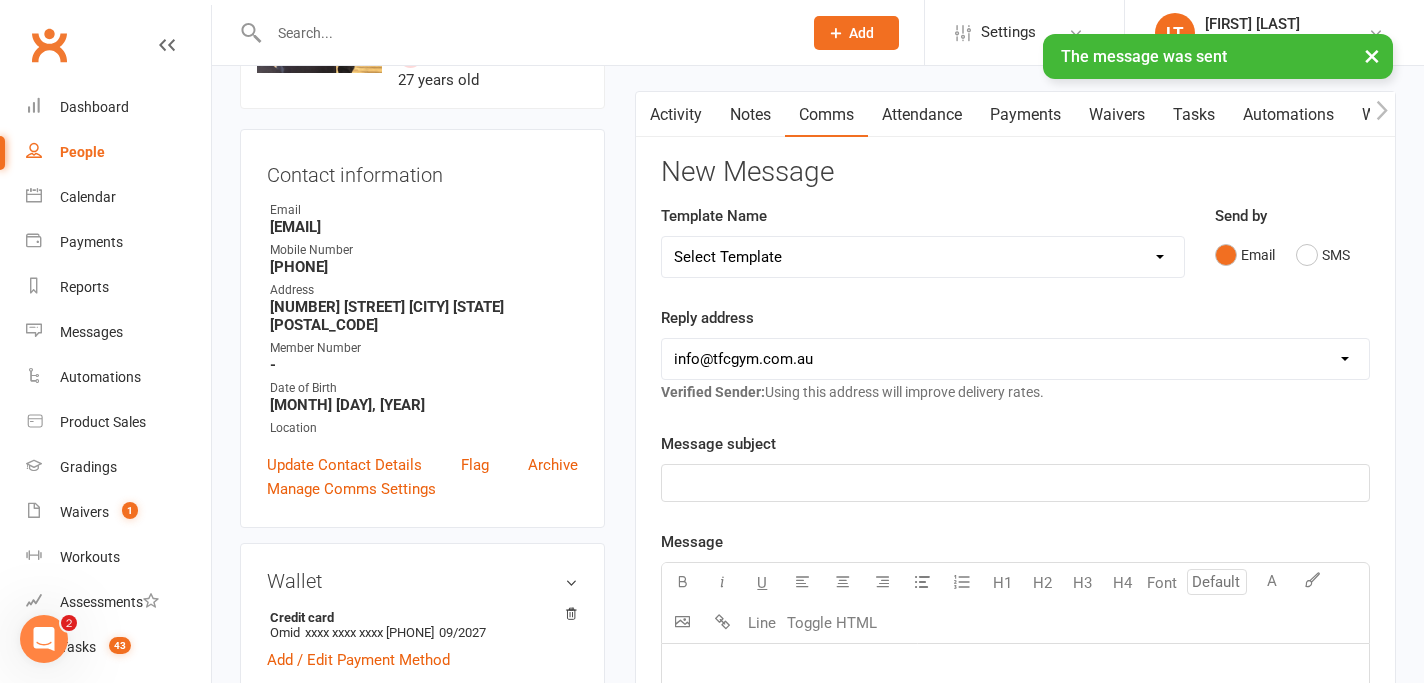 scroll, scrollTop: 0, scrollLeft: 0, axis: both 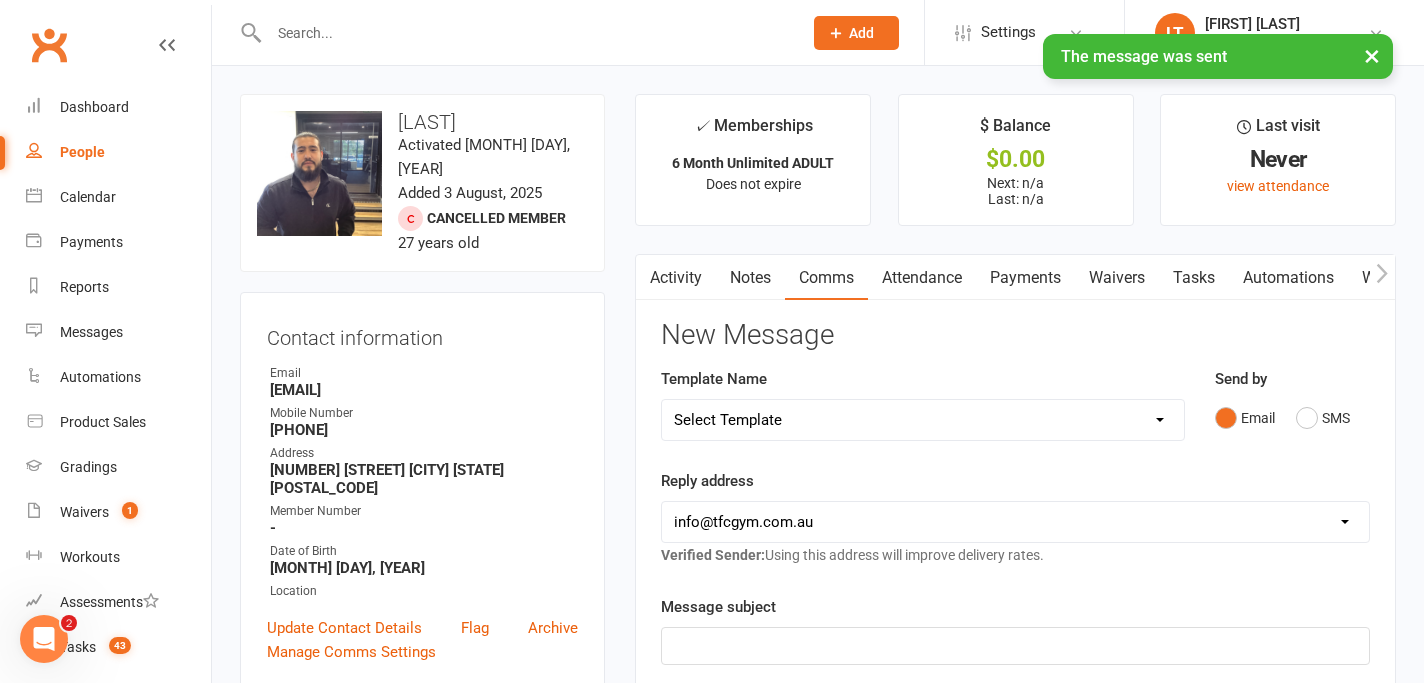 click on "×" at bounding box center [1372, 55] 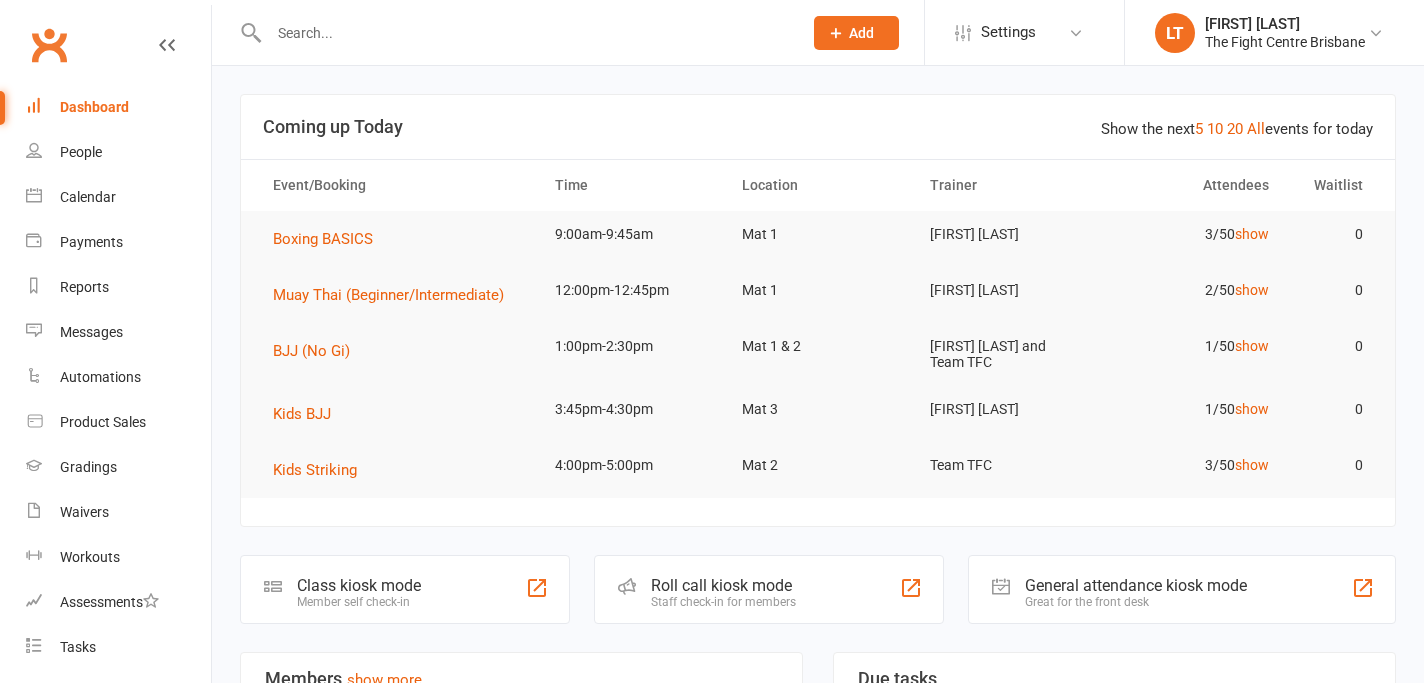 scroll, scrollTop: 0, scrollLeft: 0, axis: both 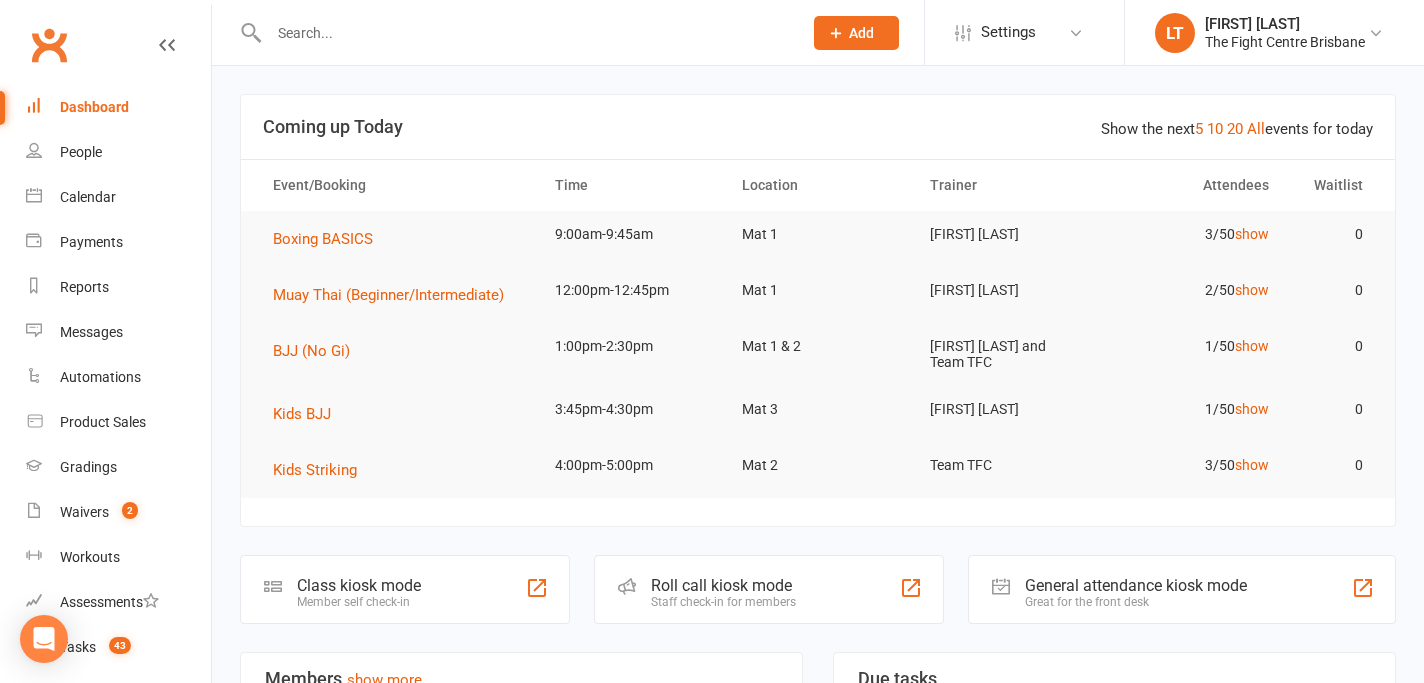 click at bounding box center (525, 33) 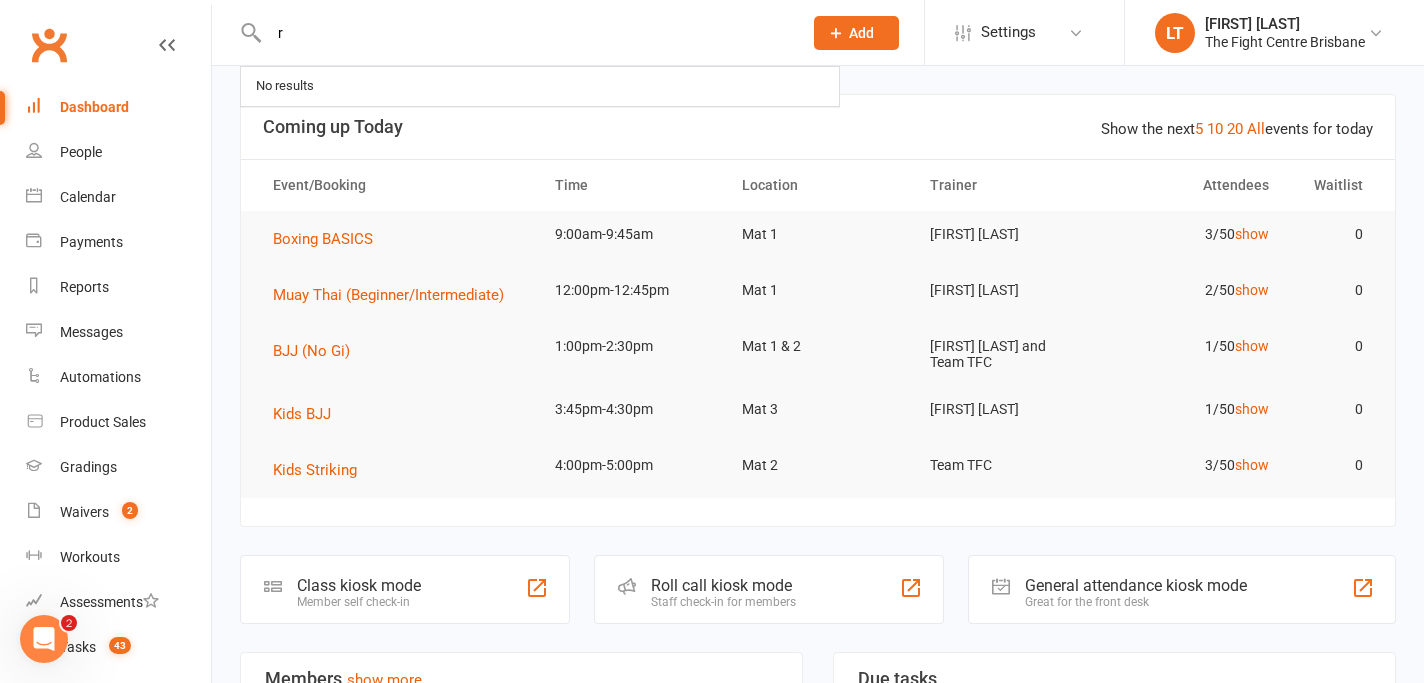 scroll, scrollTop: 0, scrollLeft: 0, axis: both 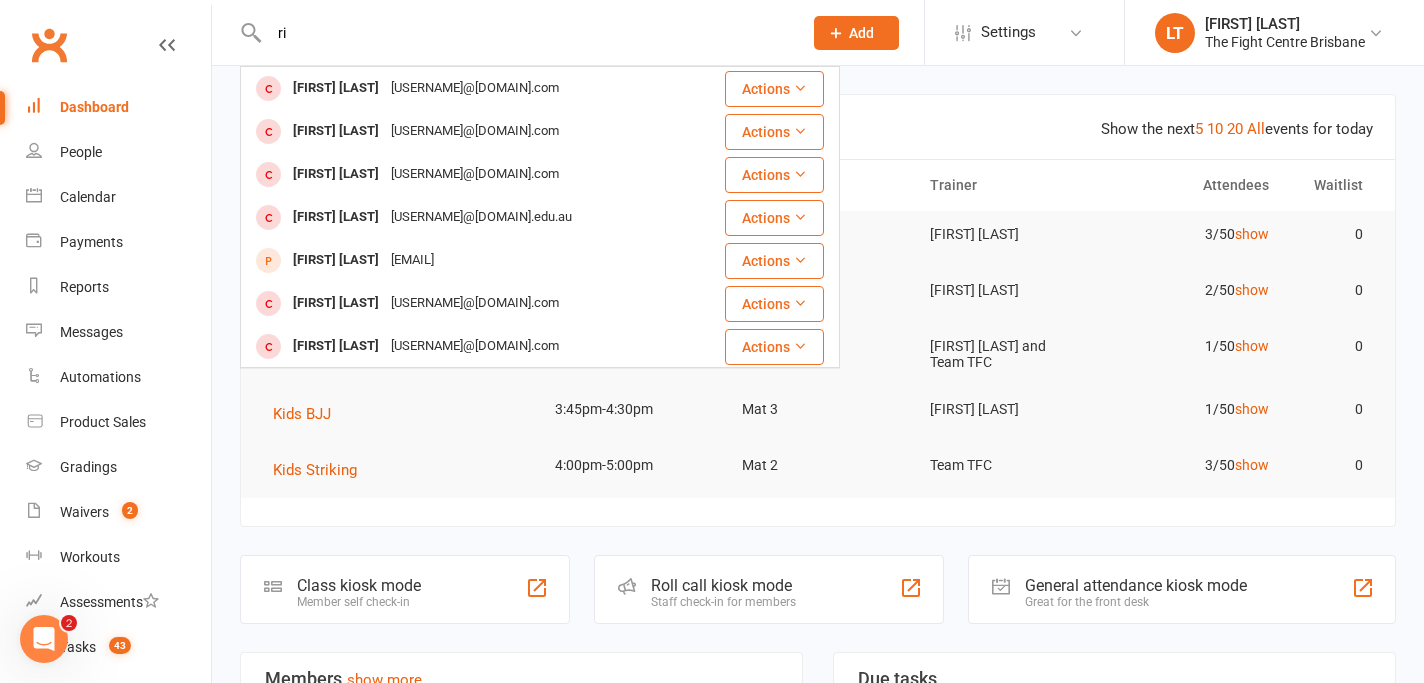 type on "r" 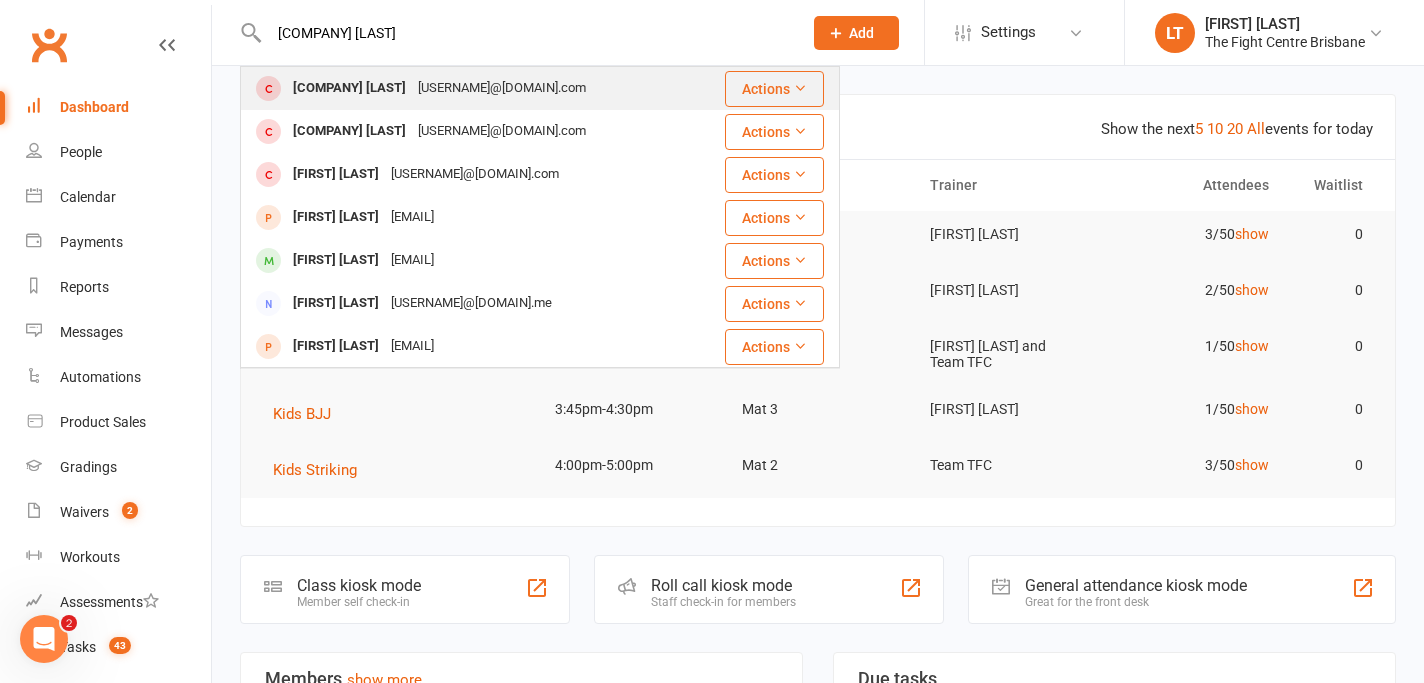 type on "[COMPANY] [LAST]" 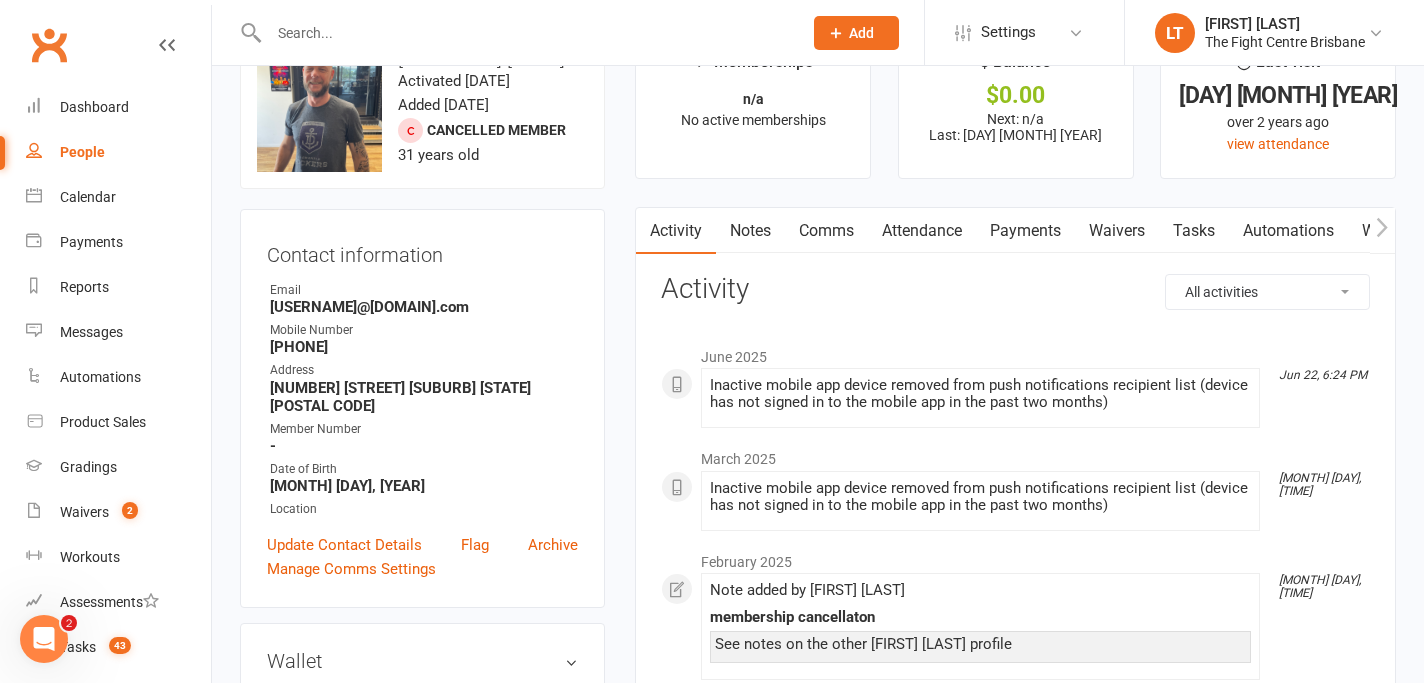 scroll, scrollTop: 0, scrollLeft: 0, axis: both 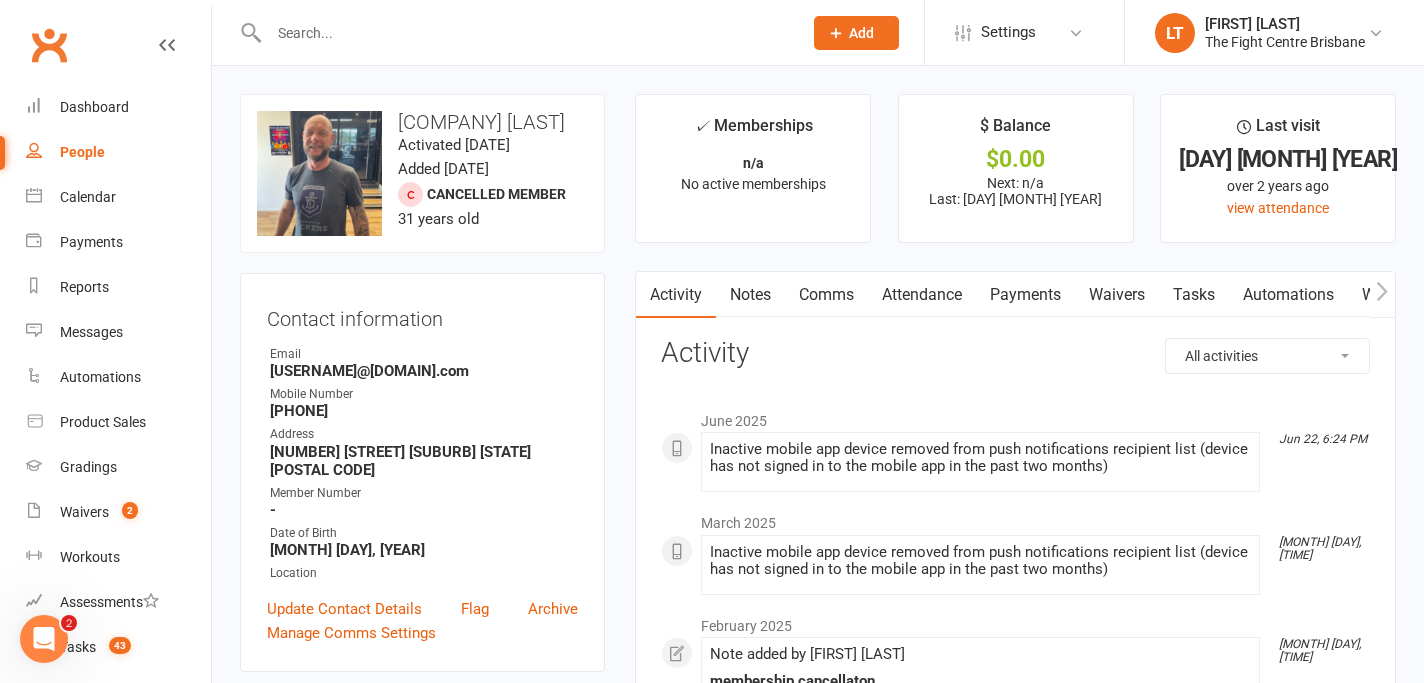 click at bounding box center (525, 33) 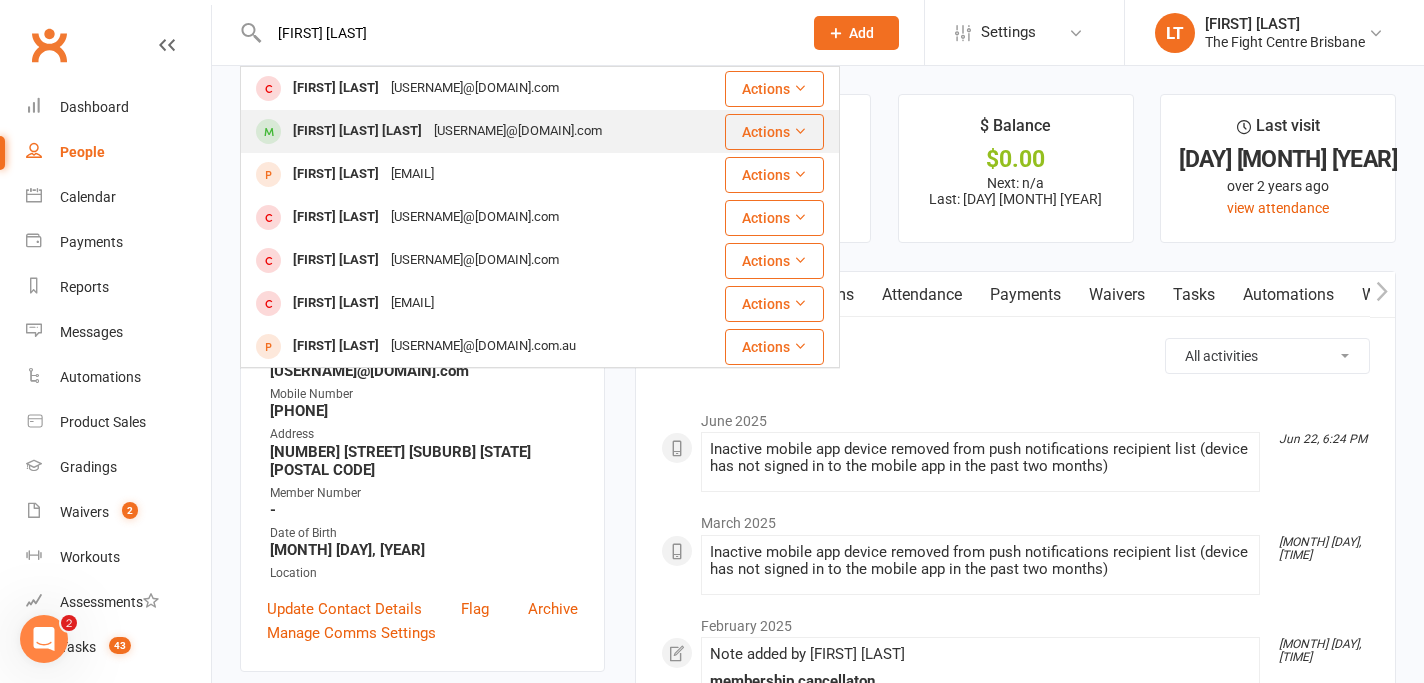 type on "[FIRST] [LAST]" 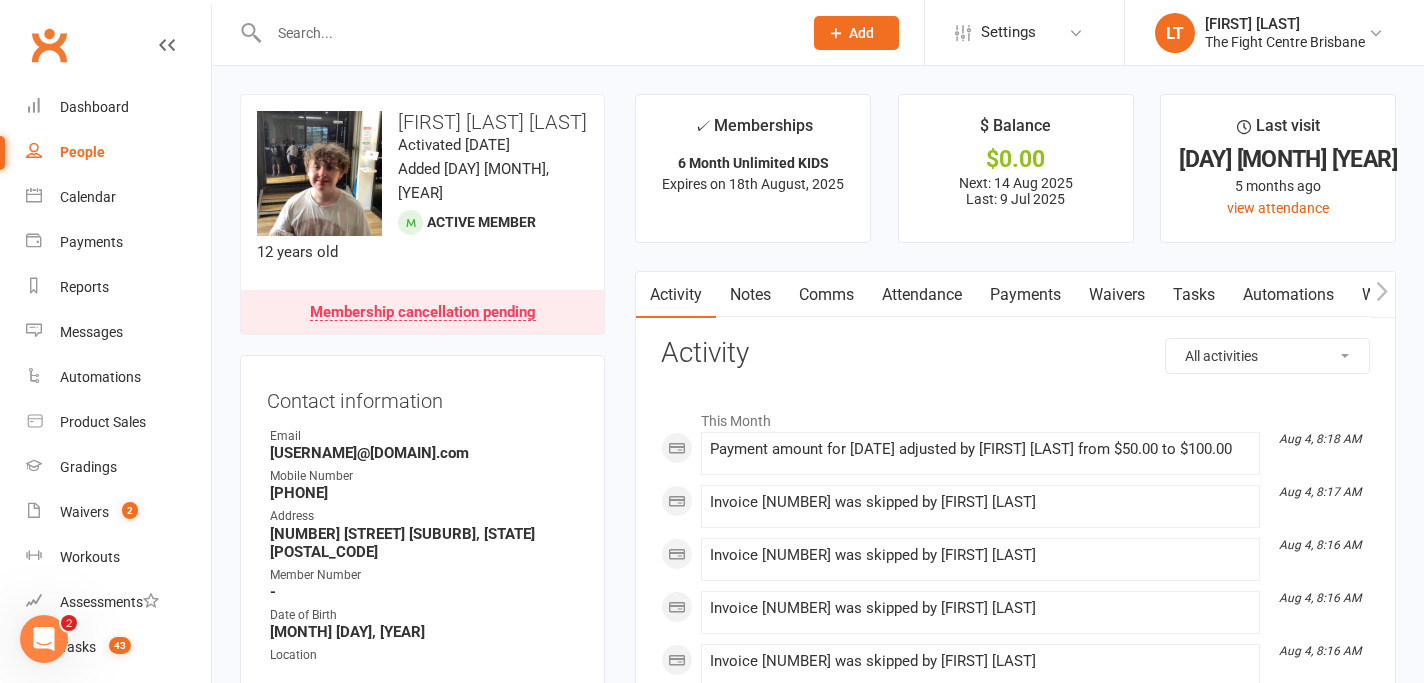 click on "Payments" at bounding box center [1025, 295] 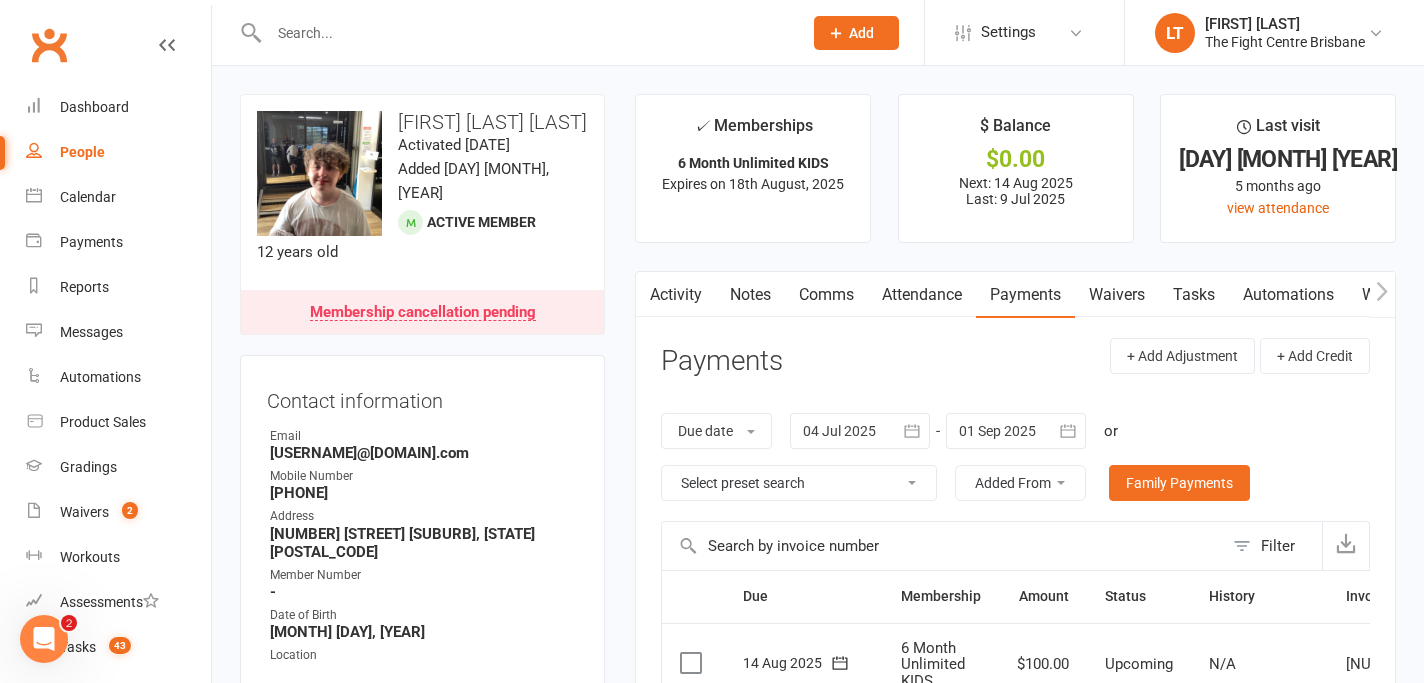 scroll, scrollTop: 314, scrollLeft: 0, axis: vertical 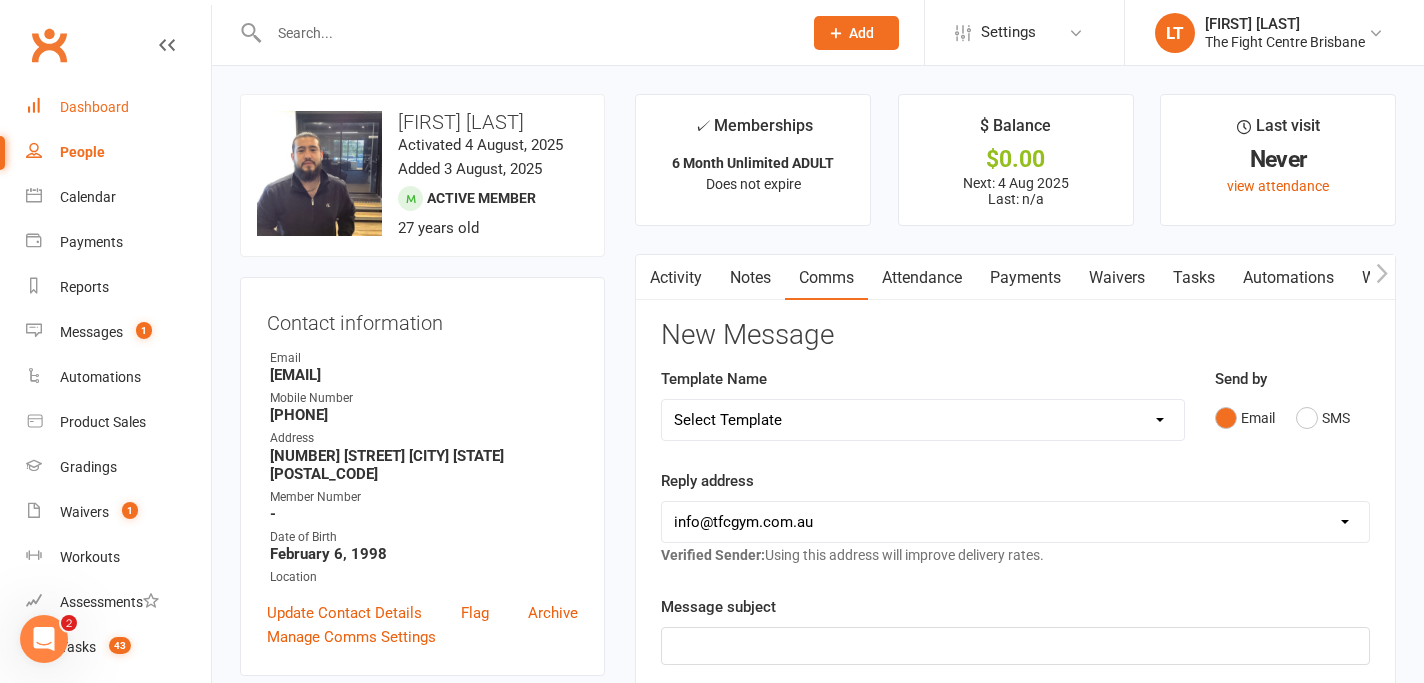 click on "Dashboard" at bounding box center (118, 107) 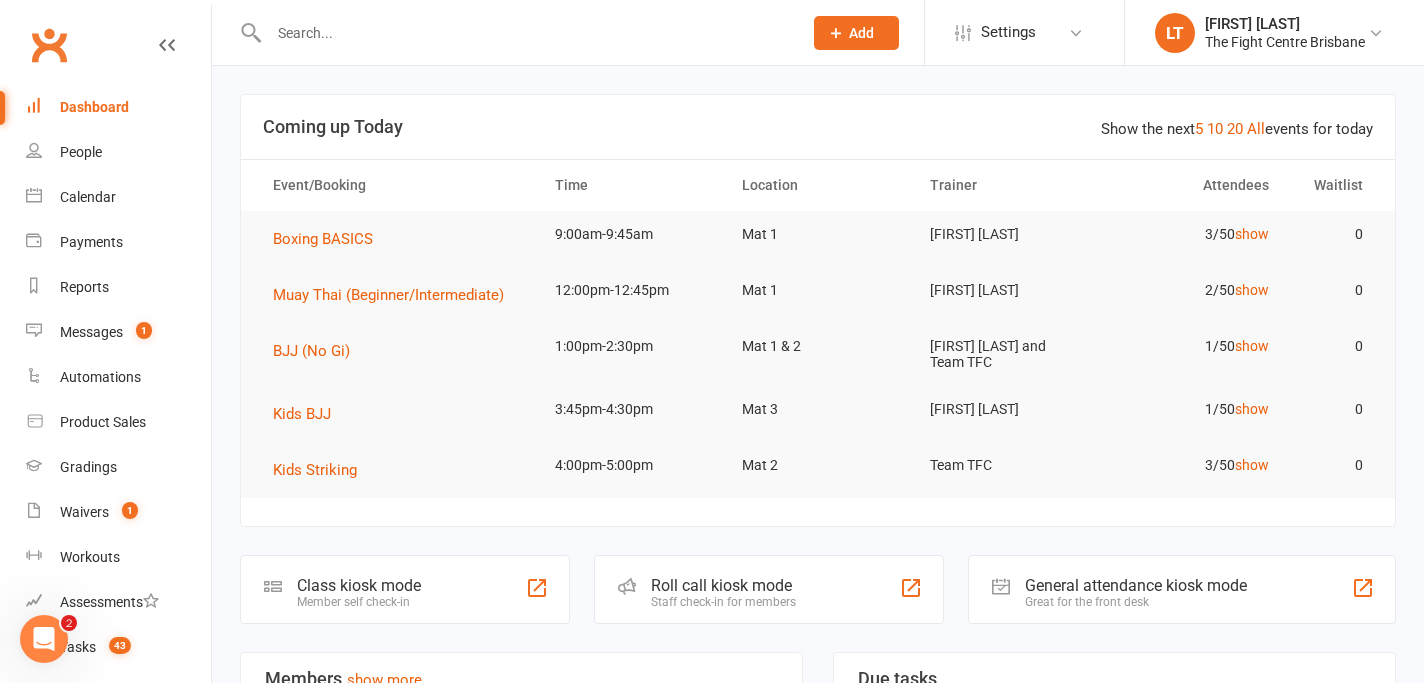 scroll, scrollTop: 599, scrollLeft: 0, axis: vertical 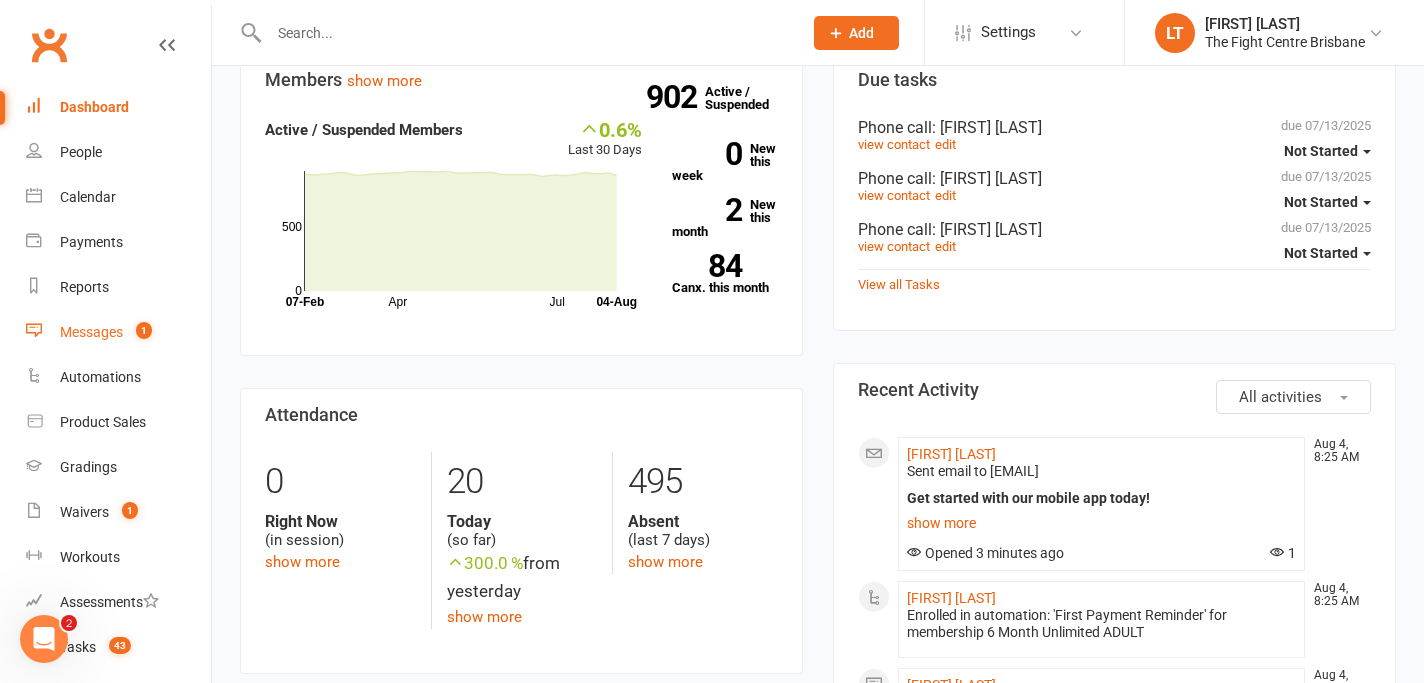 click on "Messages" at bounding box center [91, 332] 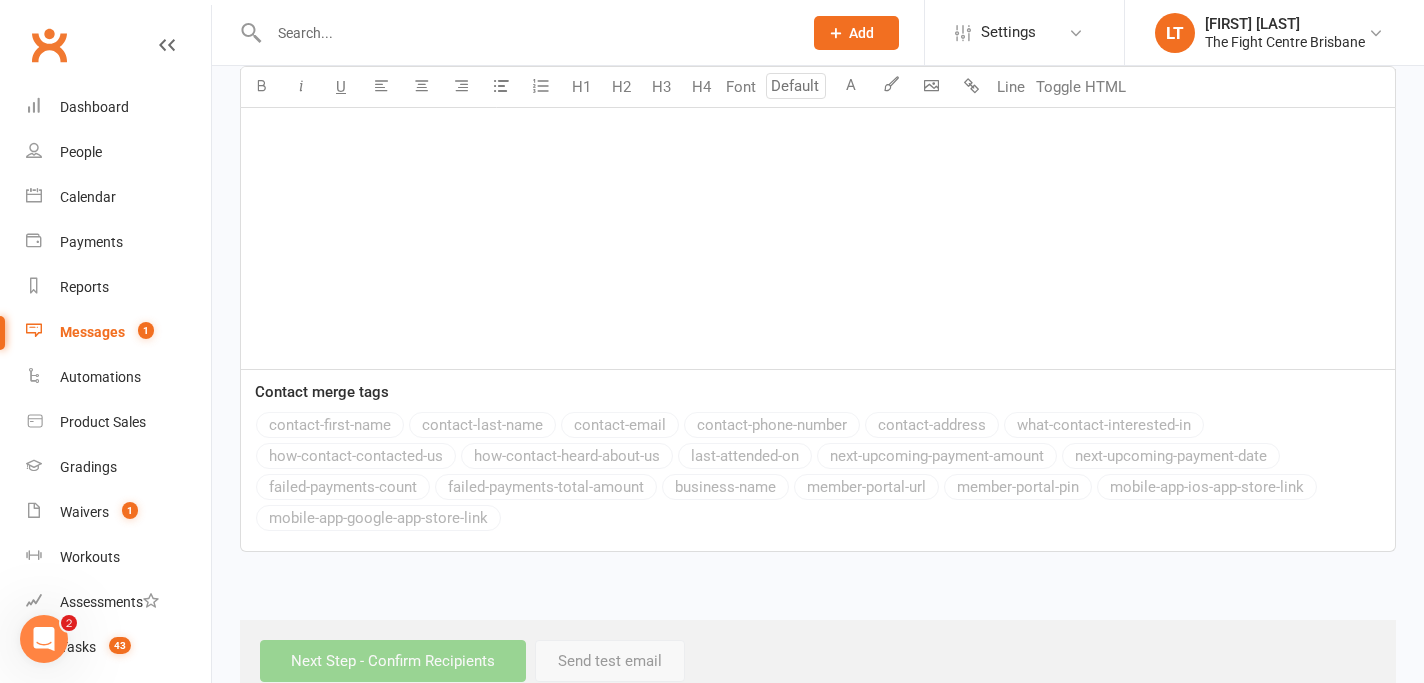 scroll, scrollTop: 0, scrollLeft: 0, axis: both 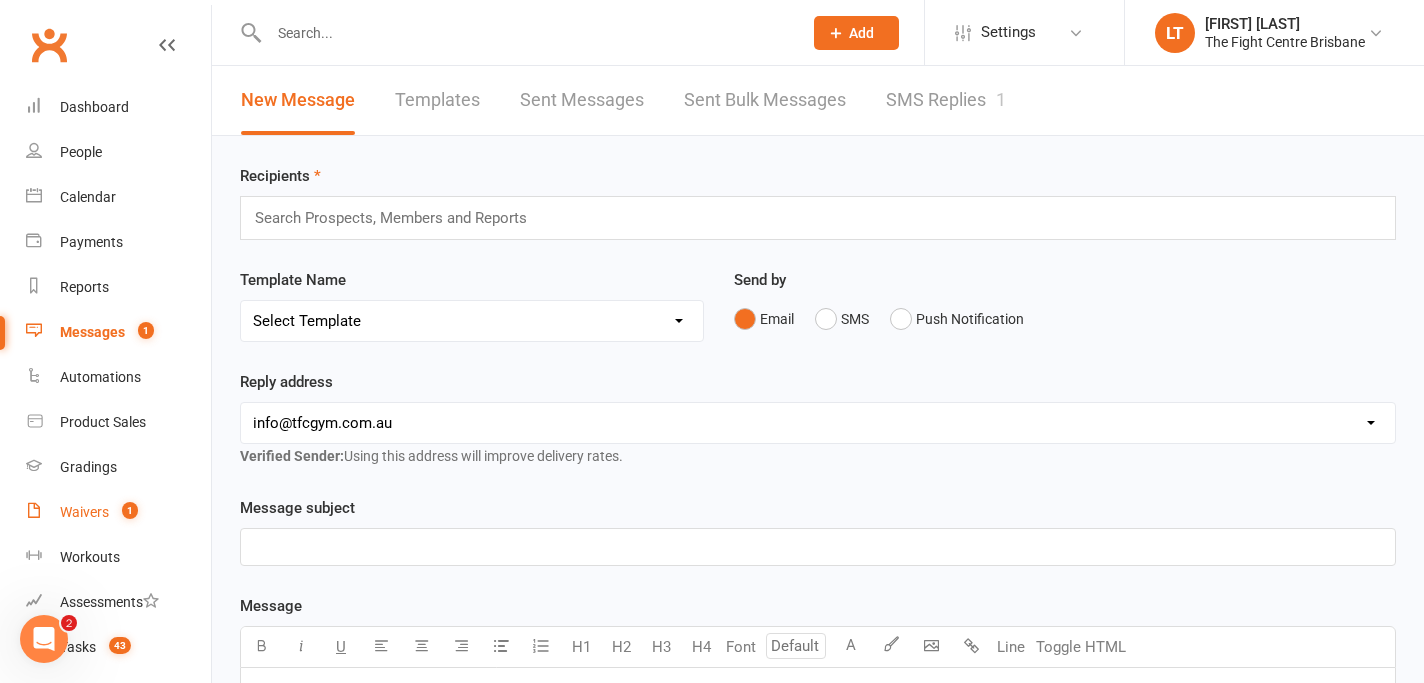 click on "Waivers   1" at bounding box center [118, 512] 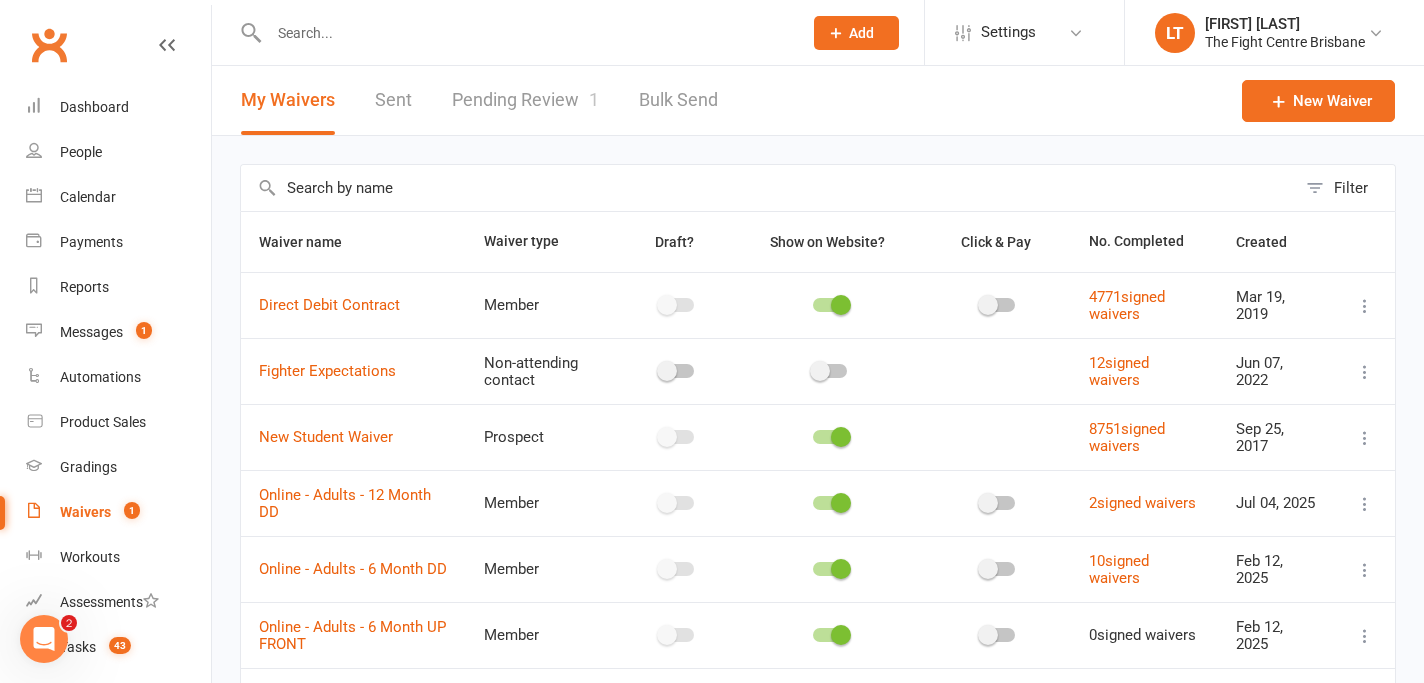 click on "Pending Review 1" at bounding box center (525, 100) 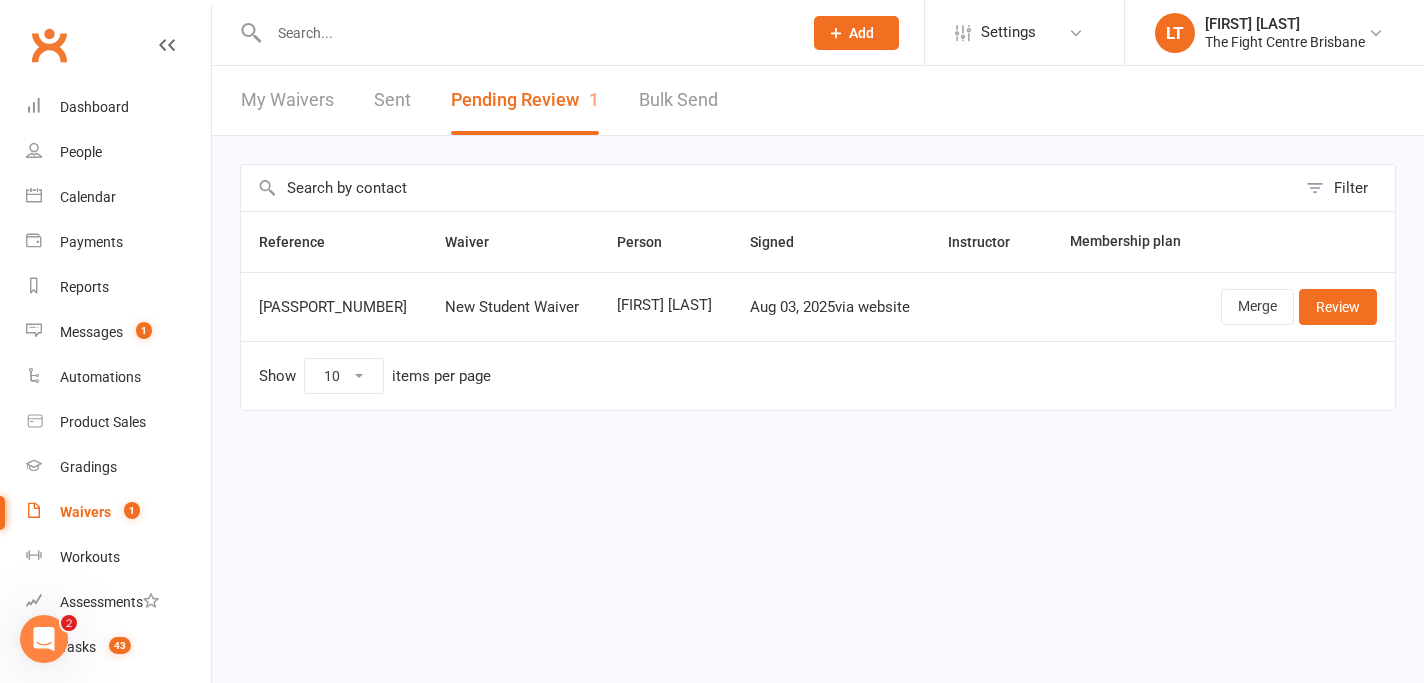 click on "[FIRST] [LAST]" at bounding box center (665, 305) 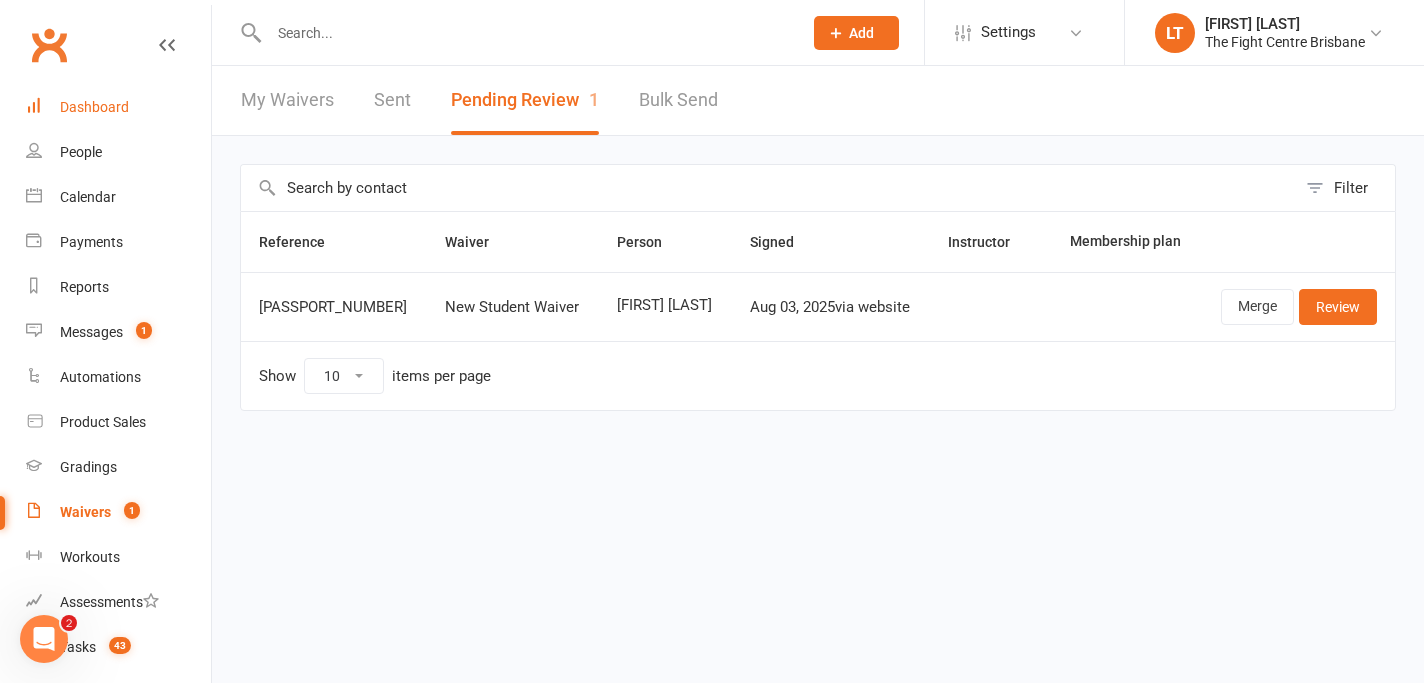 click on "Dashboard" at bounding box center [94, 107] 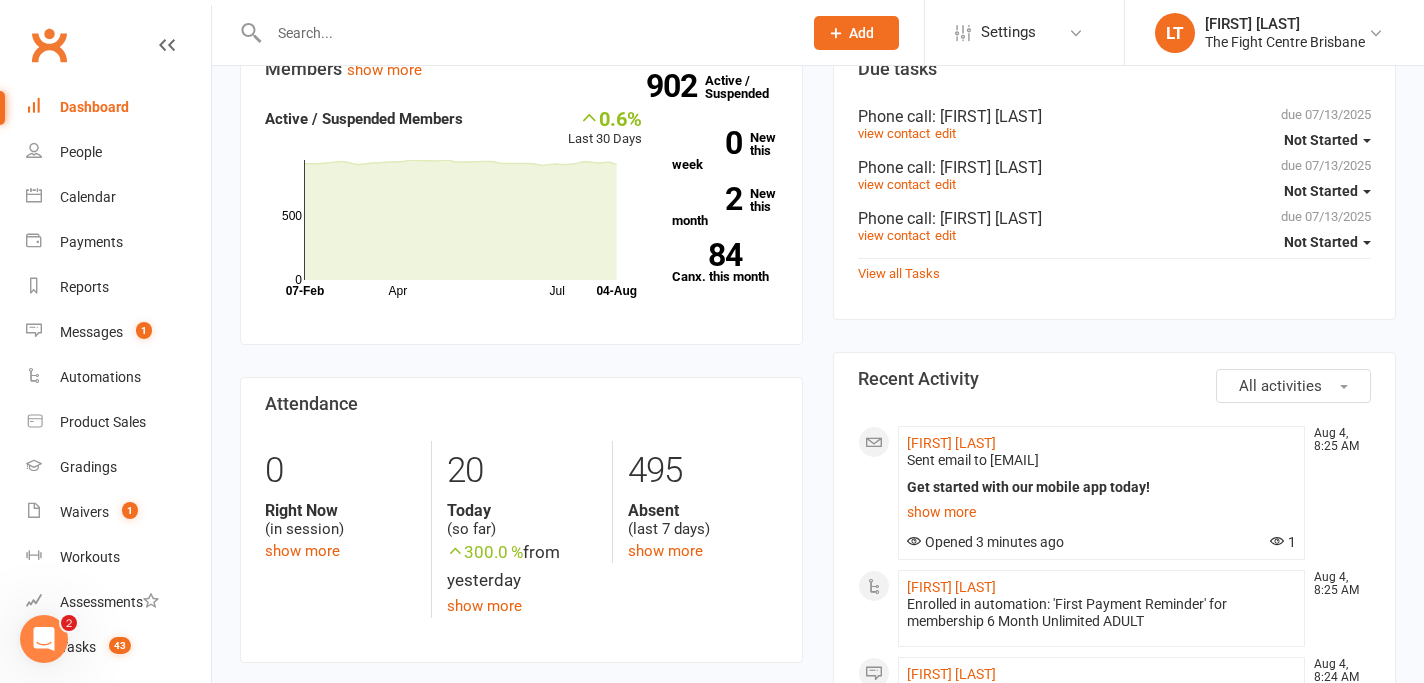 scroll, scrollTop: 0, scrollLeft: 0, axis: both 